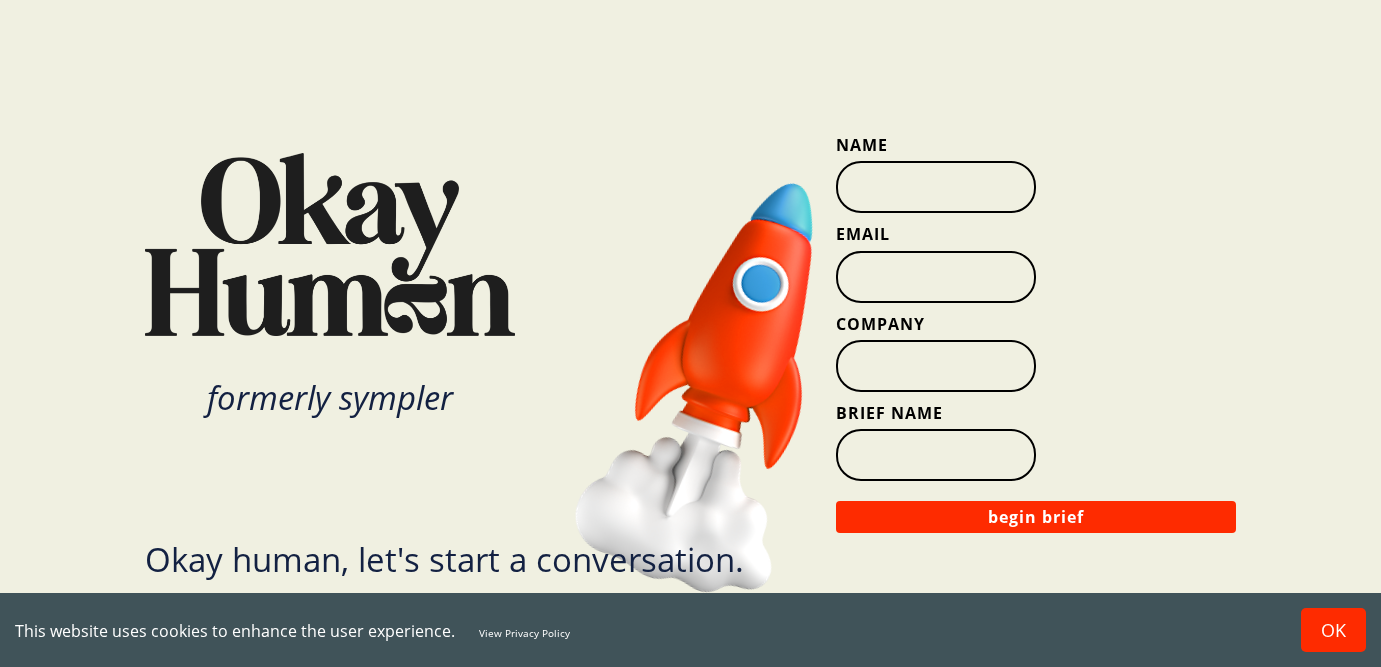 scroll, scrollTop: 0, scrollLeft: 0, axis: both 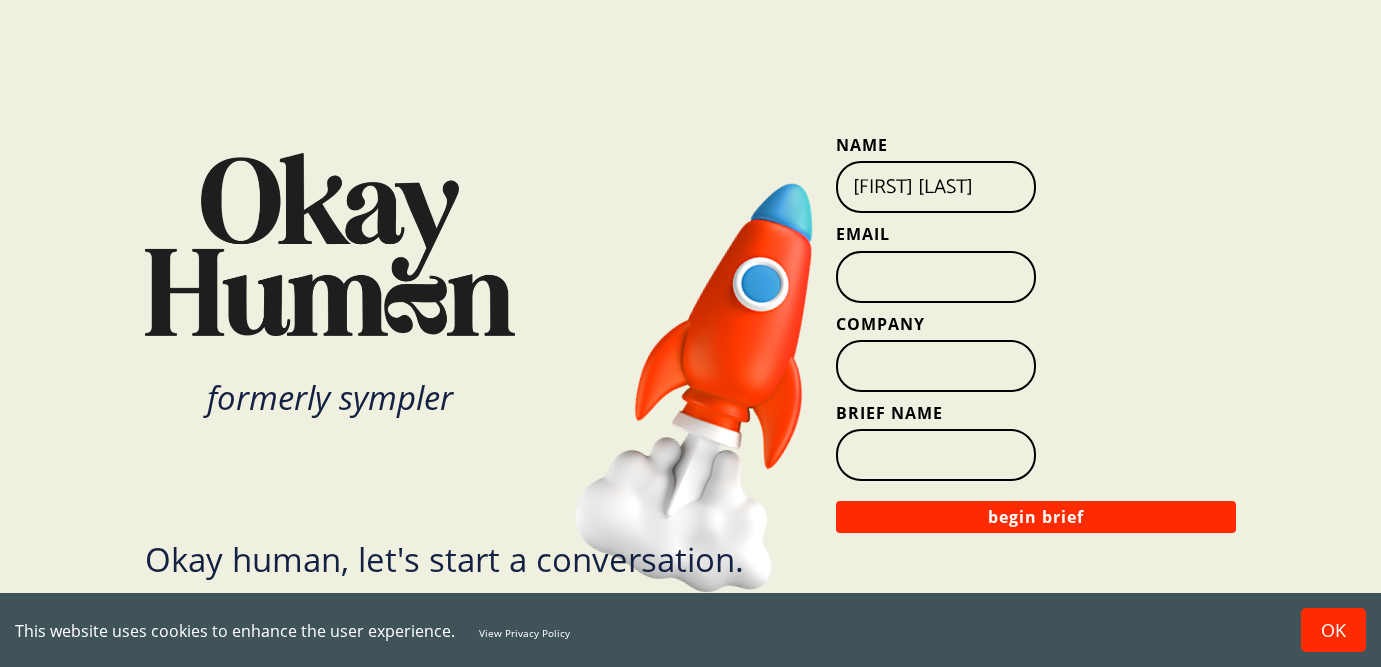 type on "[FIRST] [LAST]" 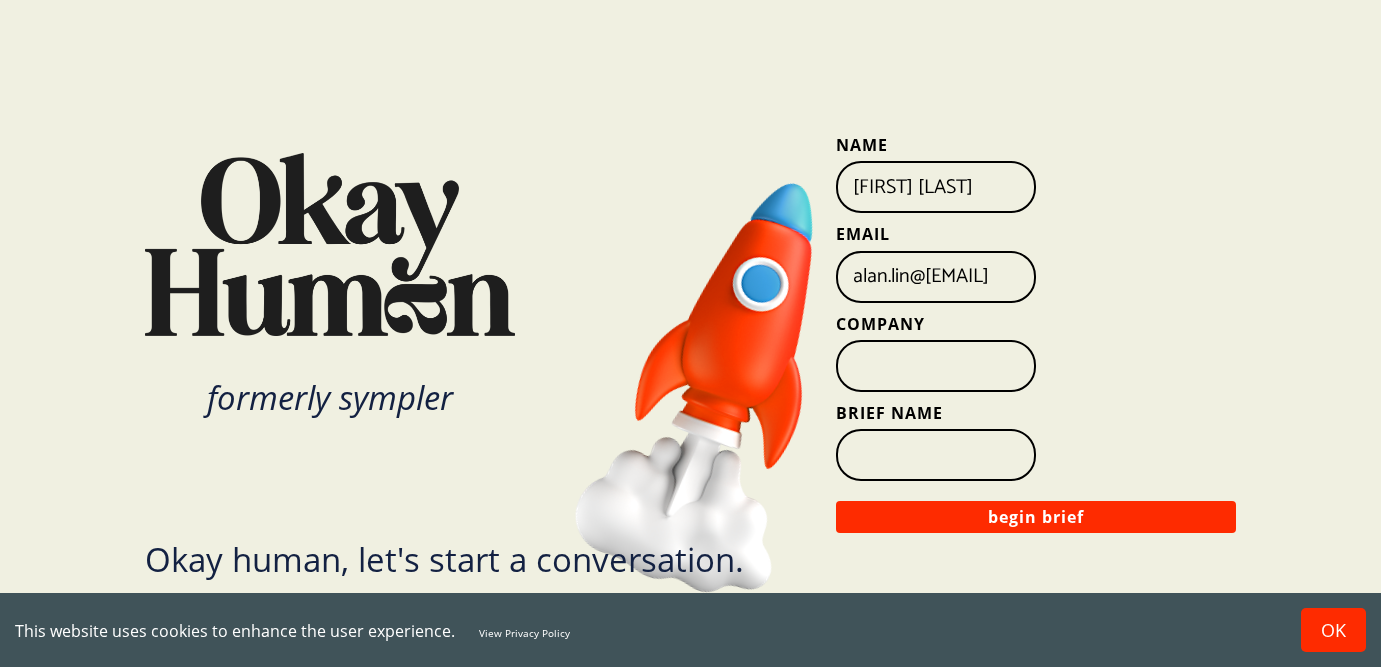 scroll, scrollTop: 0, scrollLeft: 11, axis: horizontal 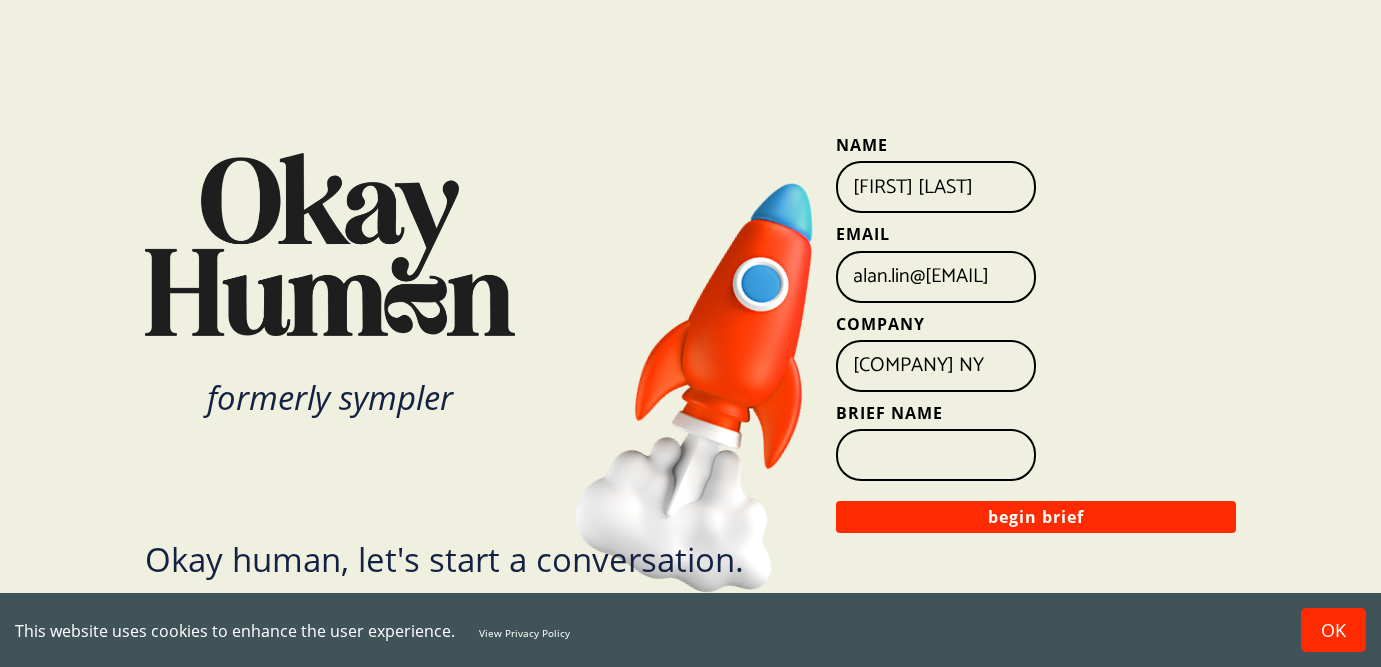 type on "[COMPANY] NY" 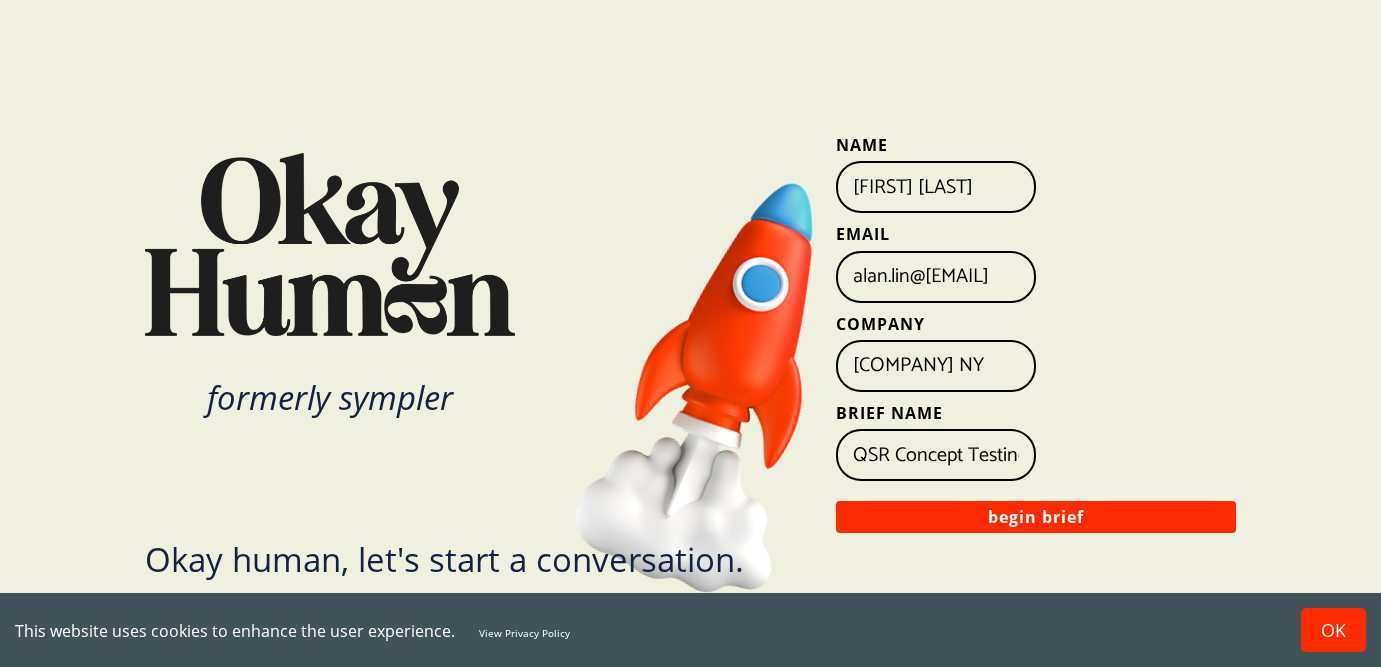scroll, scrollTop: 0, scrollLeft: 9, axis: horizontal 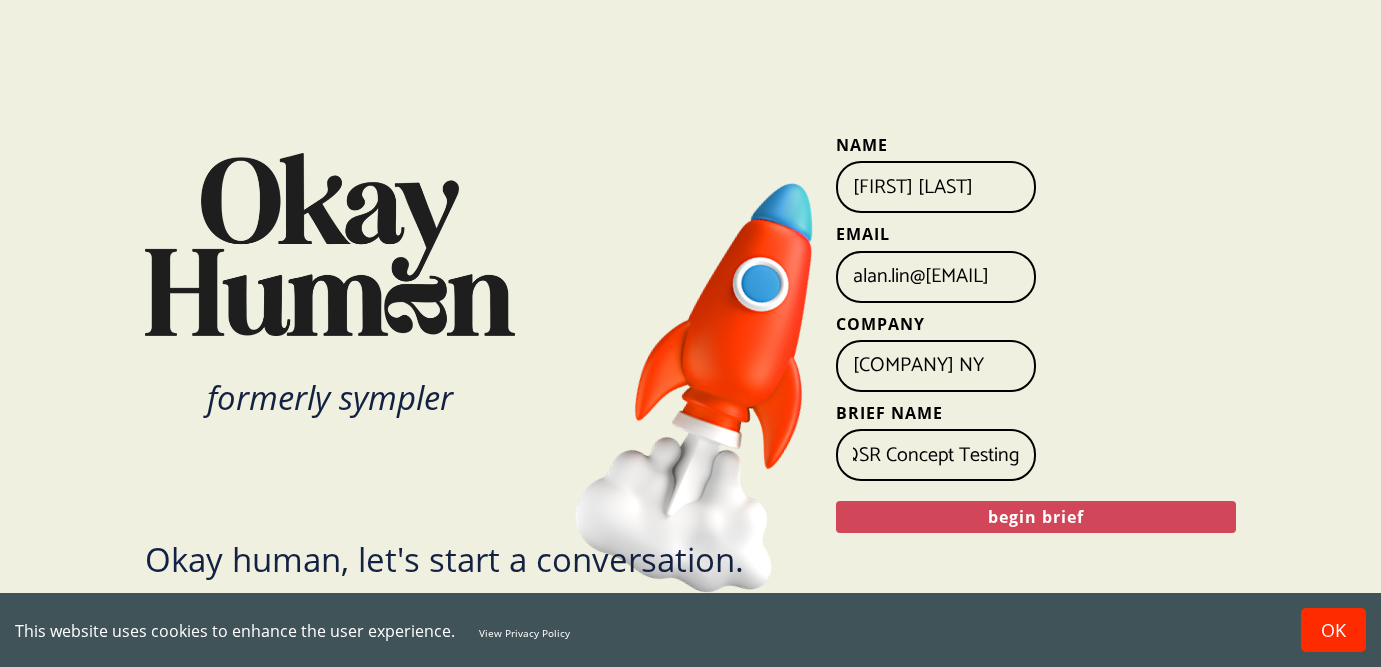 type on "QSR Concept Testing" 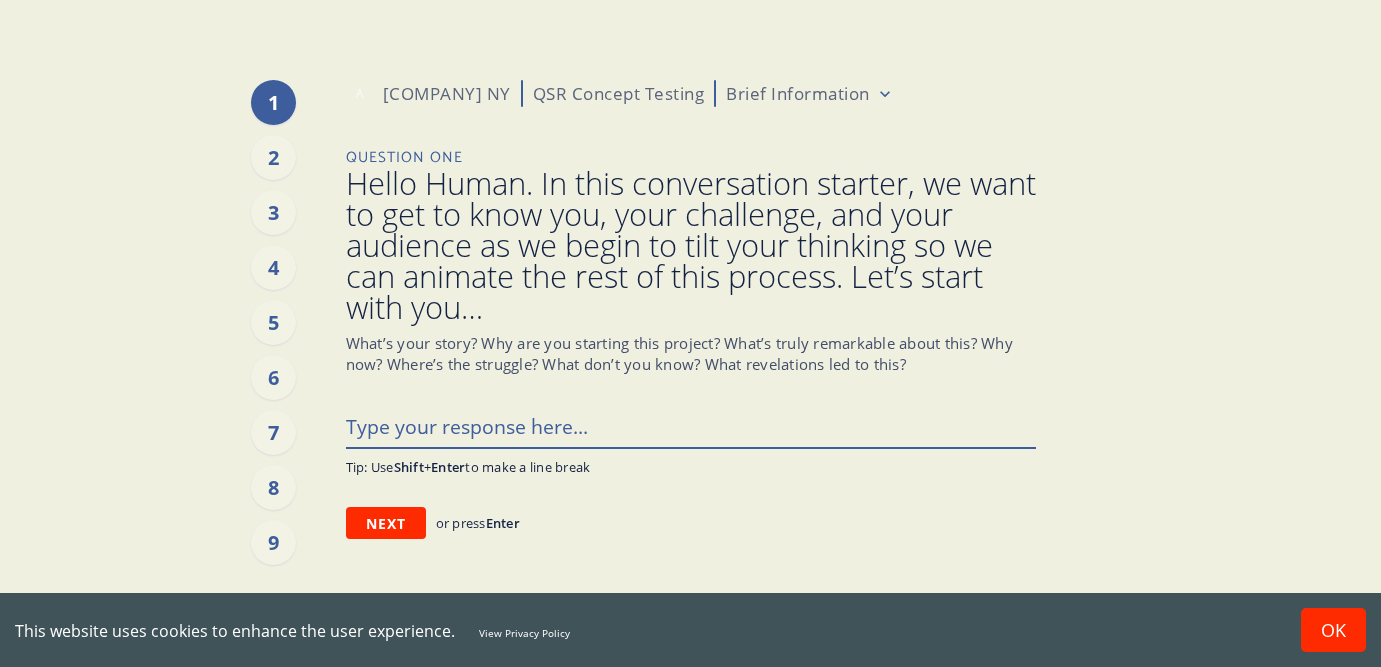type on "x" 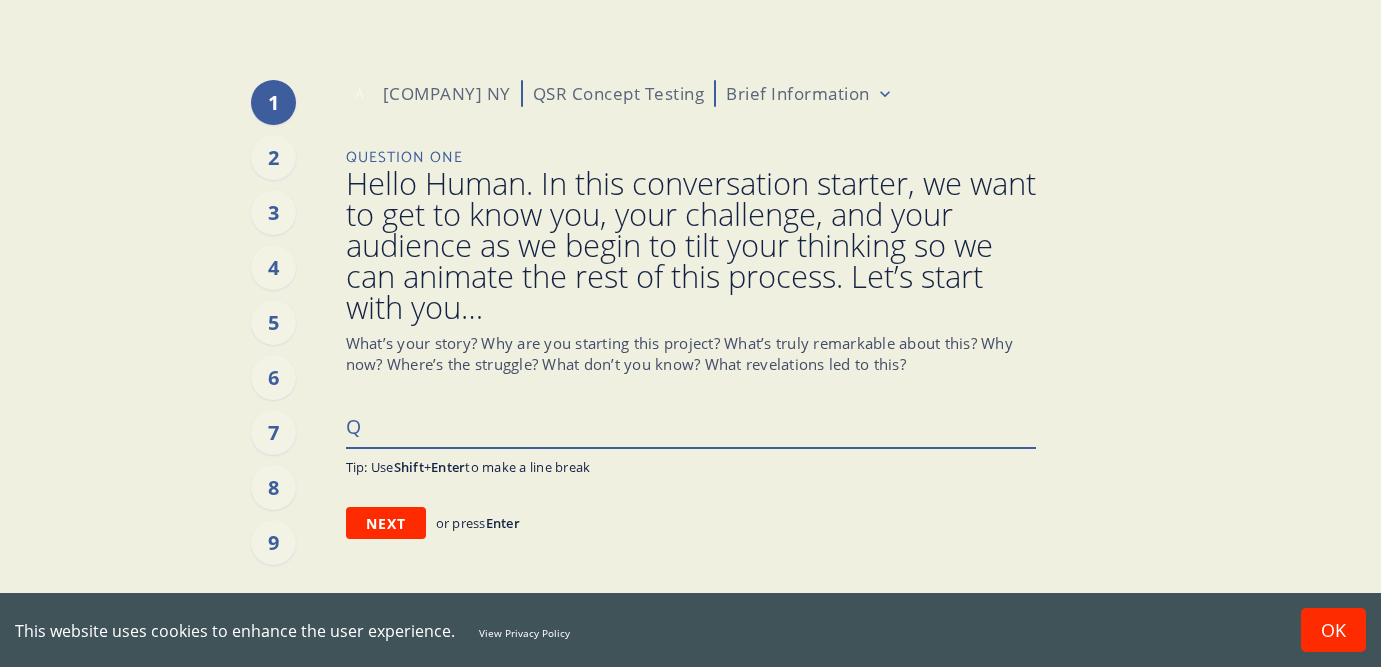 type on "x" 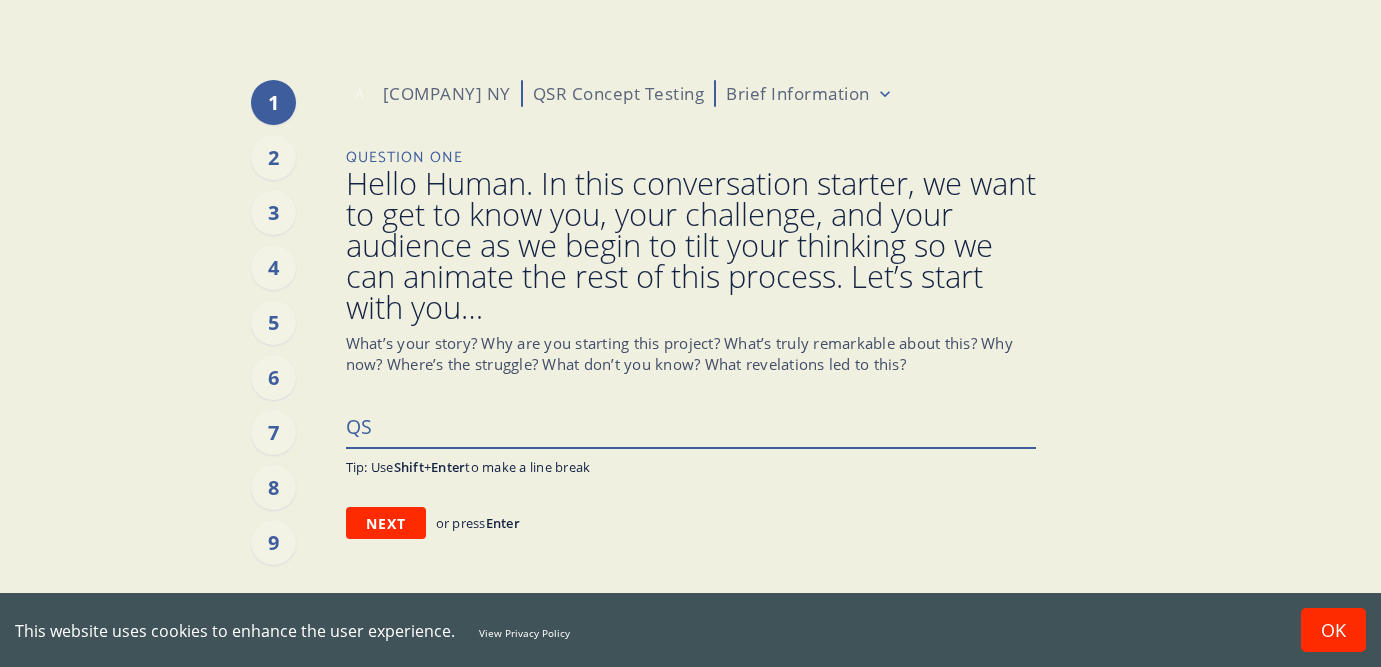 type on "x" 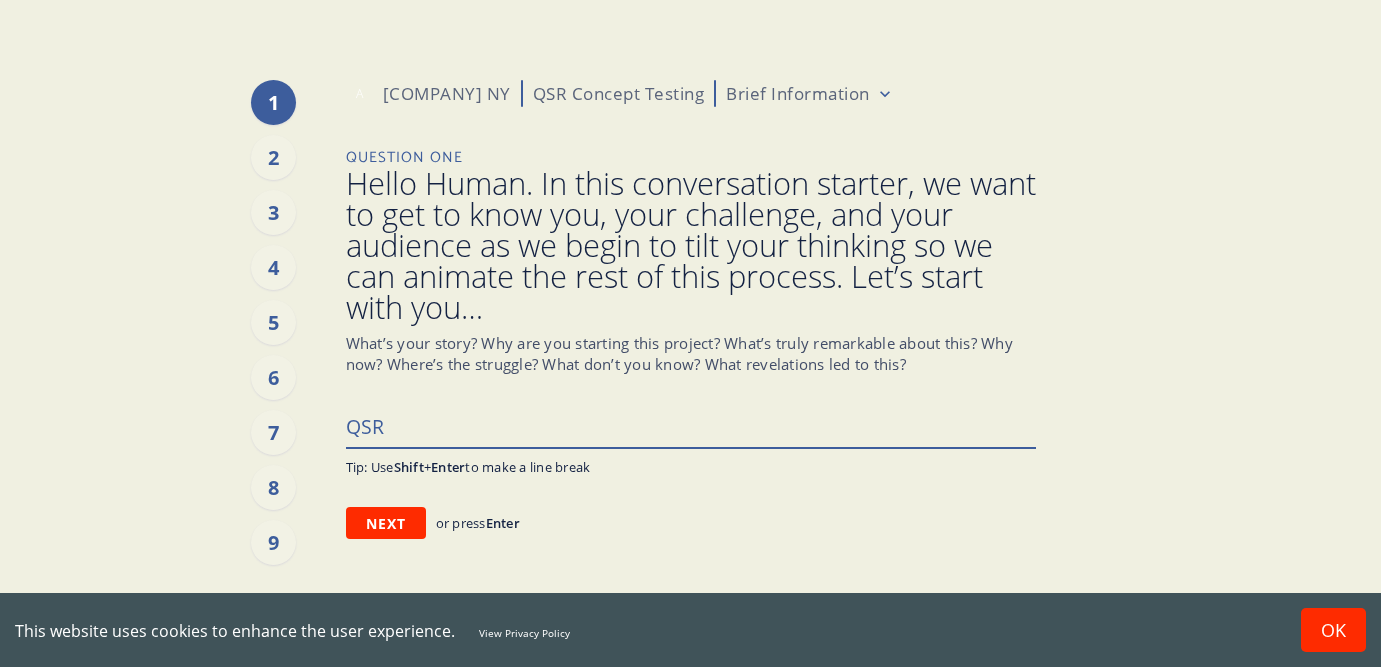 type on "x" 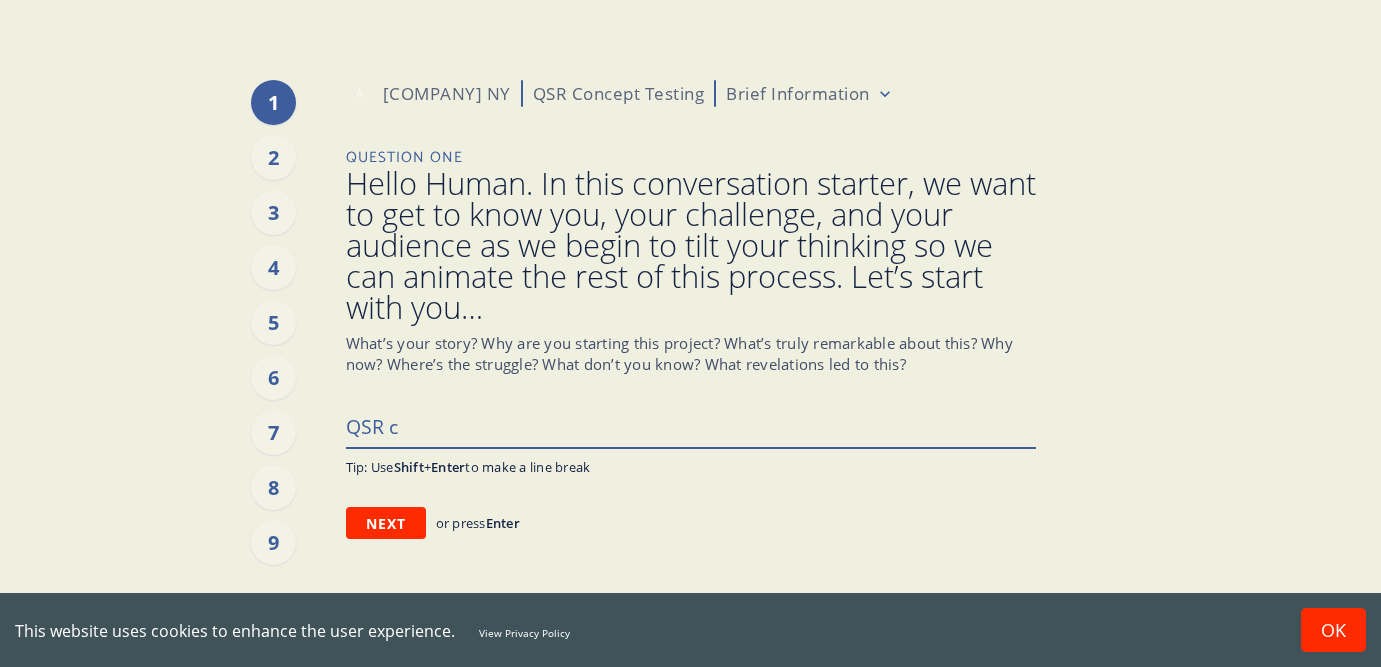 type on "QSR cl" 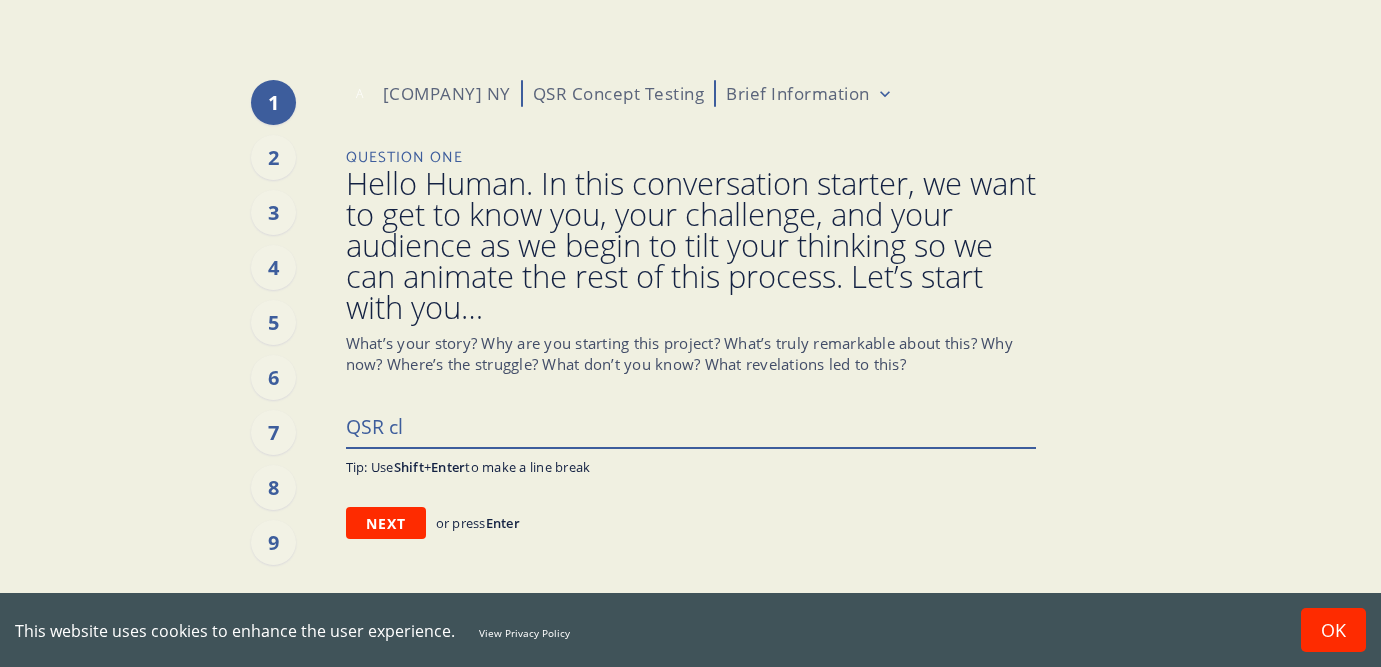 type on "x" 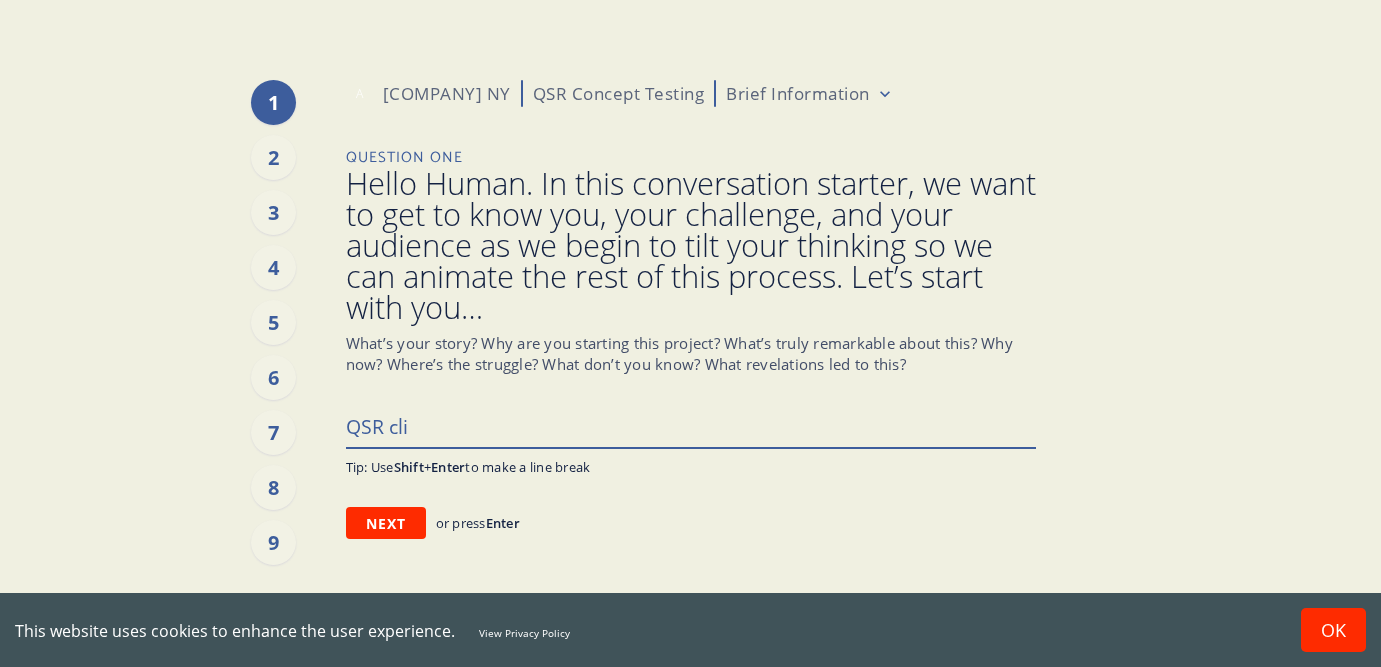 type on "x" 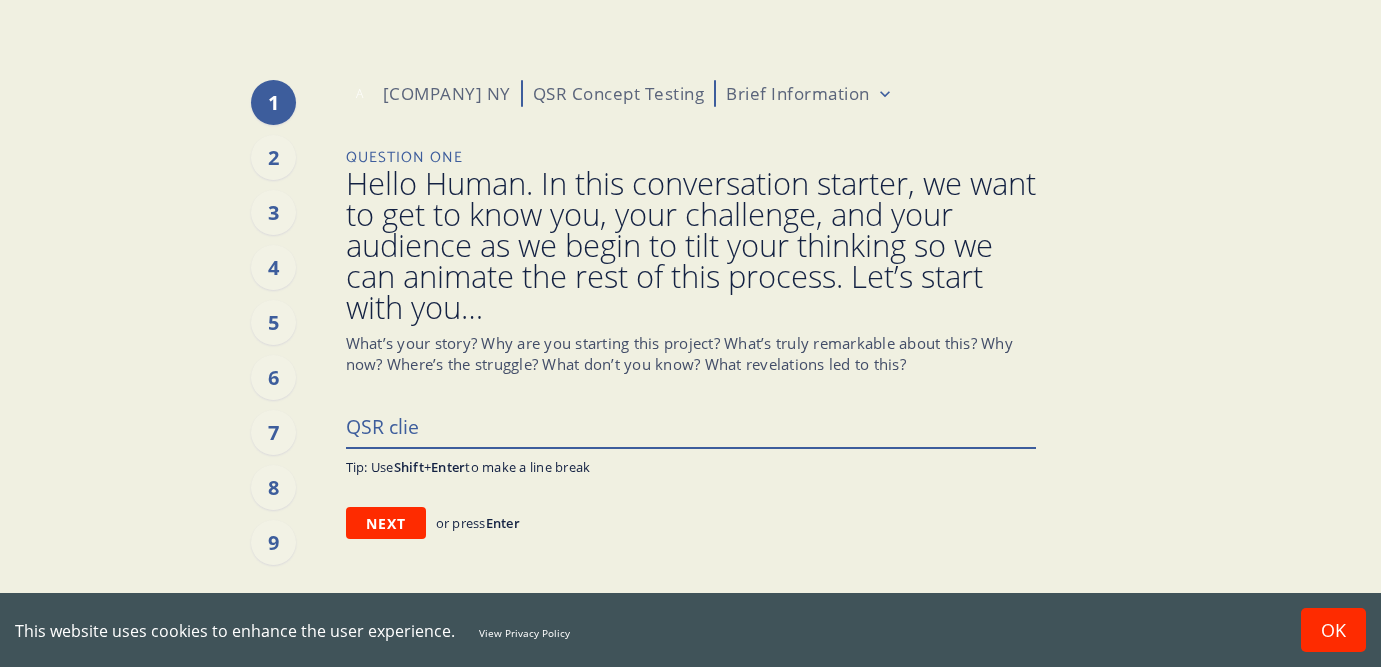 type on "x" 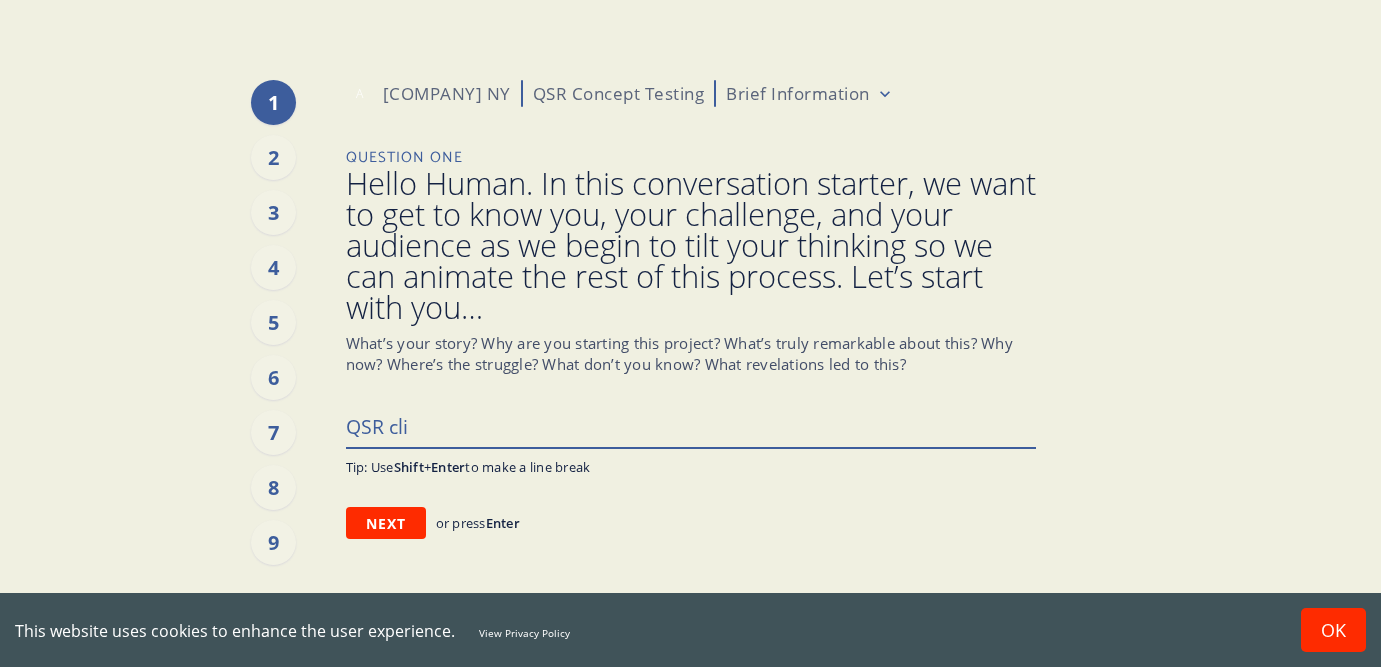 type on "x" 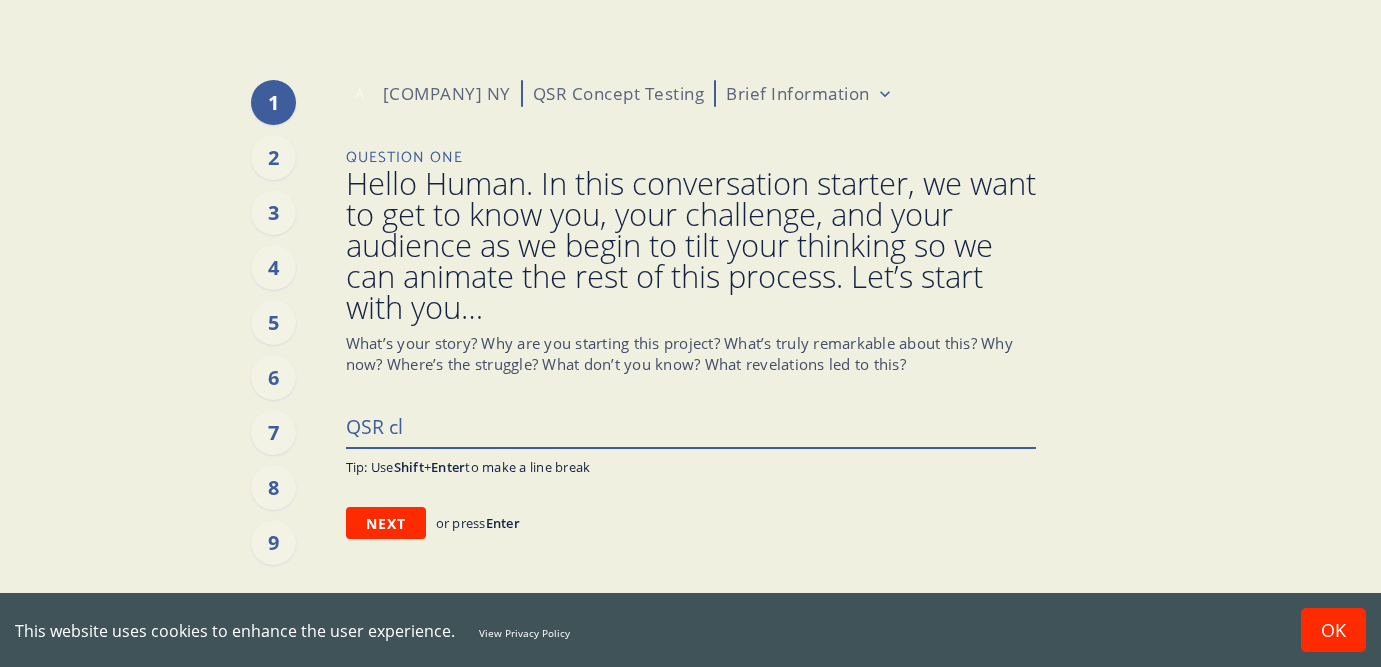 type on "x" 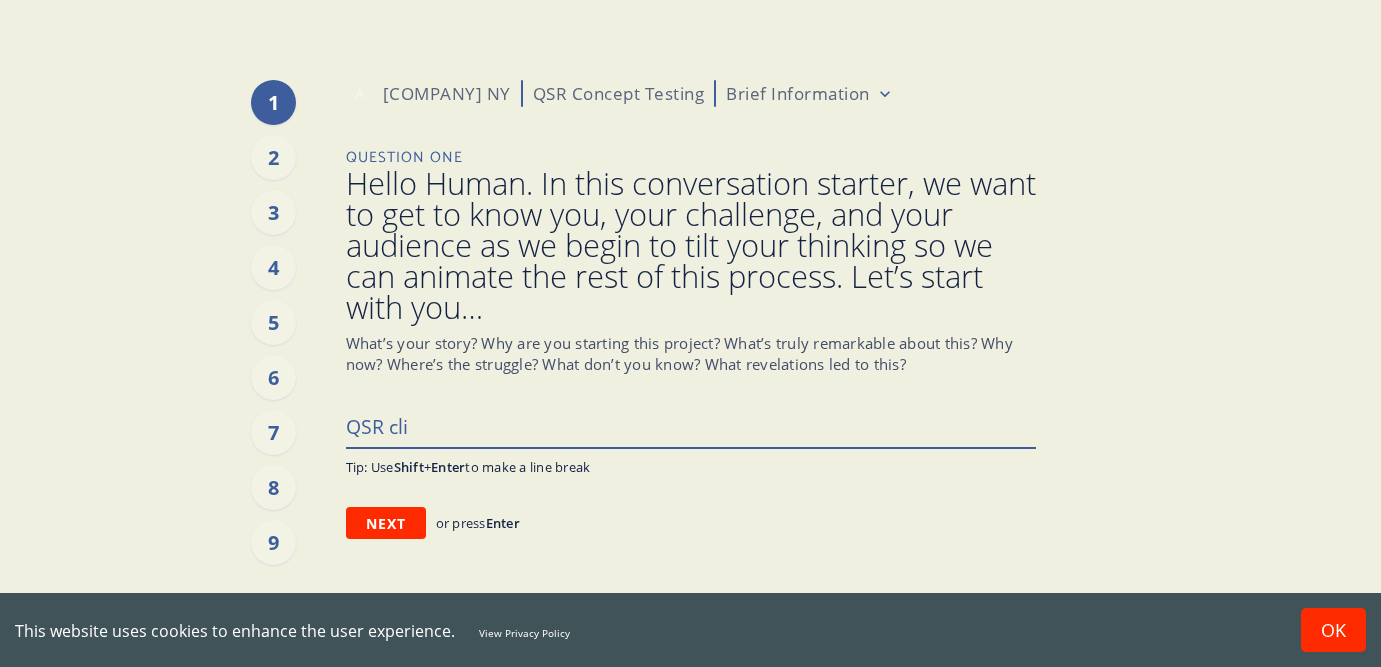 type on "x" 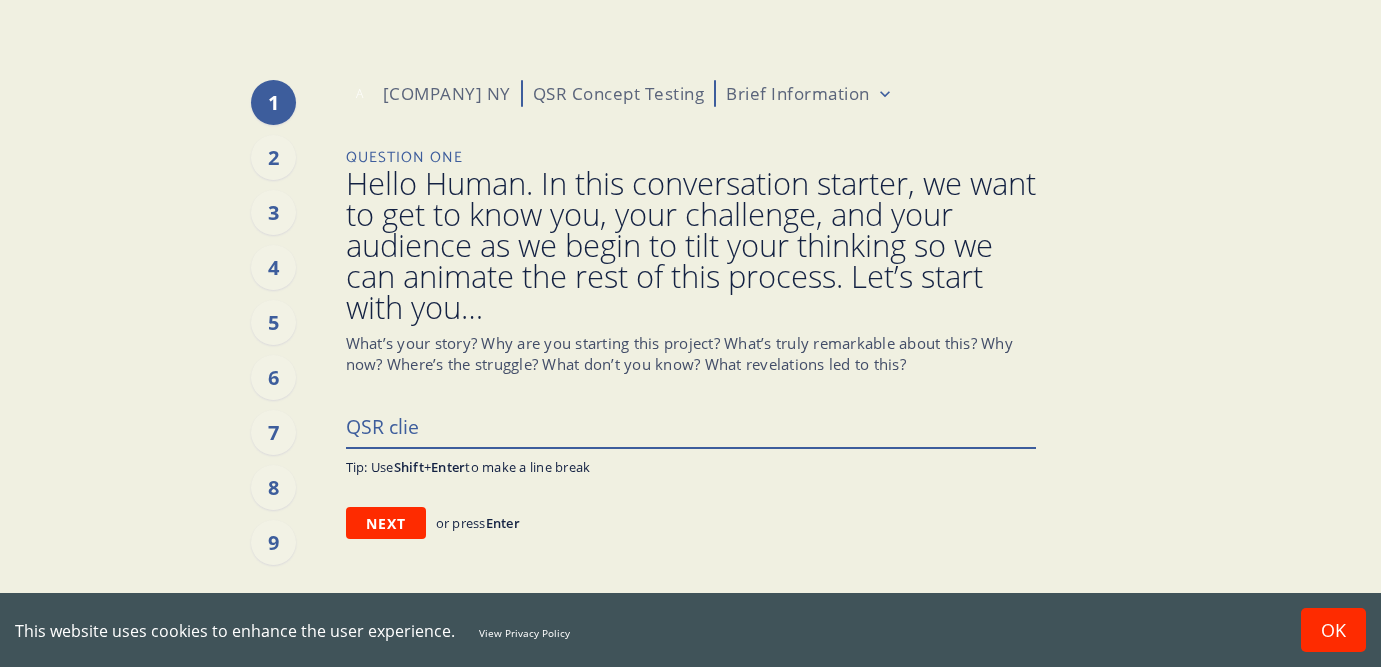 type on "x" 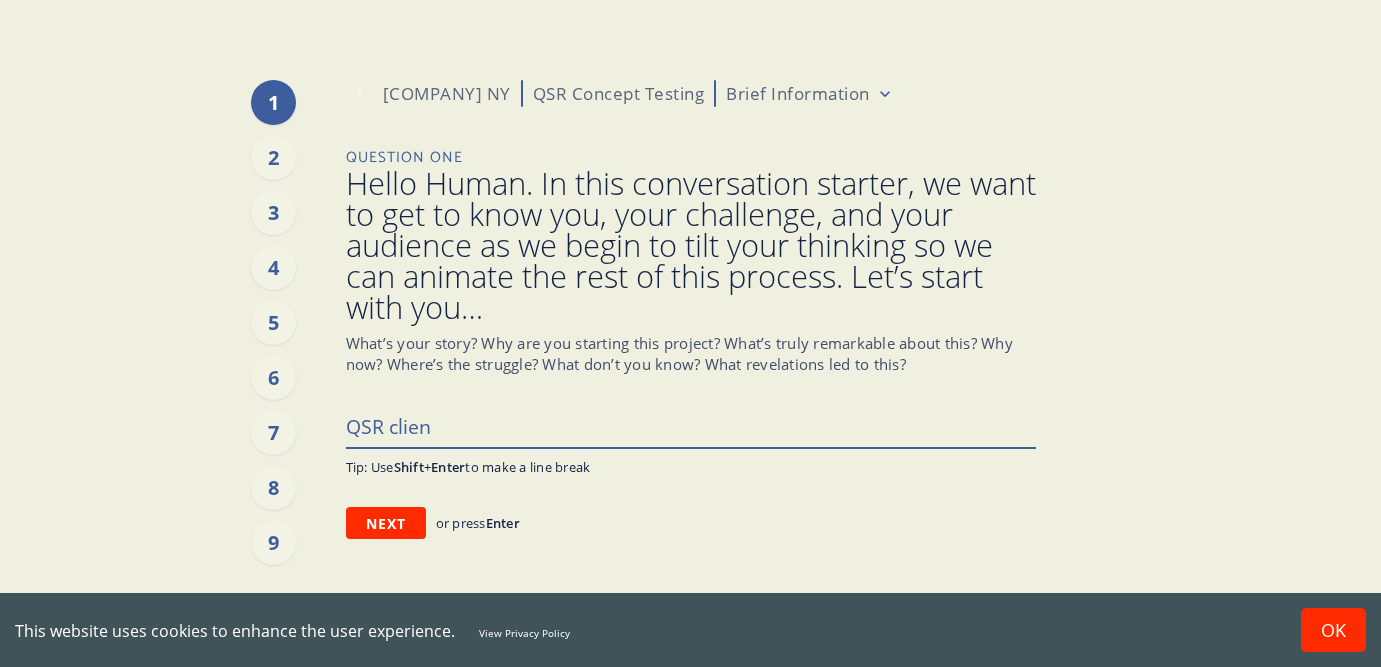 type on "x" 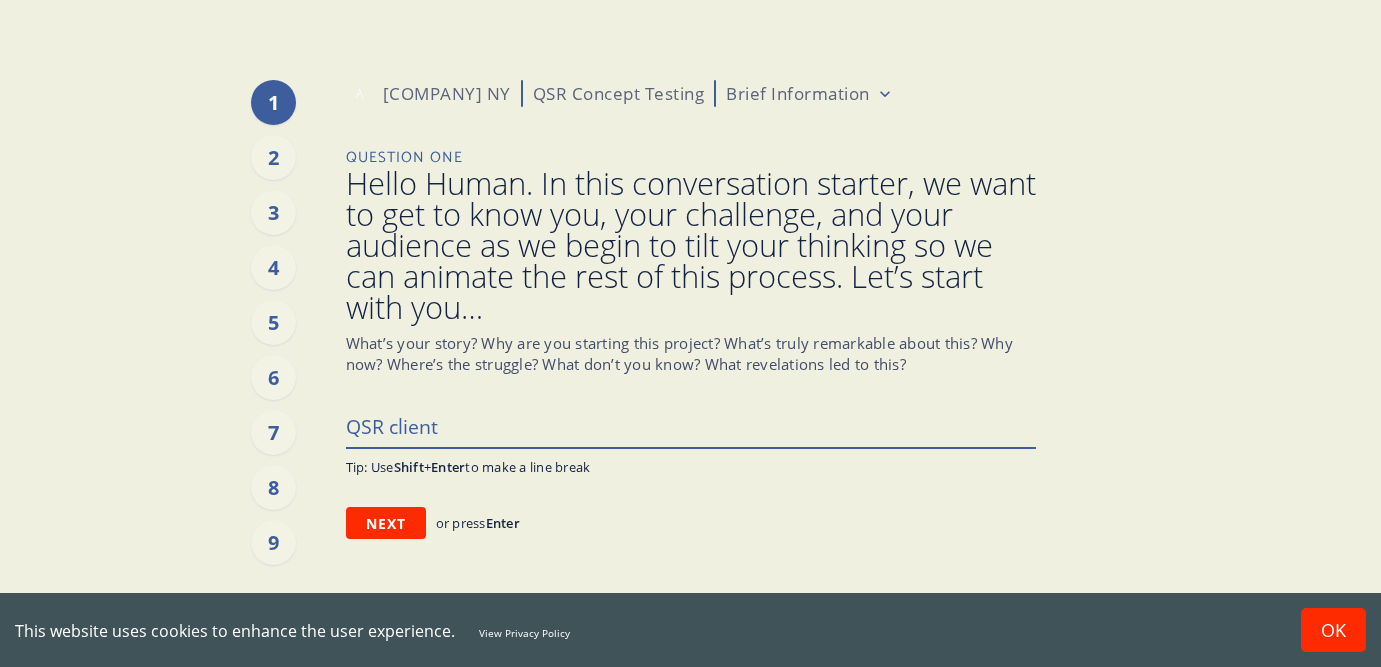 type on "x" 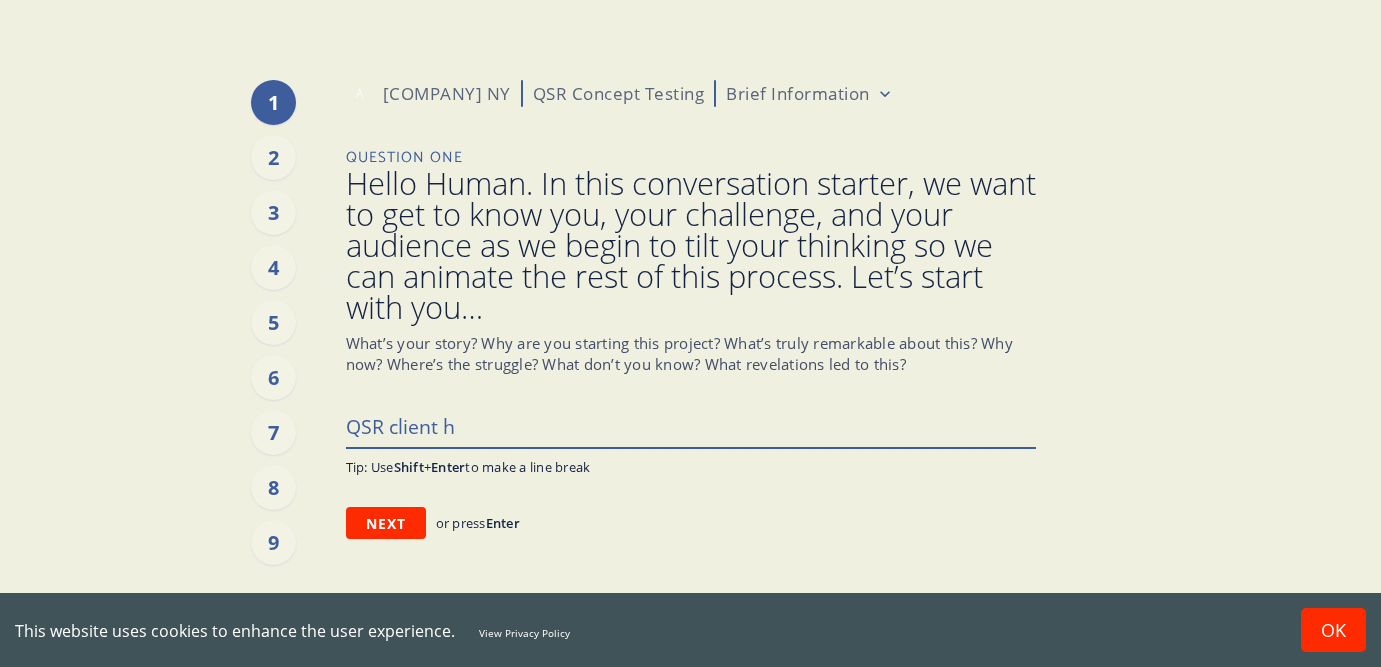 type on "x" 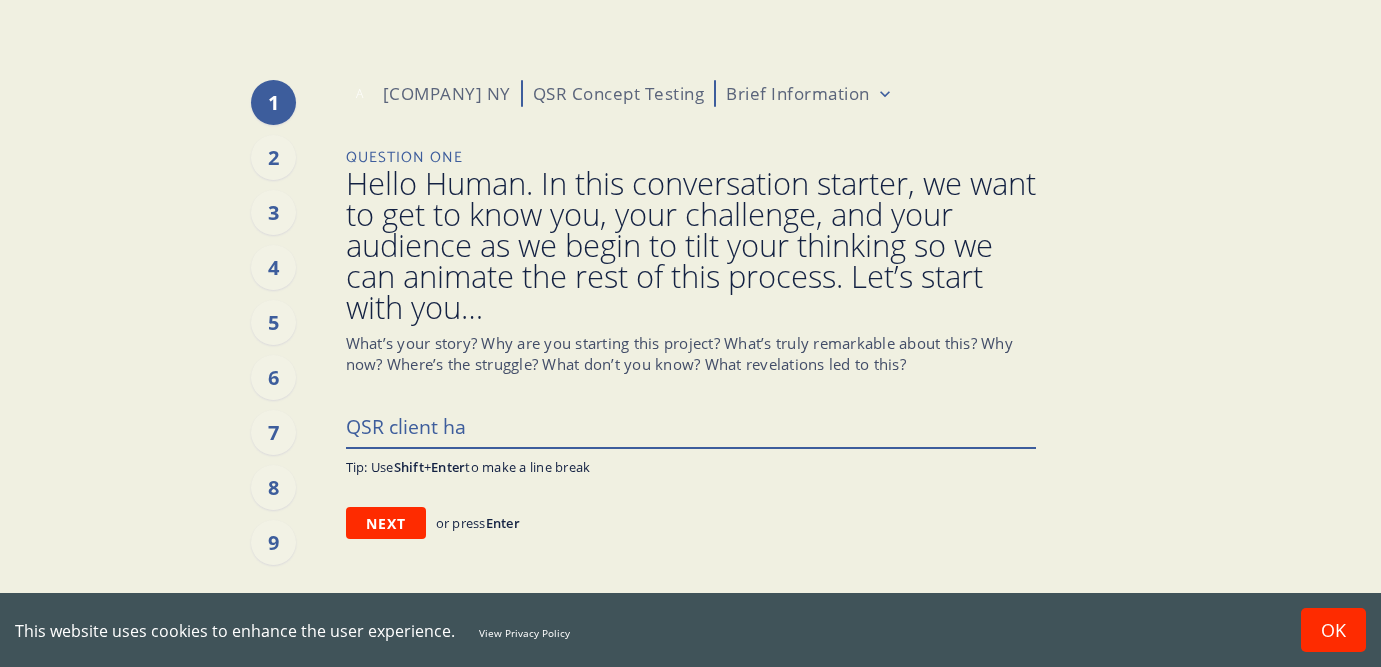 type on "x" 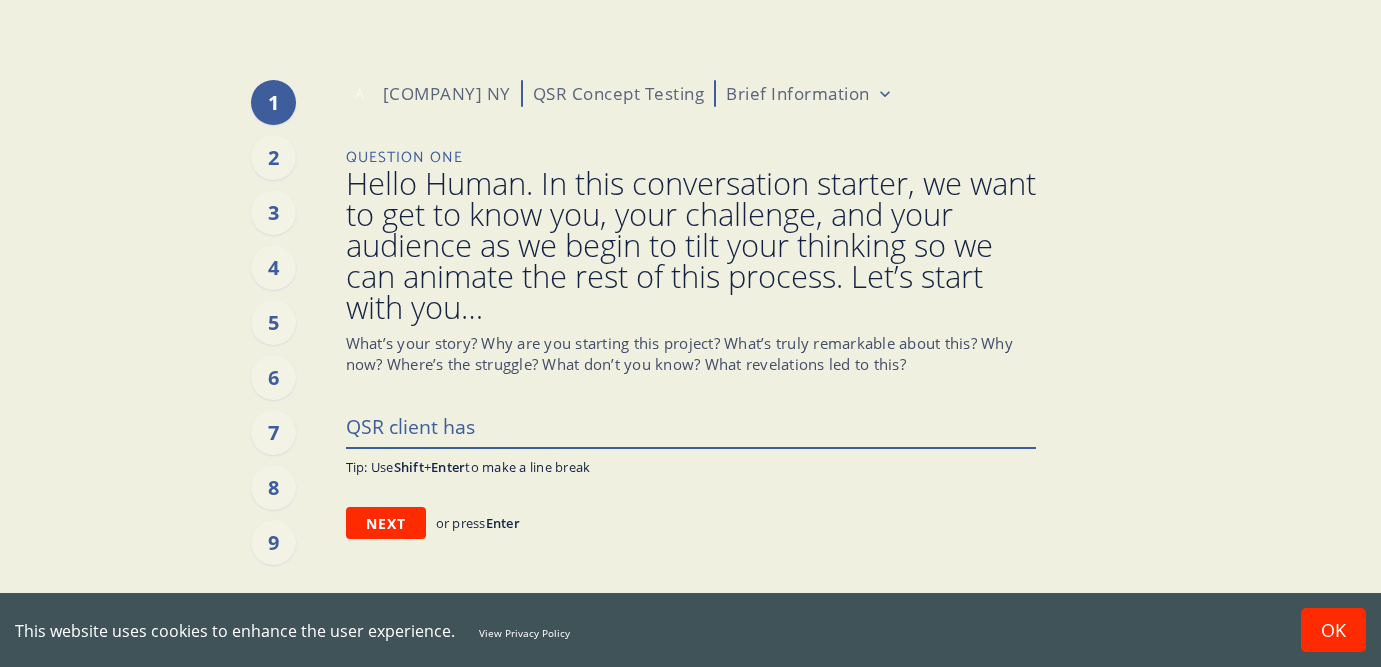 type on "x" 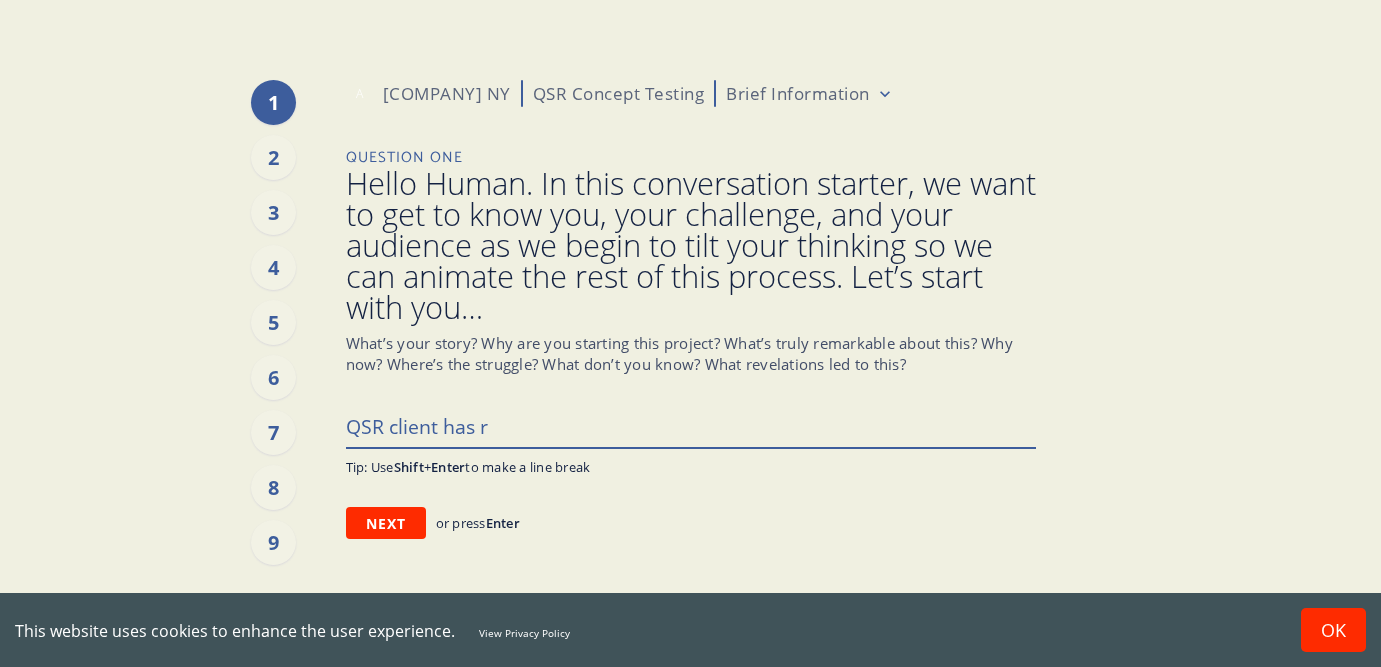 type on "x" 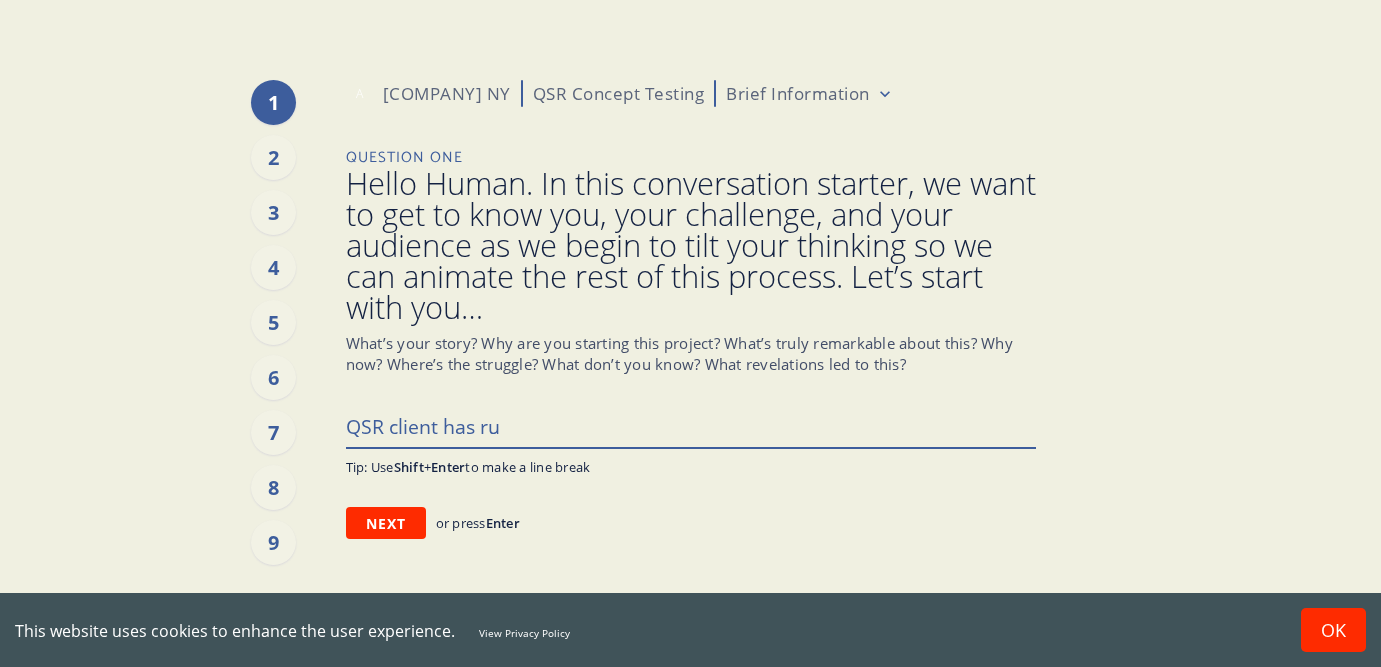 type on "x" 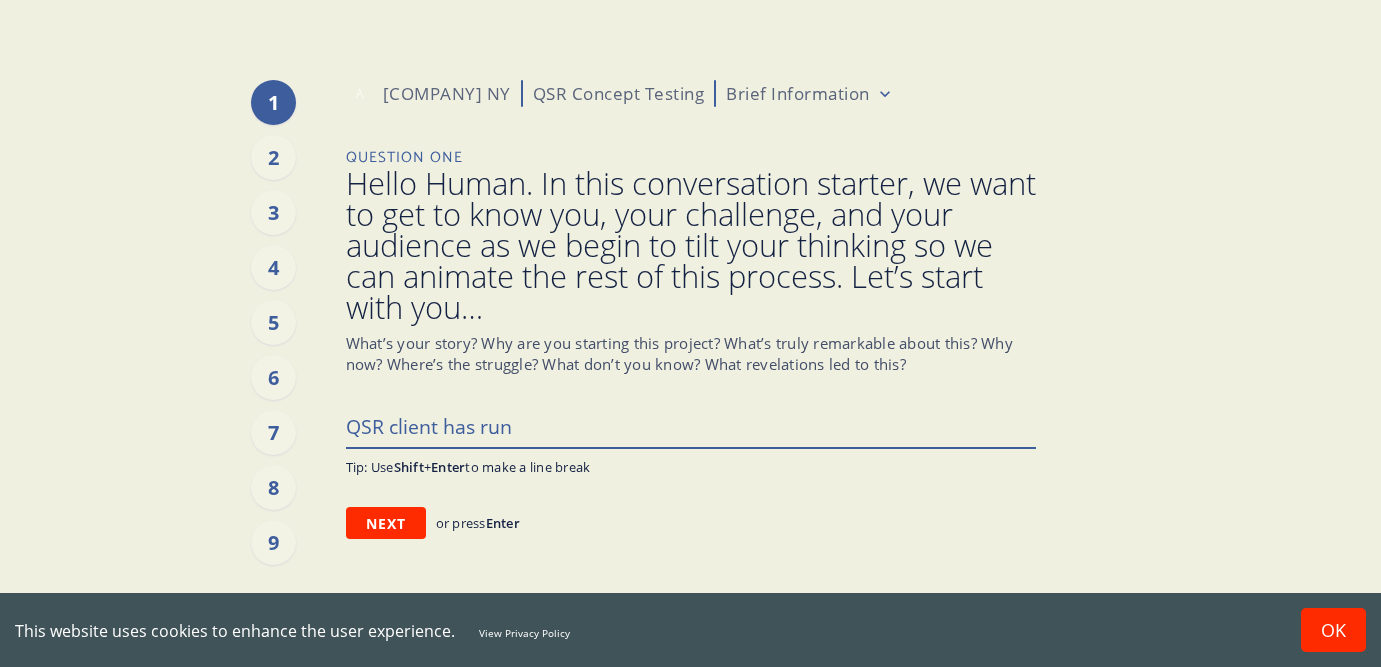 type on "x" 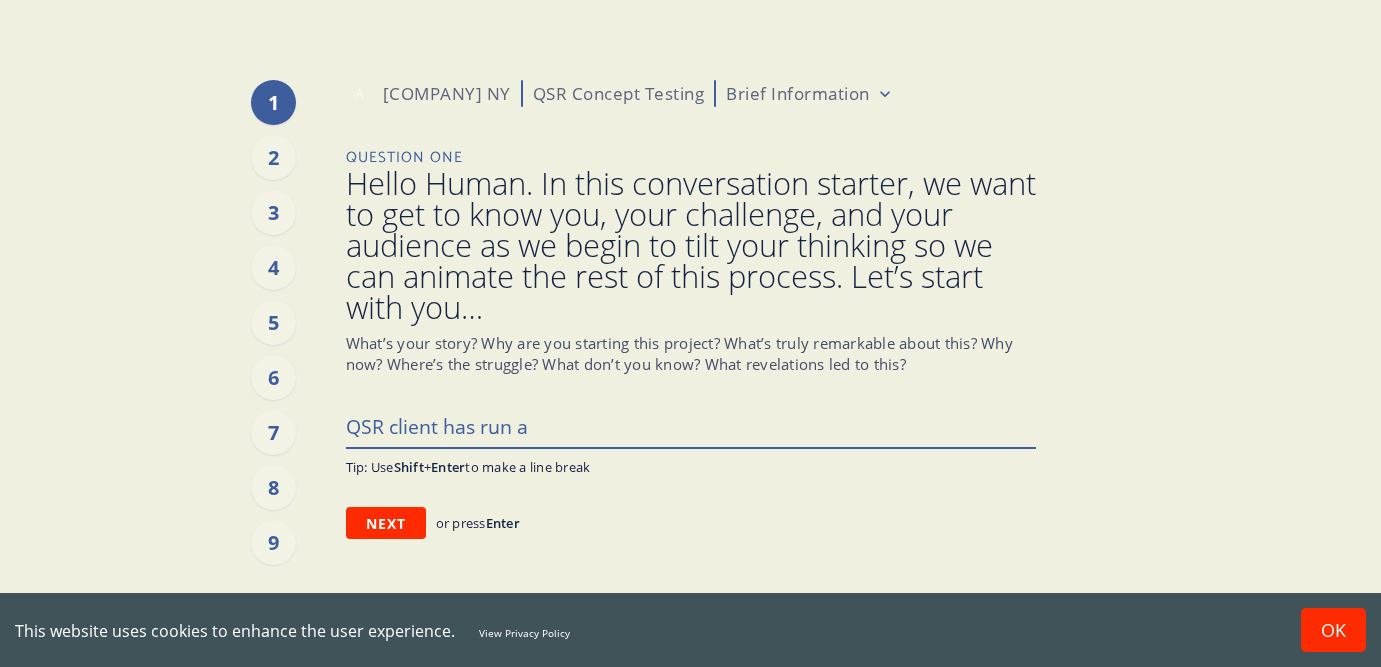 type on "x" 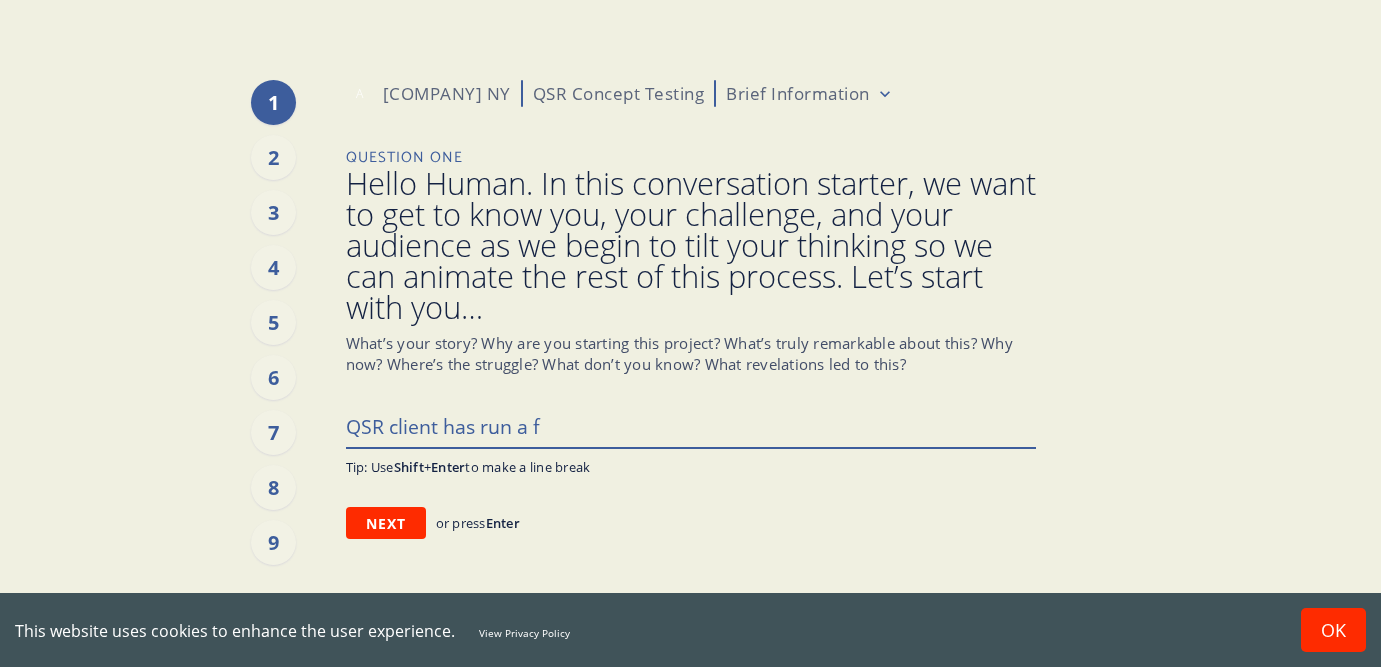 type on "x" 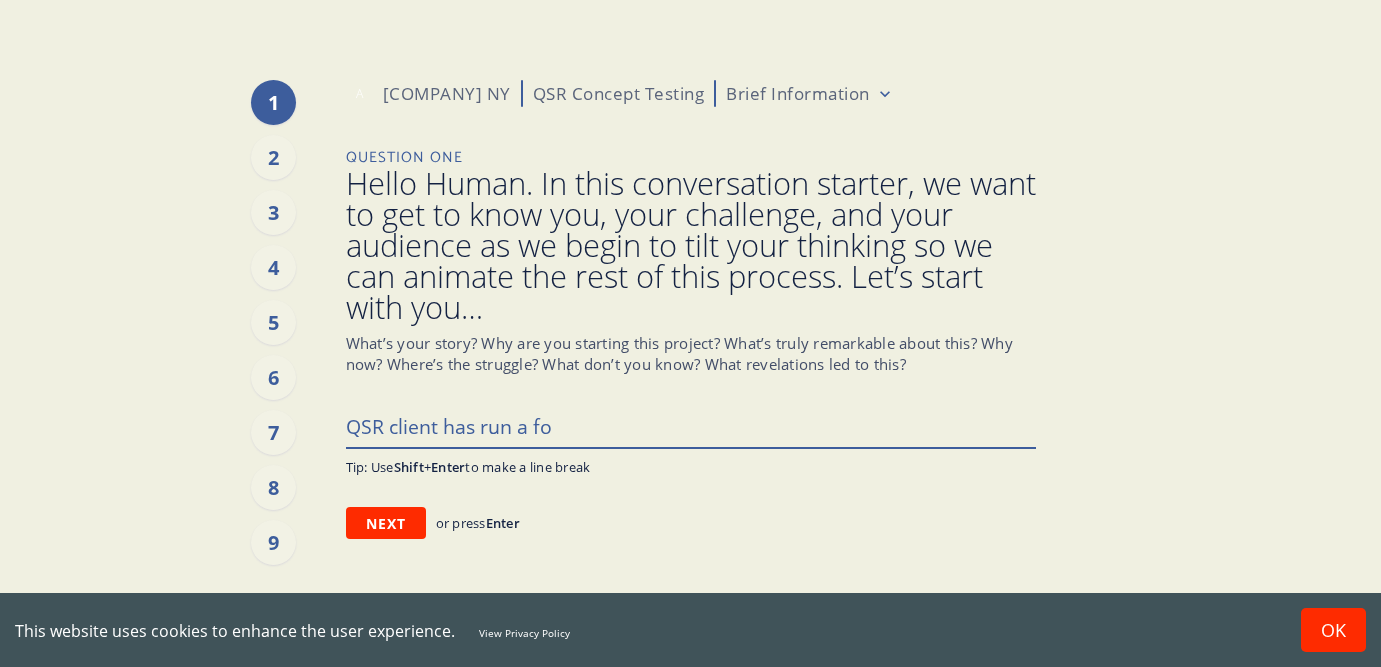 type on "x" 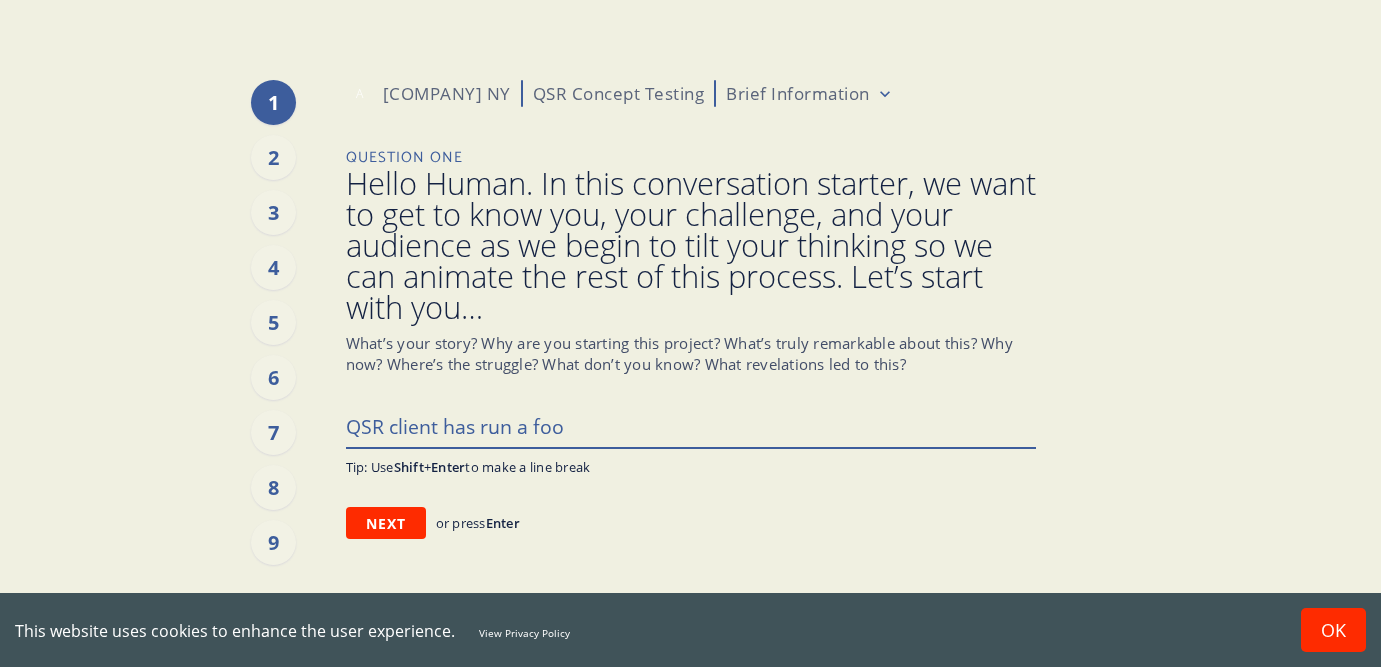 type on "x" 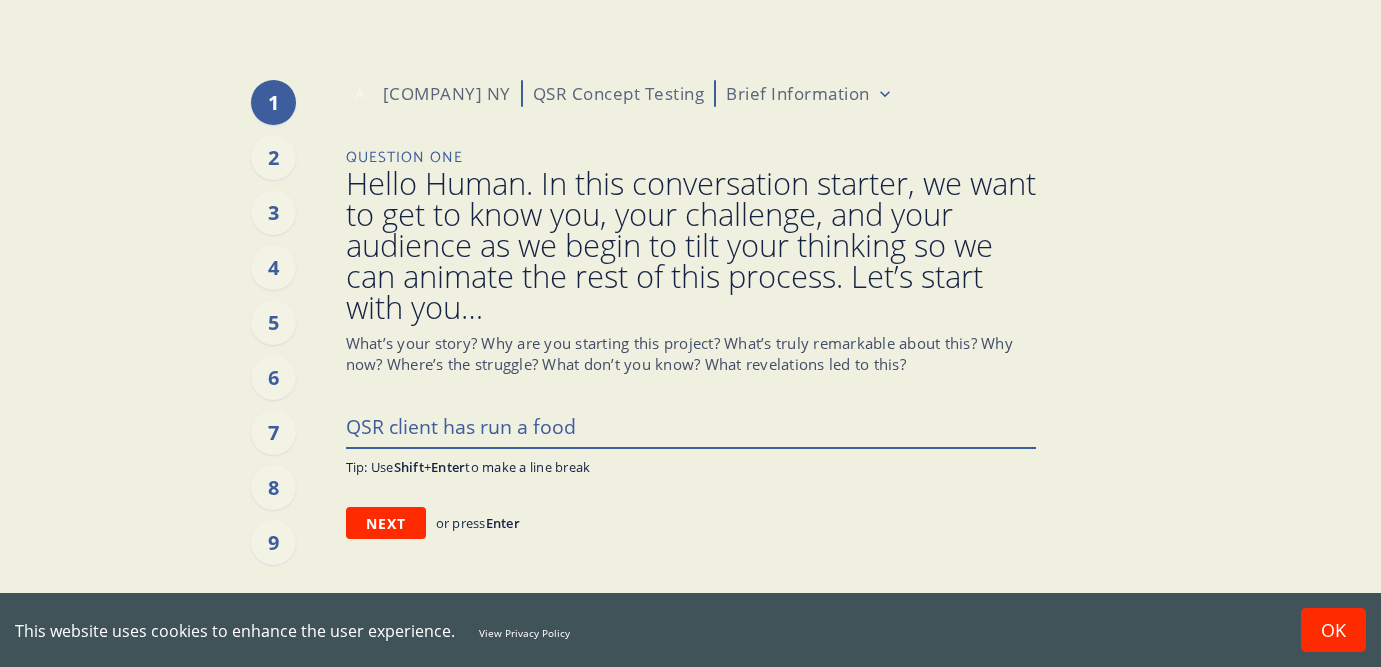 type on "x" 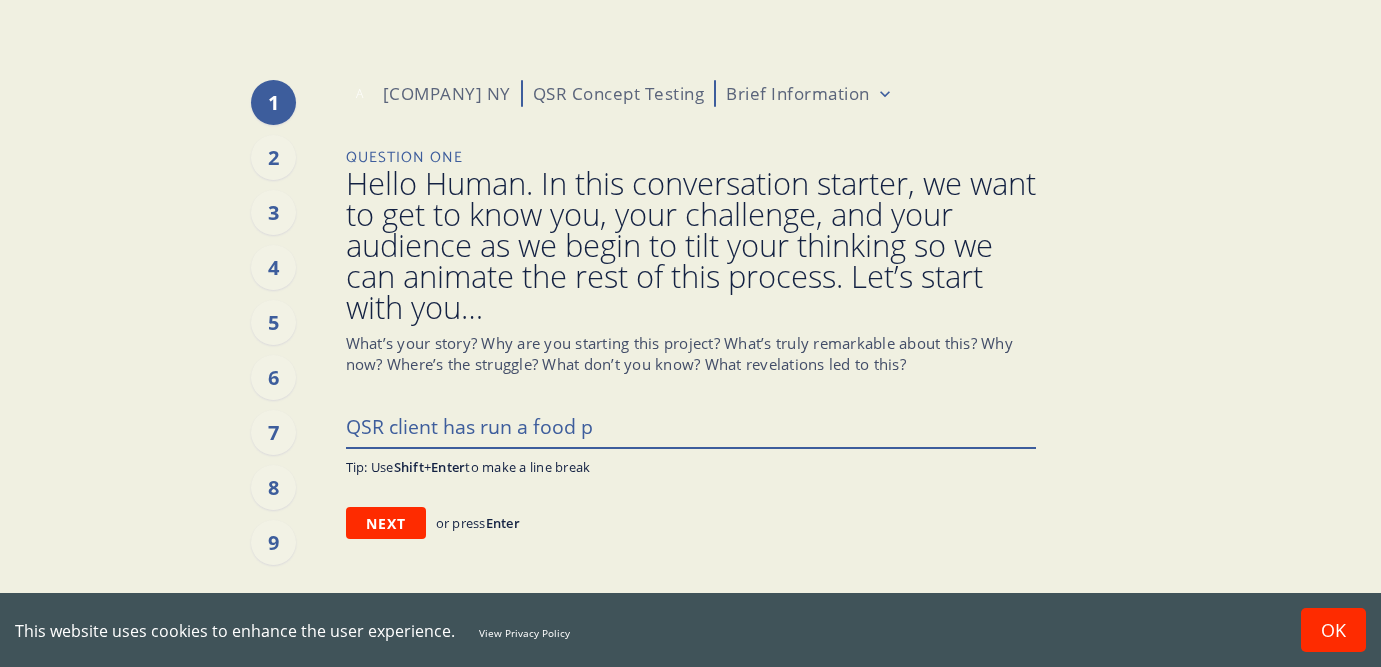 type on "QSR client has run a food pr" 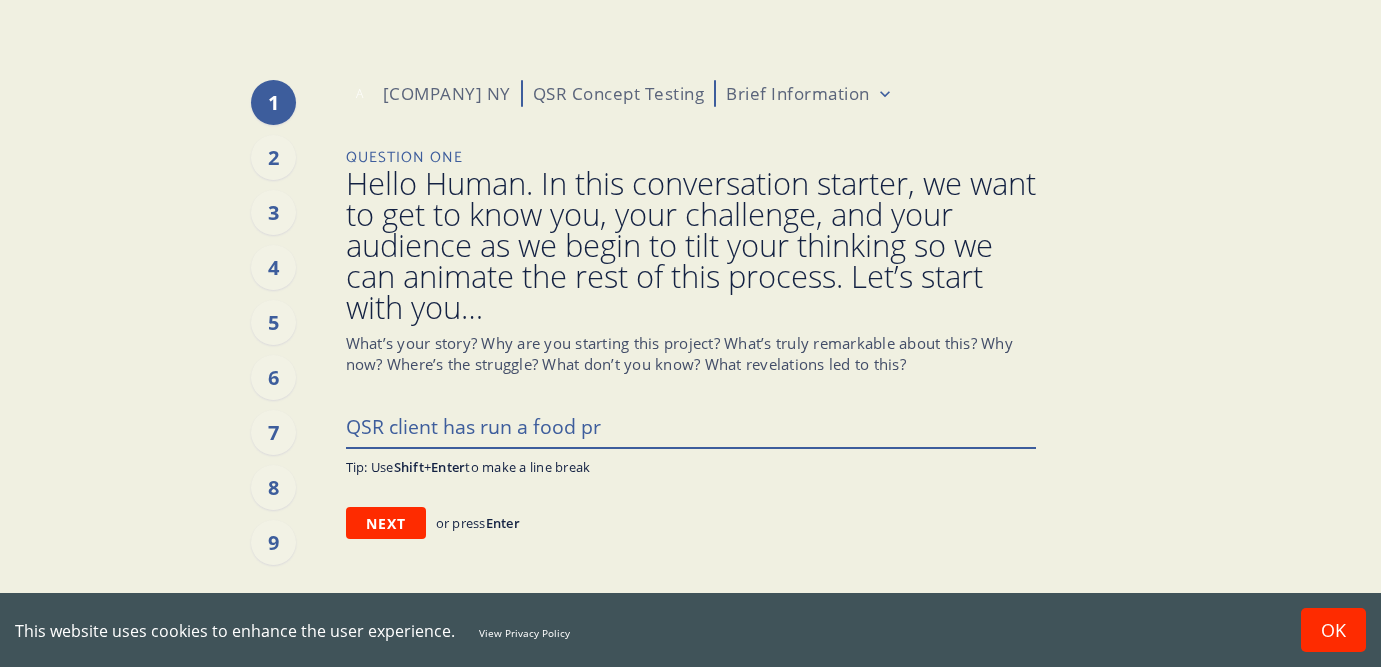 type on "x" 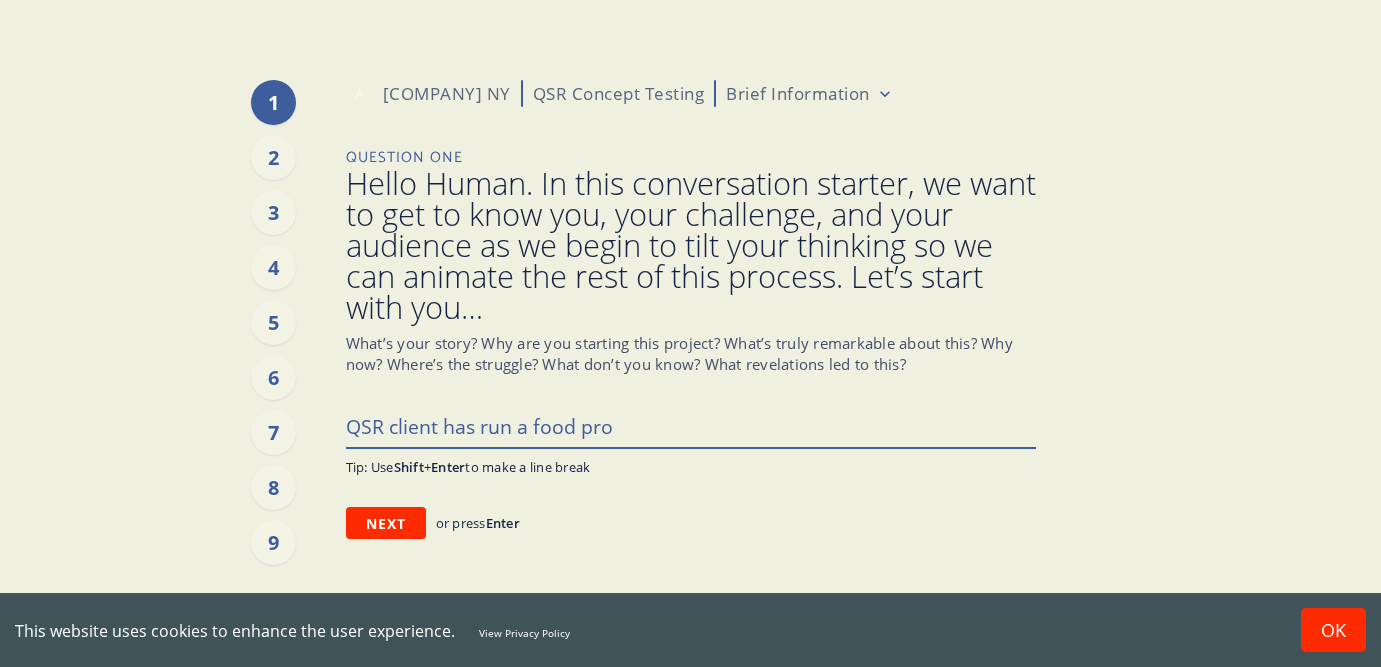 type on "x" 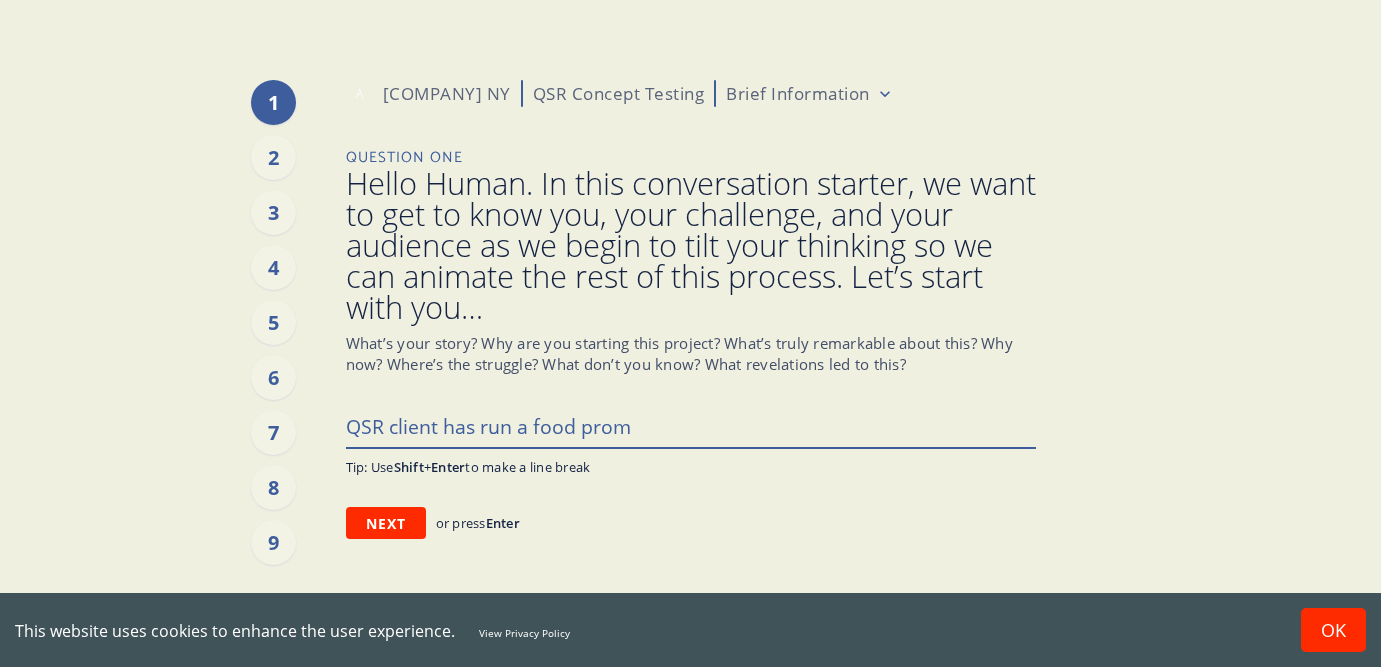 type on "x" 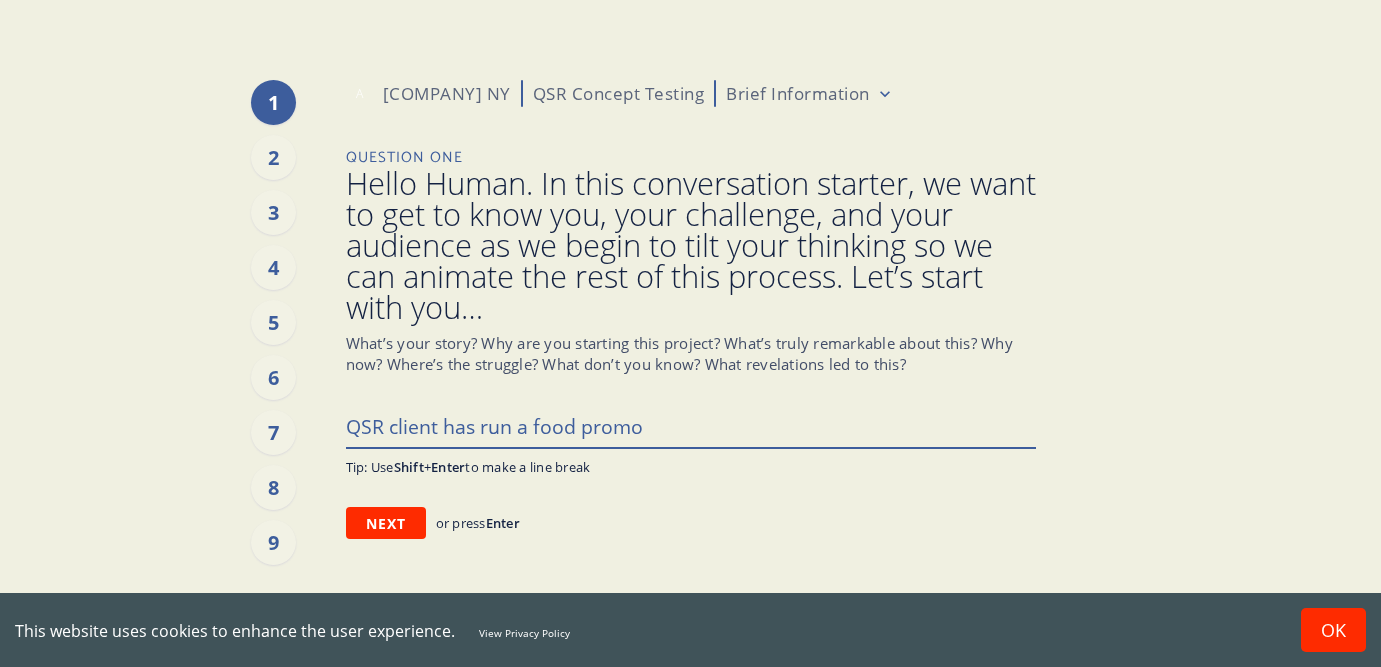 type on "x" 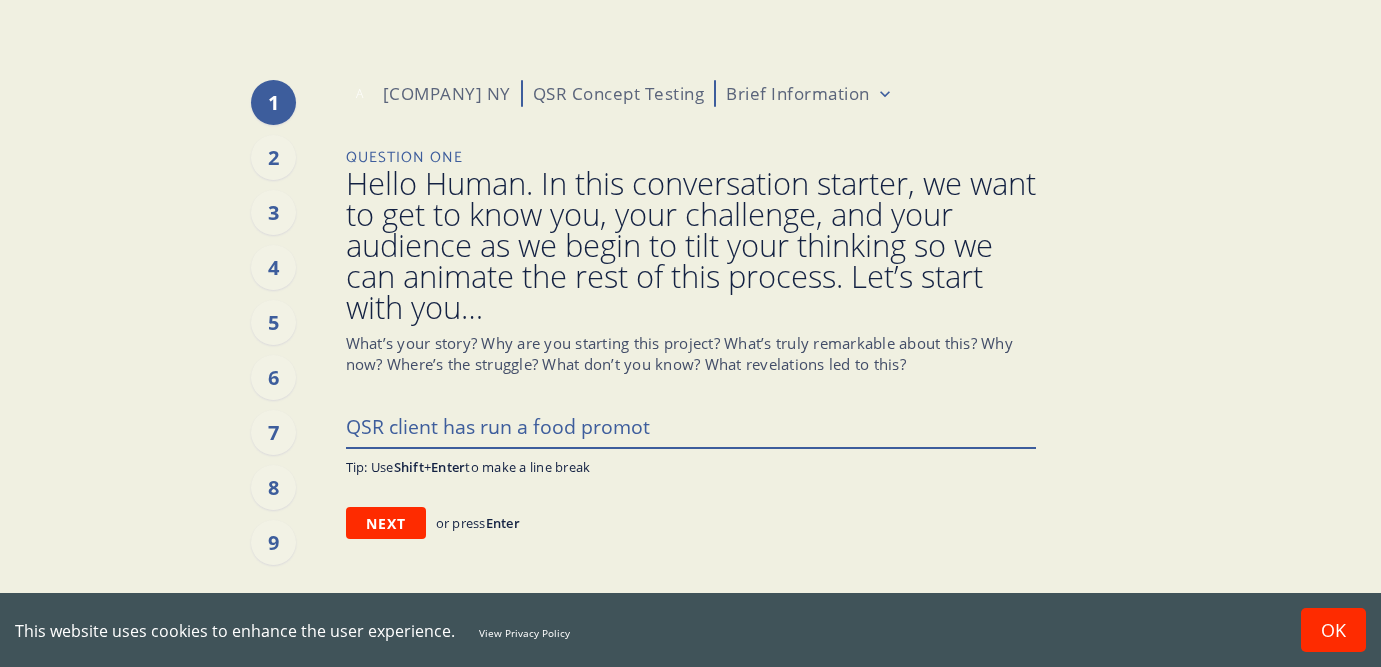 type on "x" 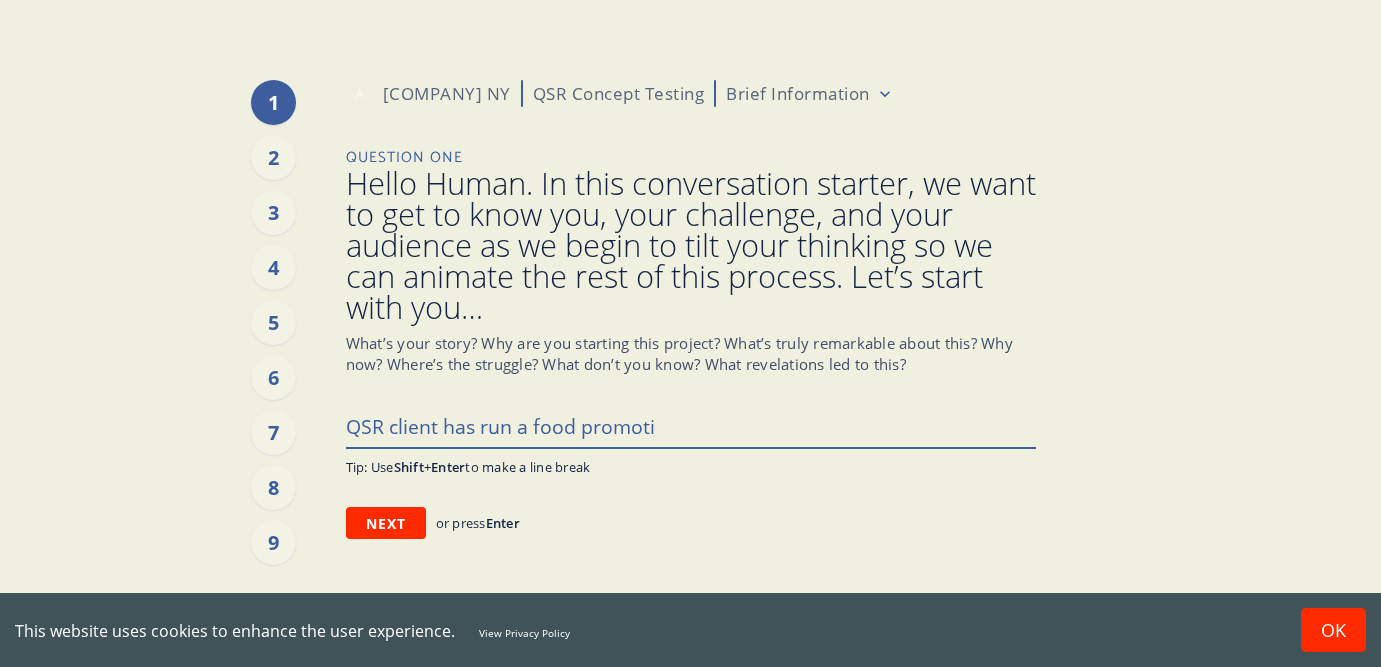 type on "x" 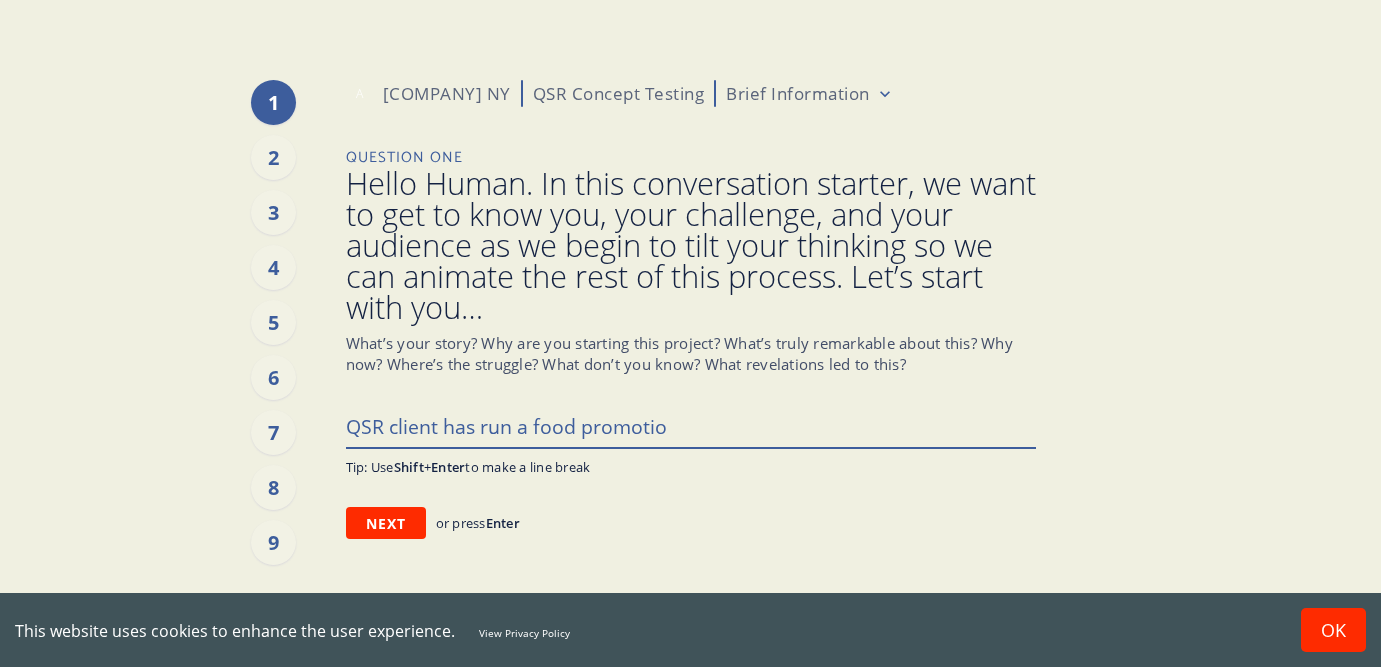type on "x" 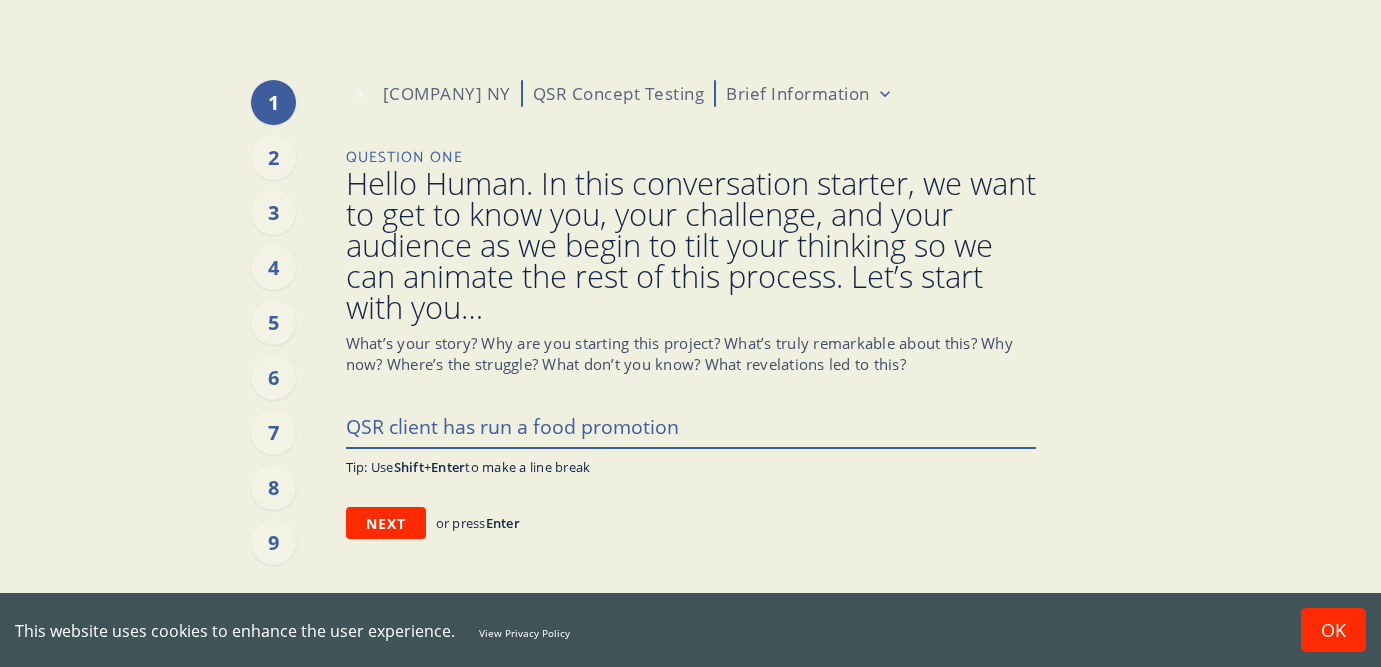 type on "x" 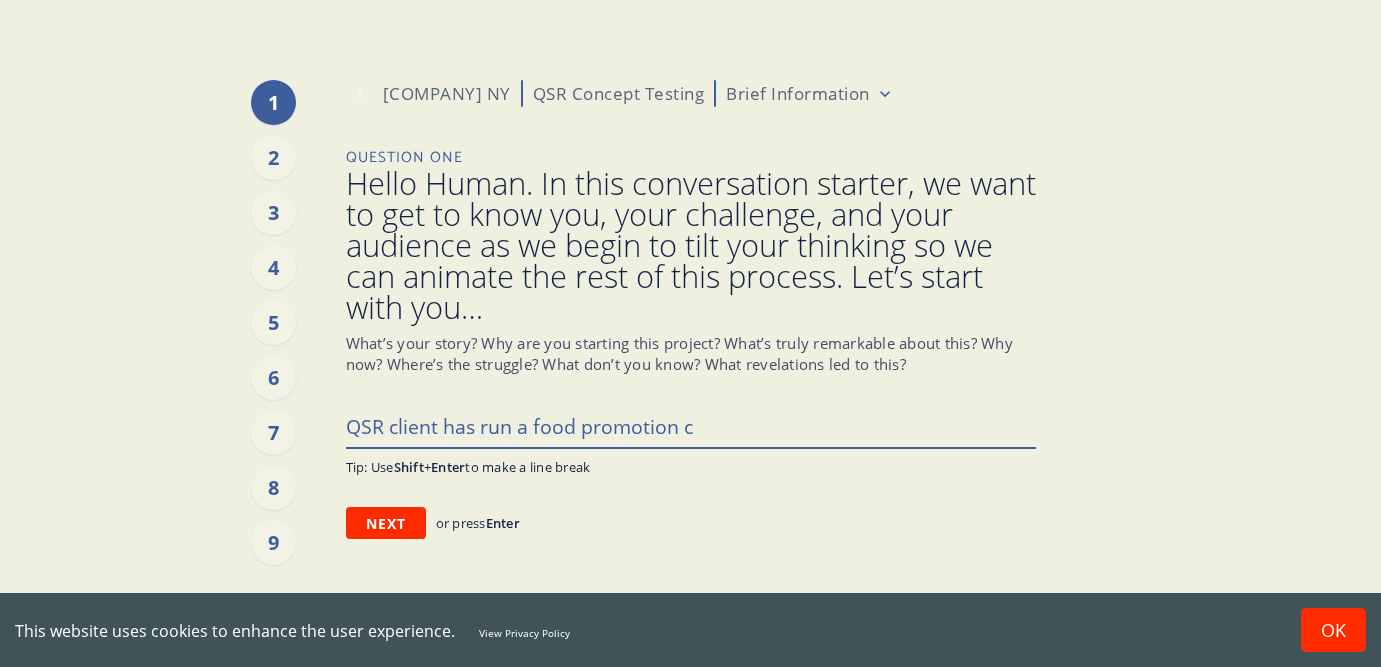 type on "QSR client has run a food promotion ca" 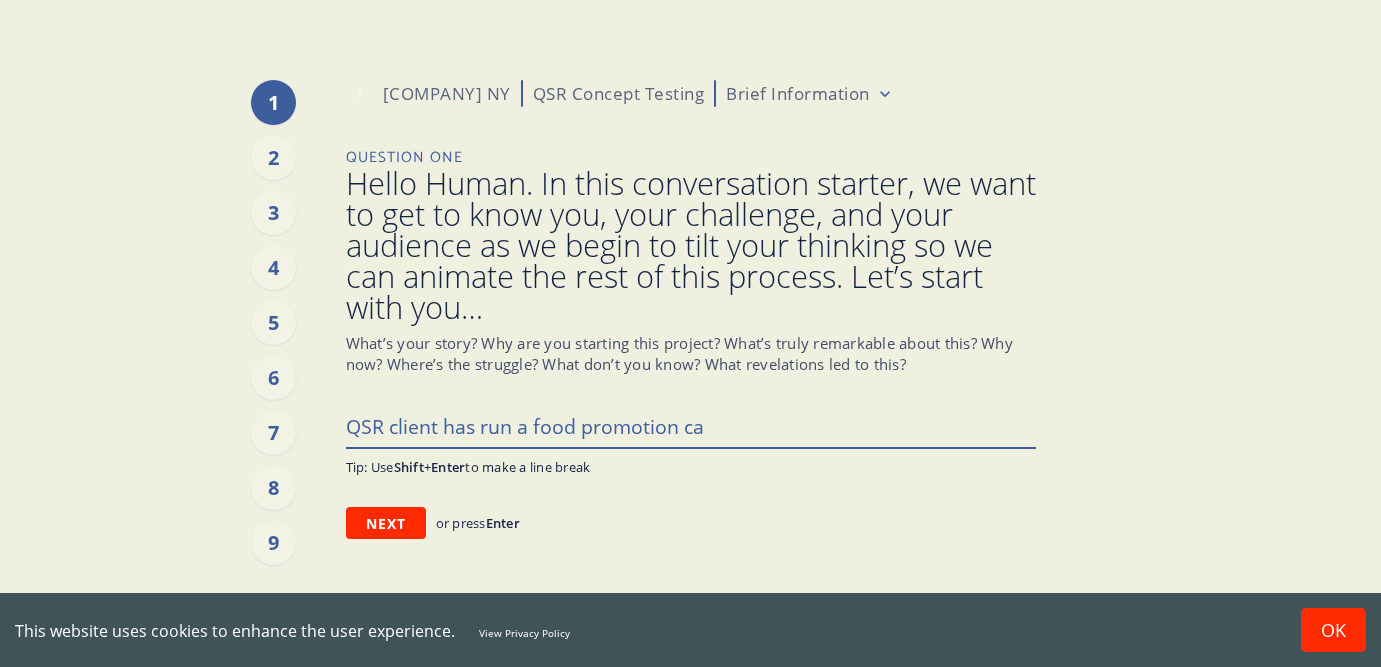 type on "x" 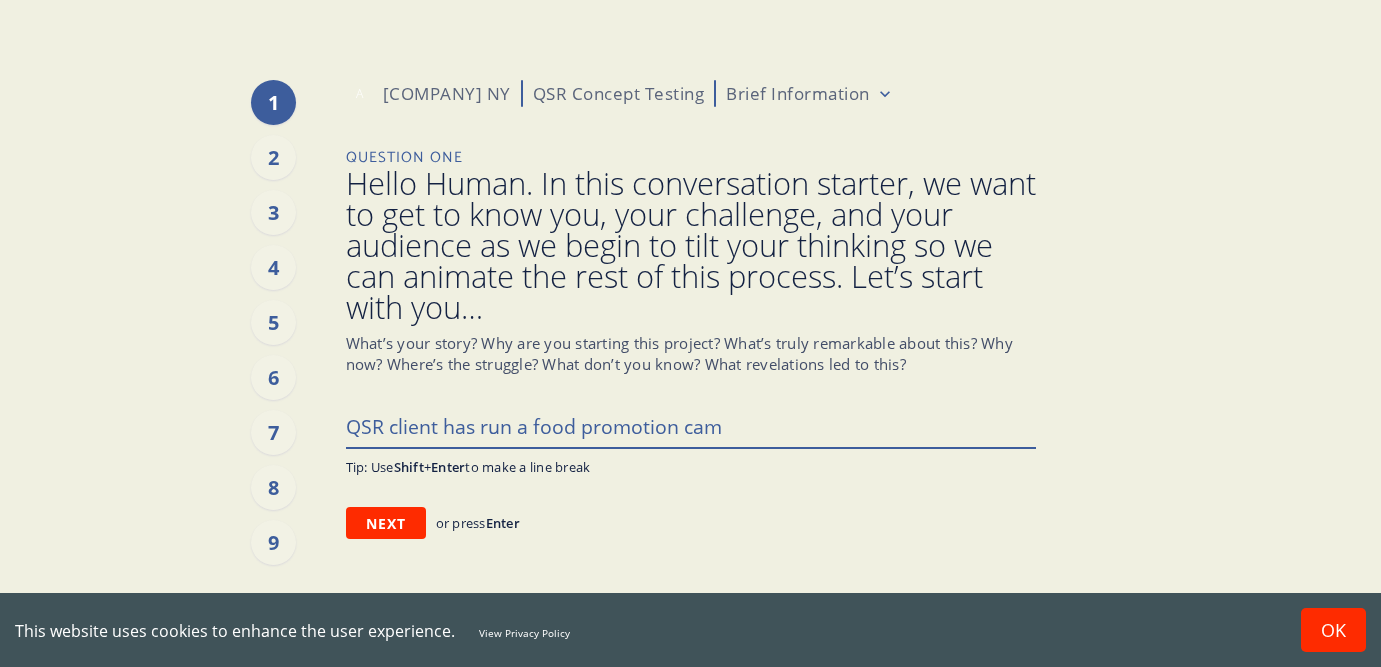 type on "x" 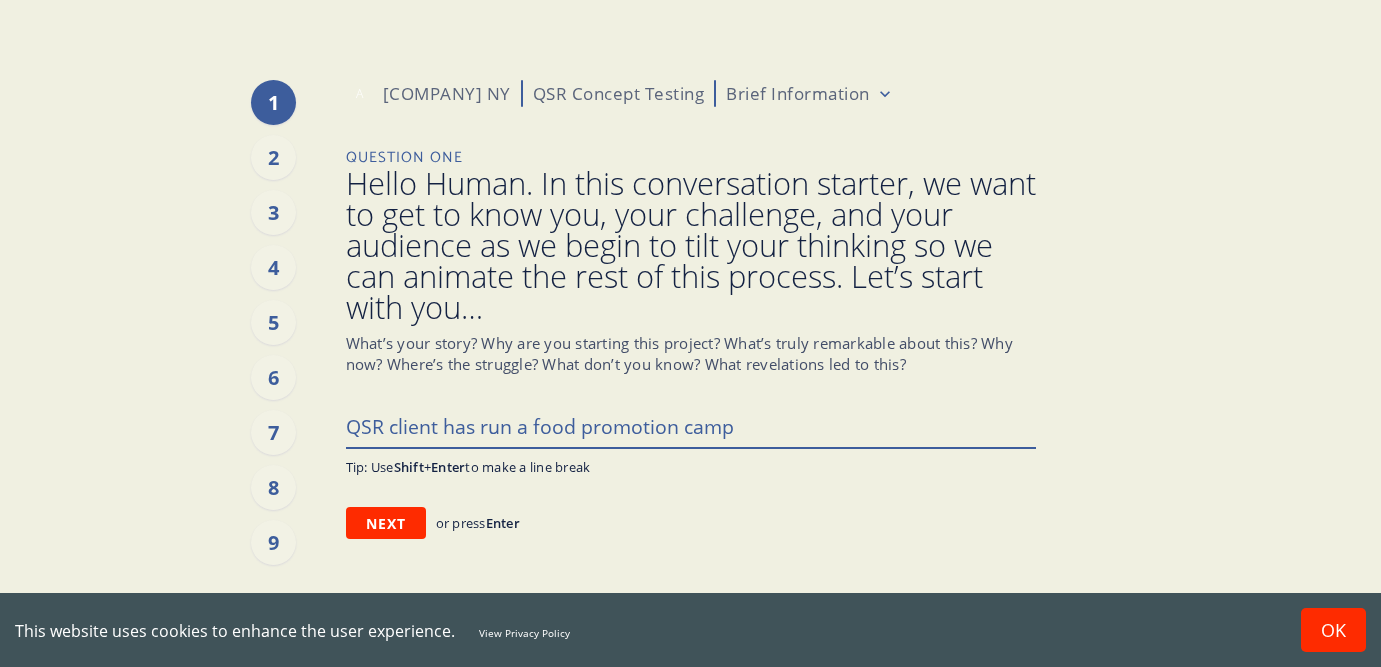 type on "x" 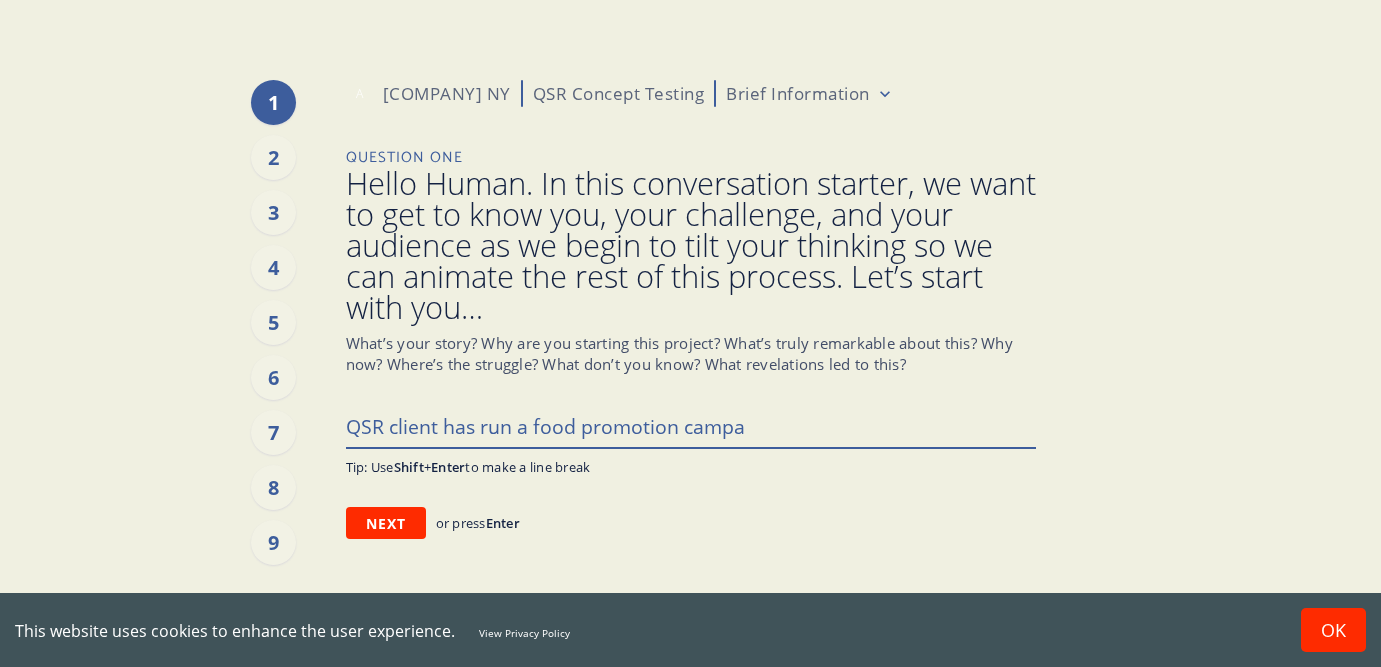 type on "x" 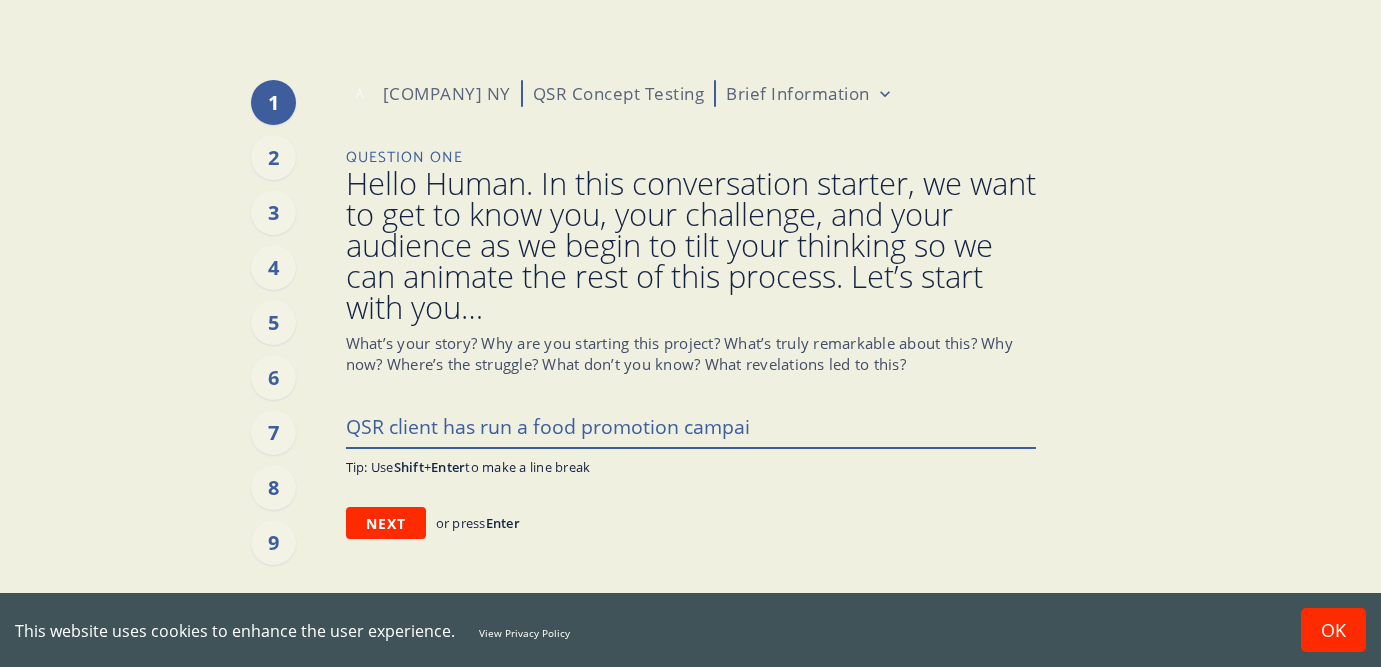 type on "QSR client has run a food promotion campaig" 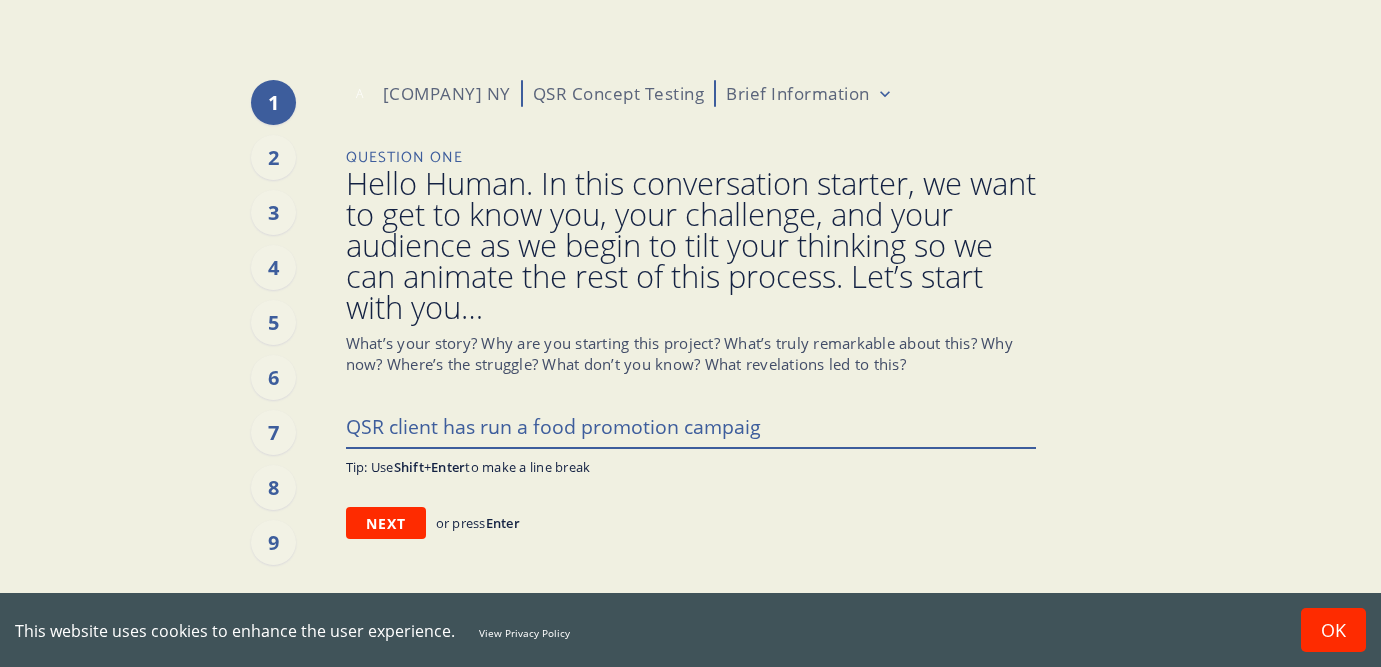 type on "x" 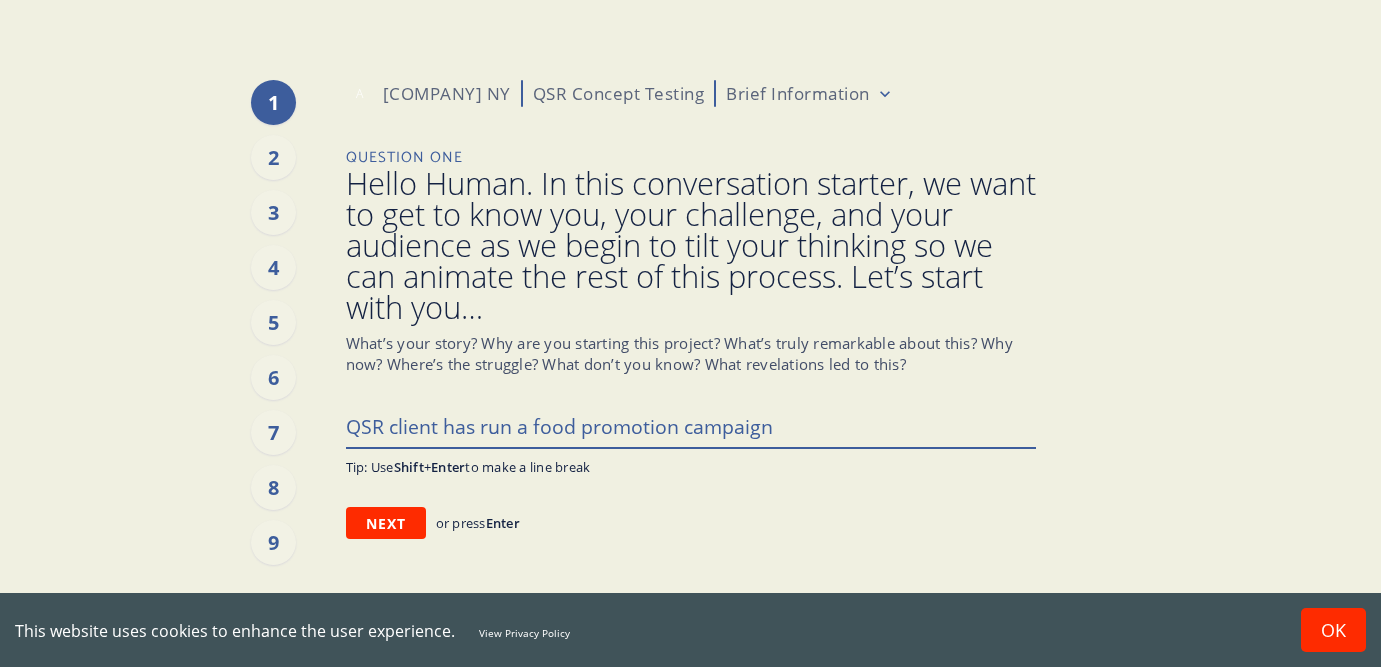 type on "x" 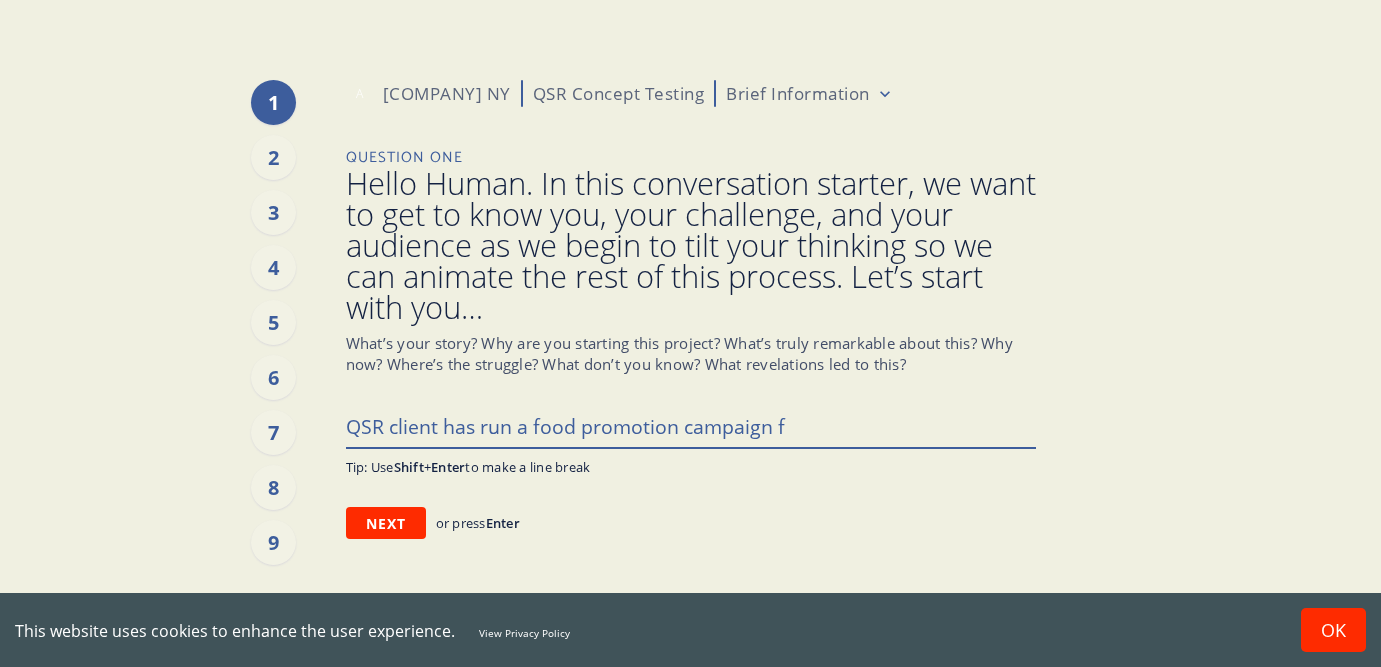 type on "x" 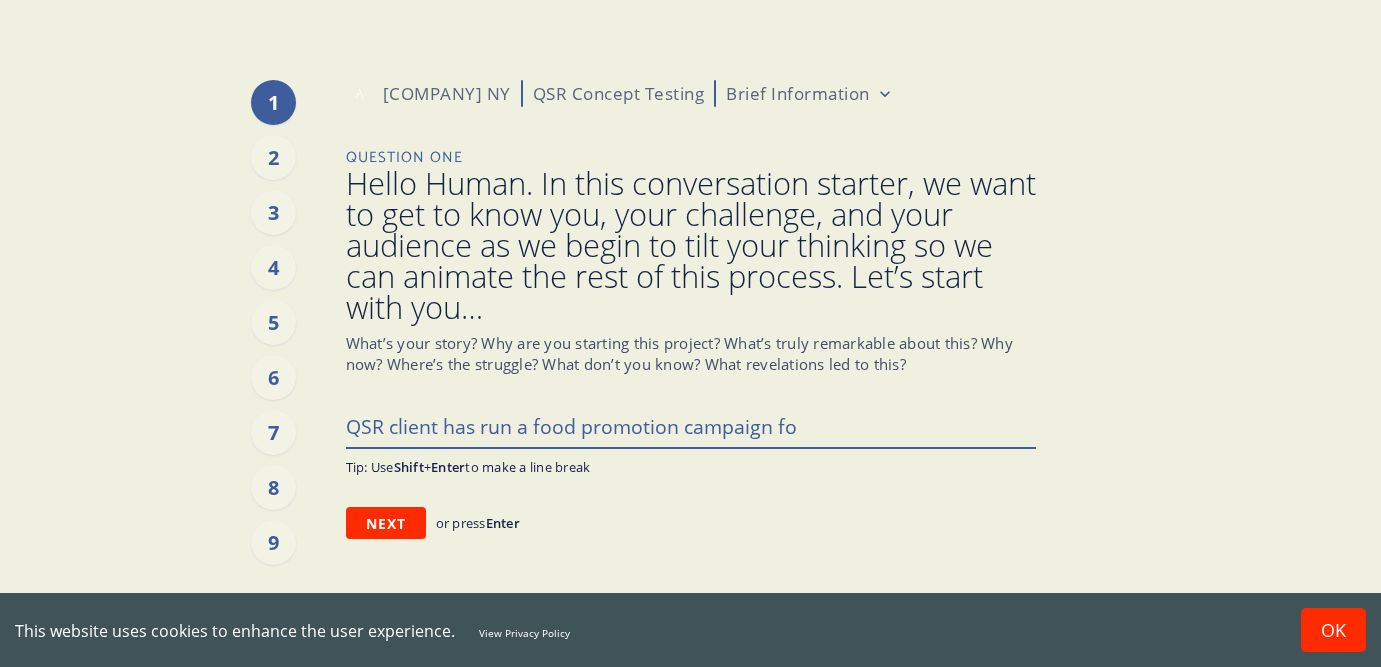 type on "x" 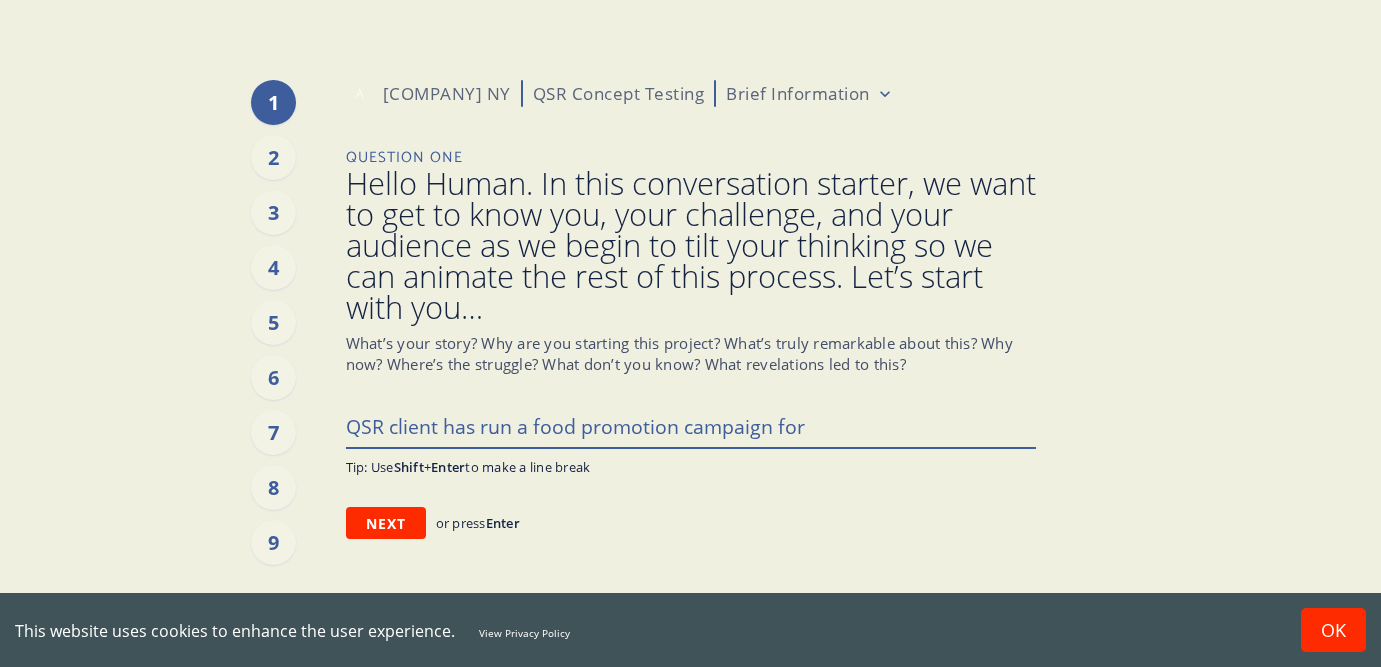 type on "x" 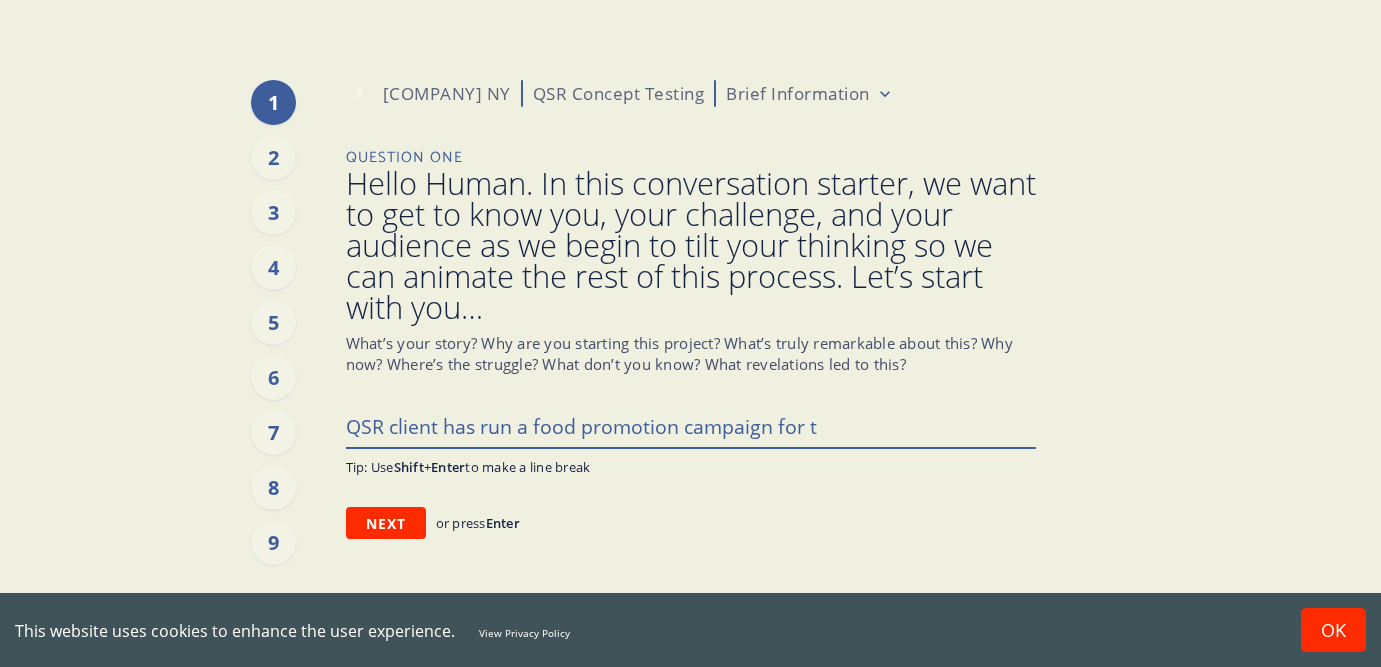 type on "x" 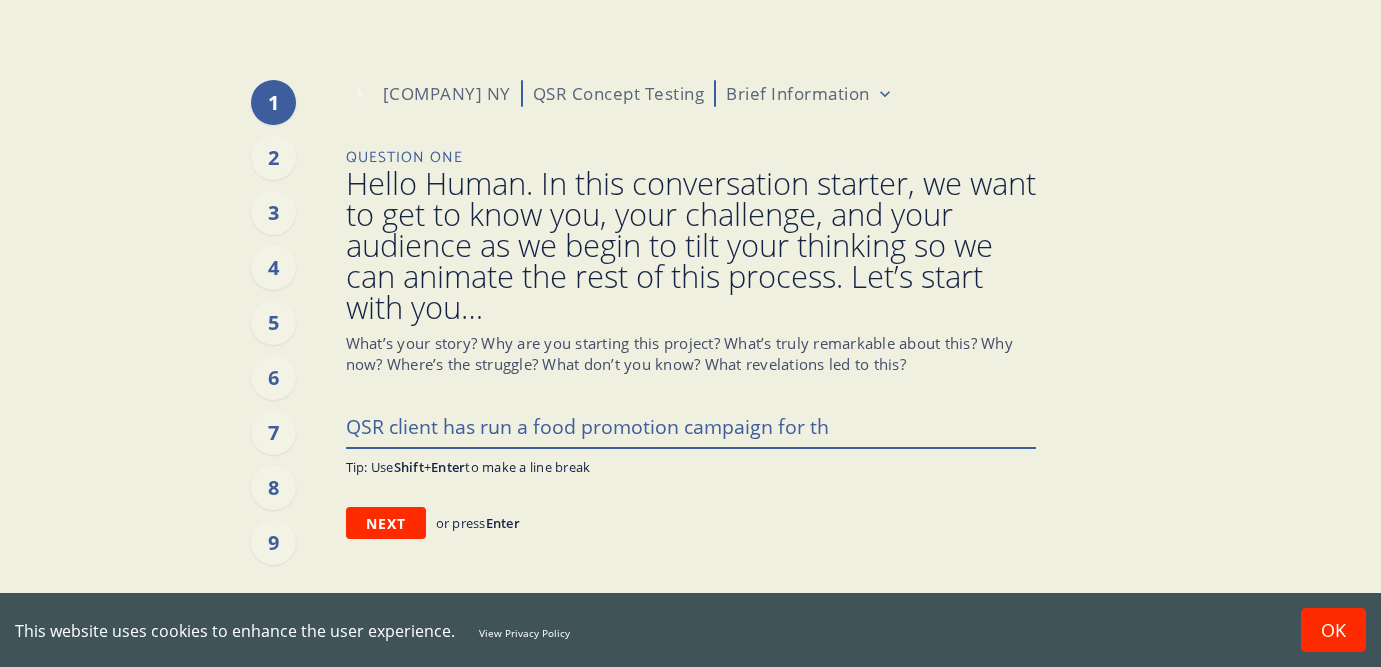 type on "x" 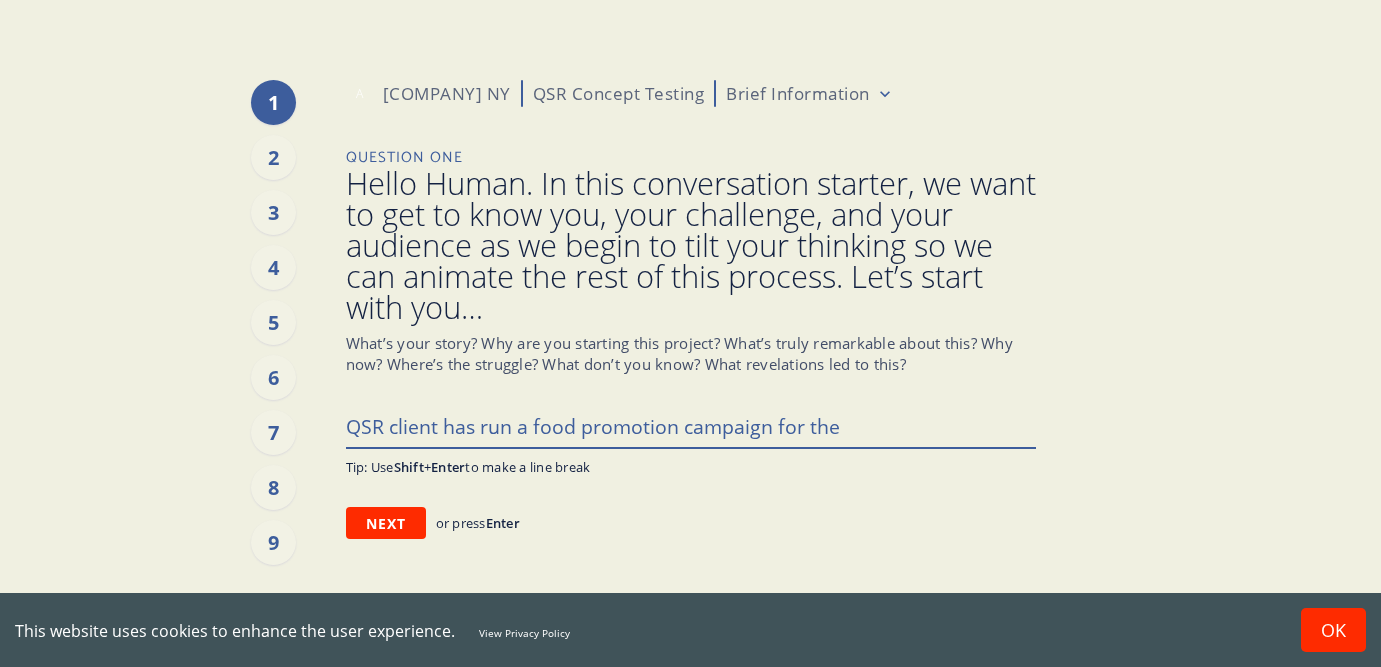 type on "x" 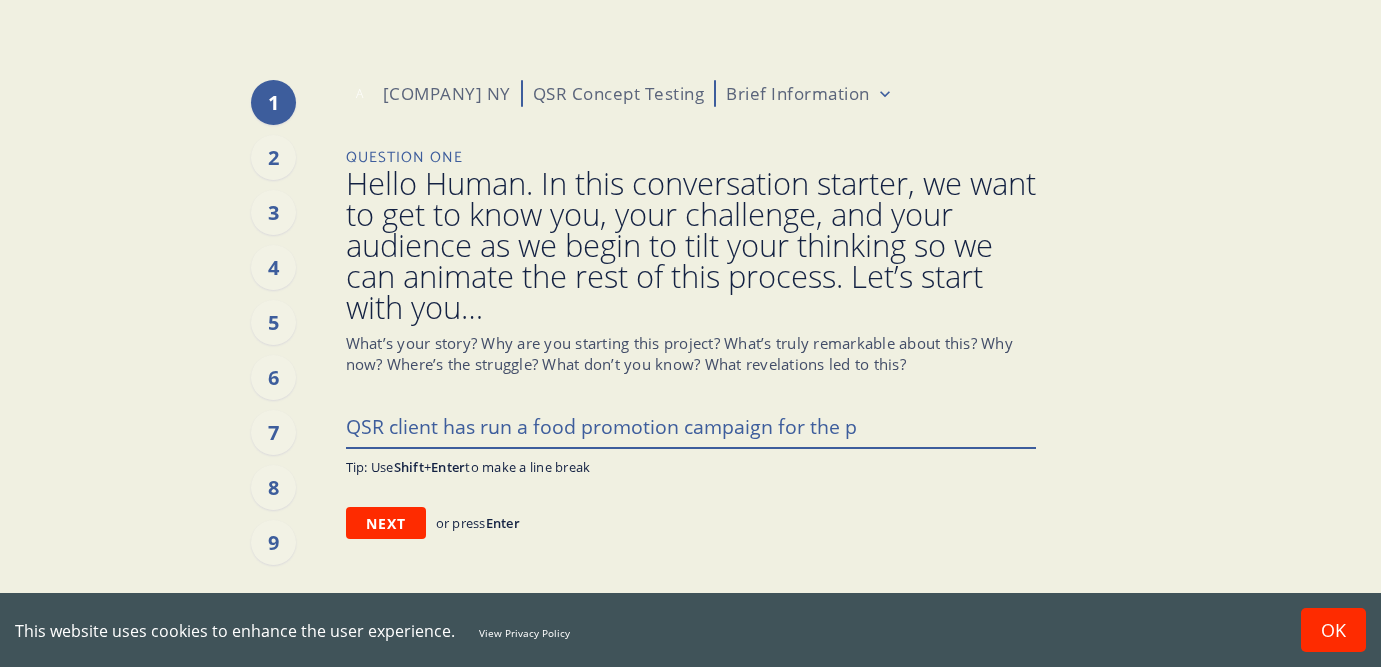 type on "x" 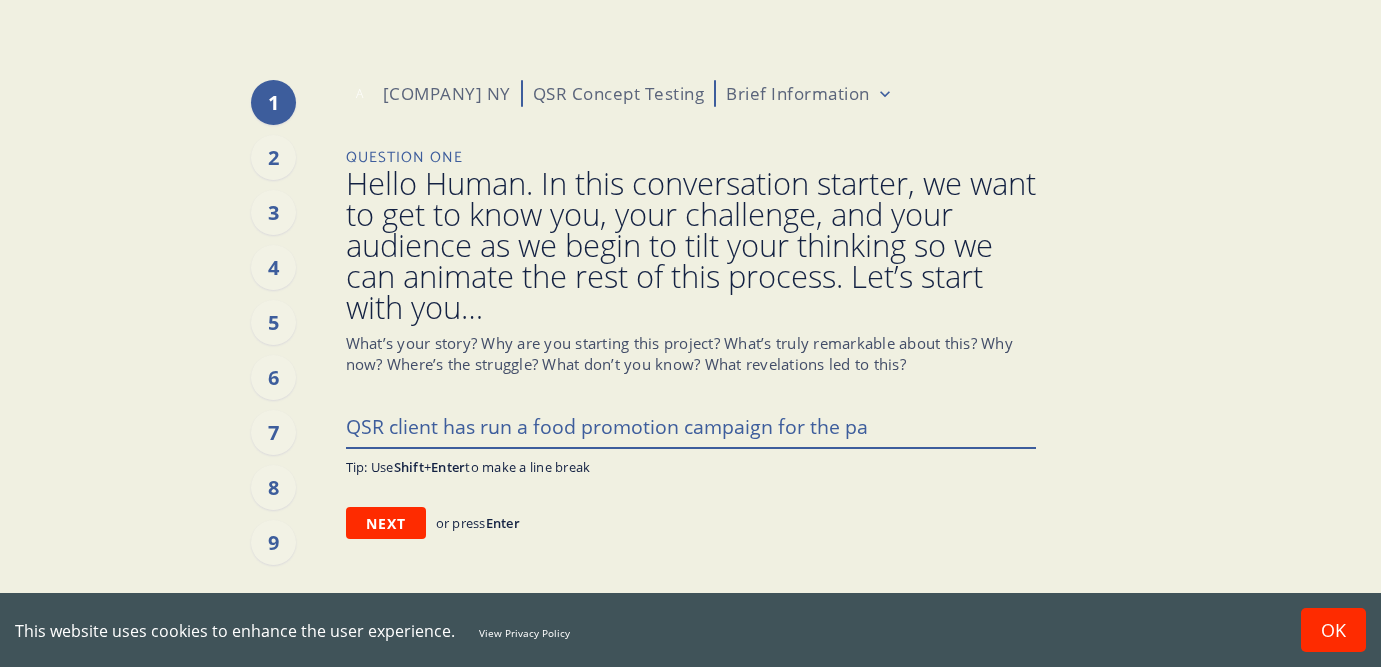 type on "x" 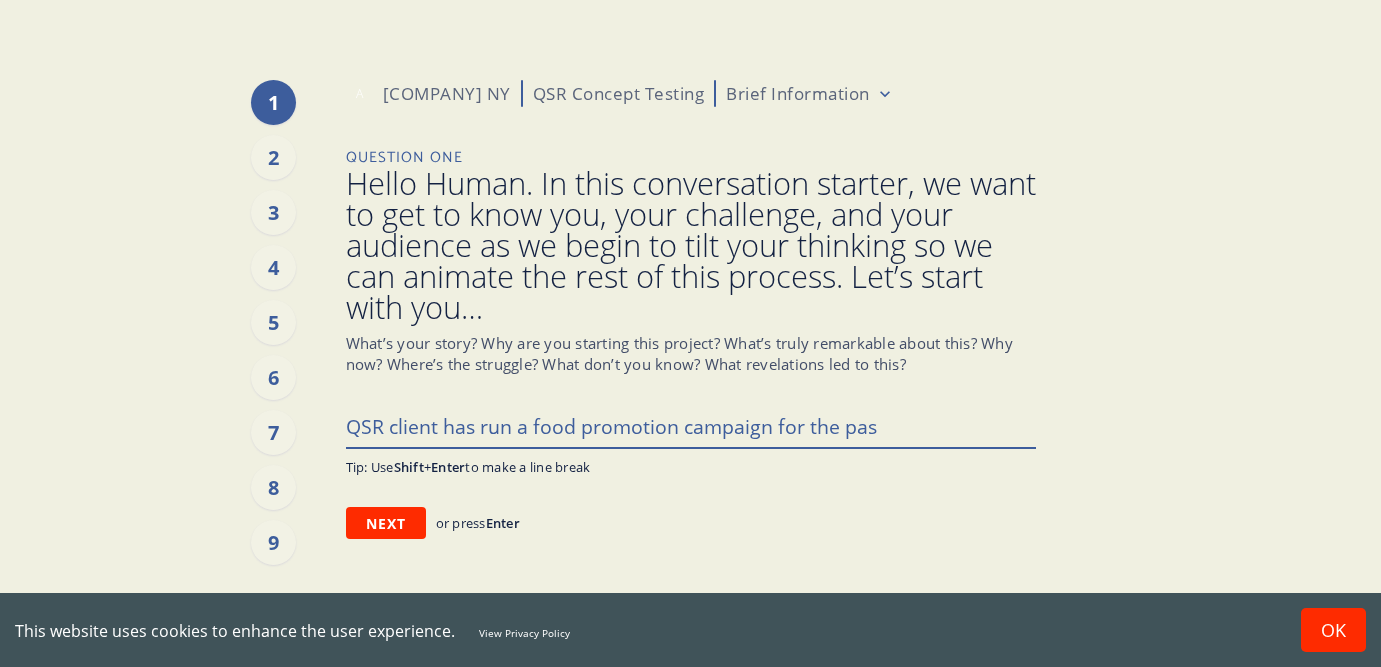 type on "x" 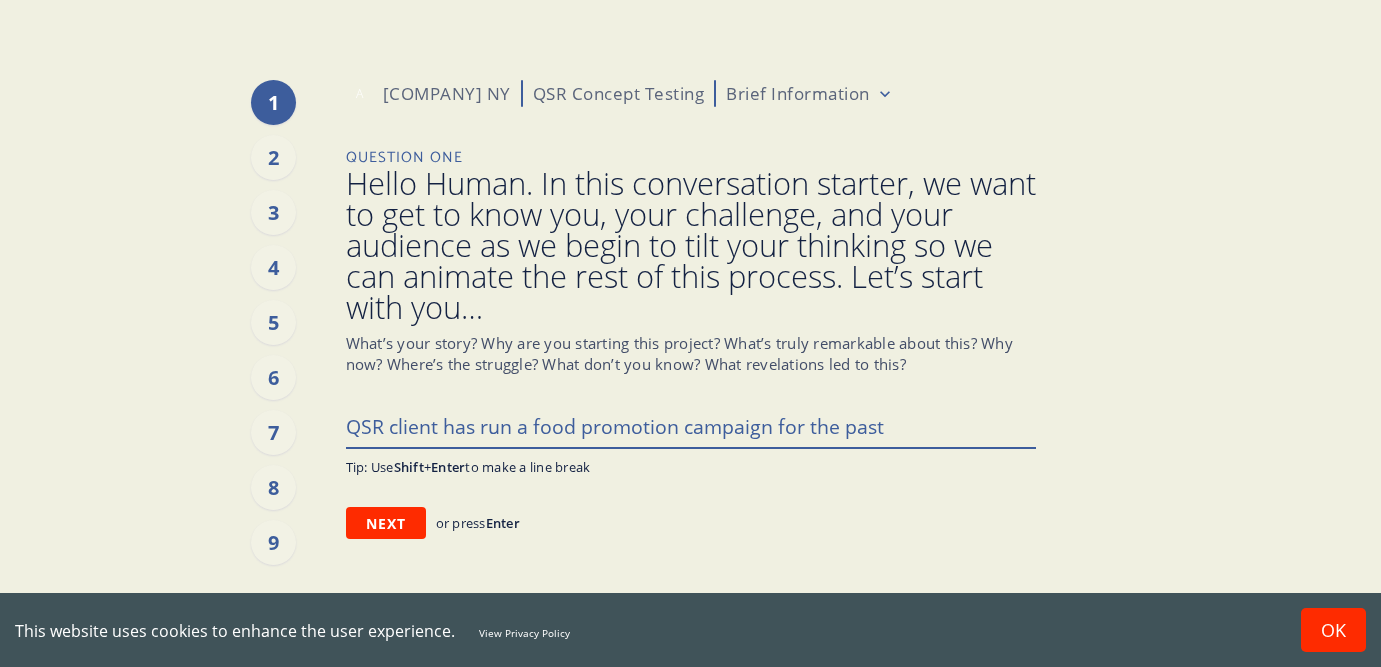 type on "x" 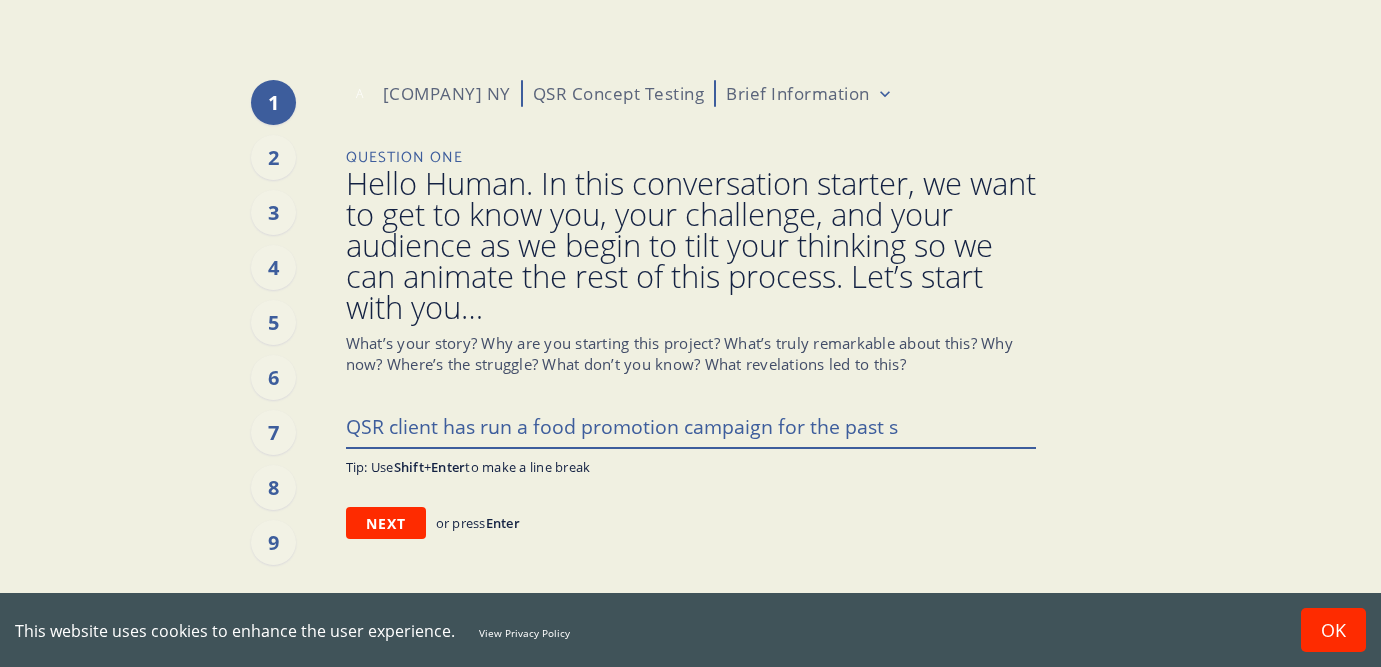type on "x" 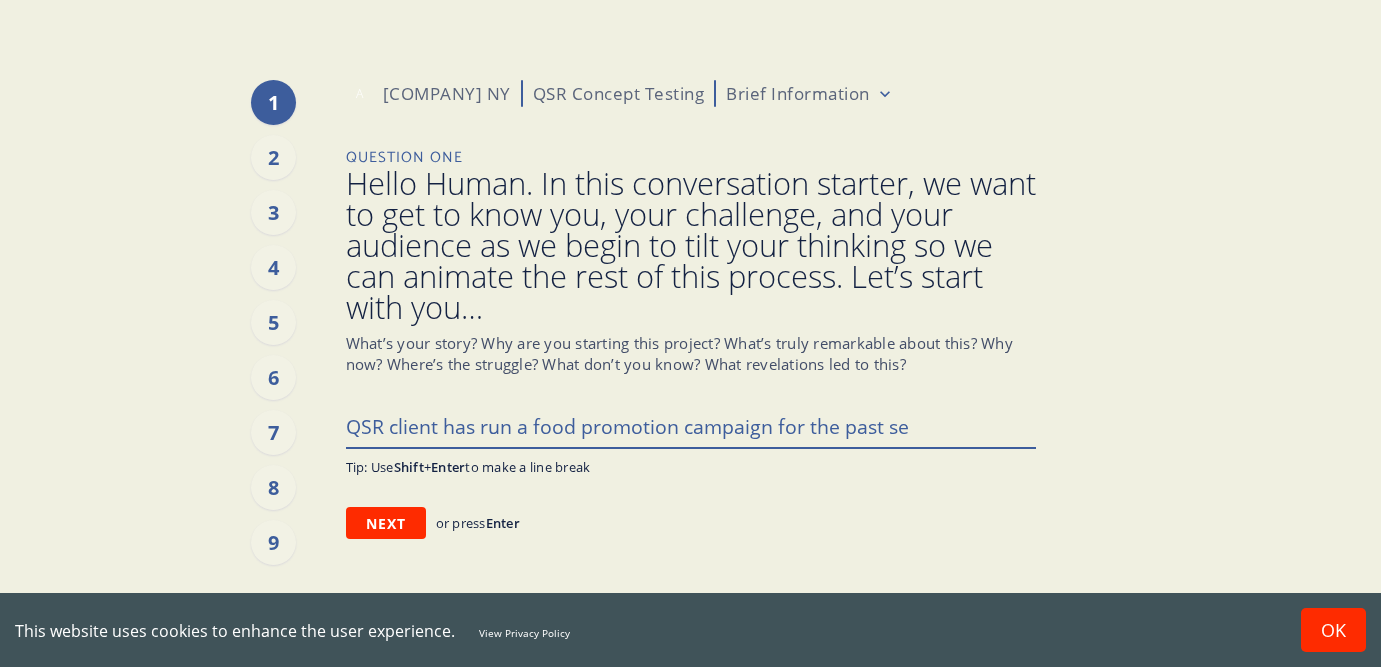 type on "x" 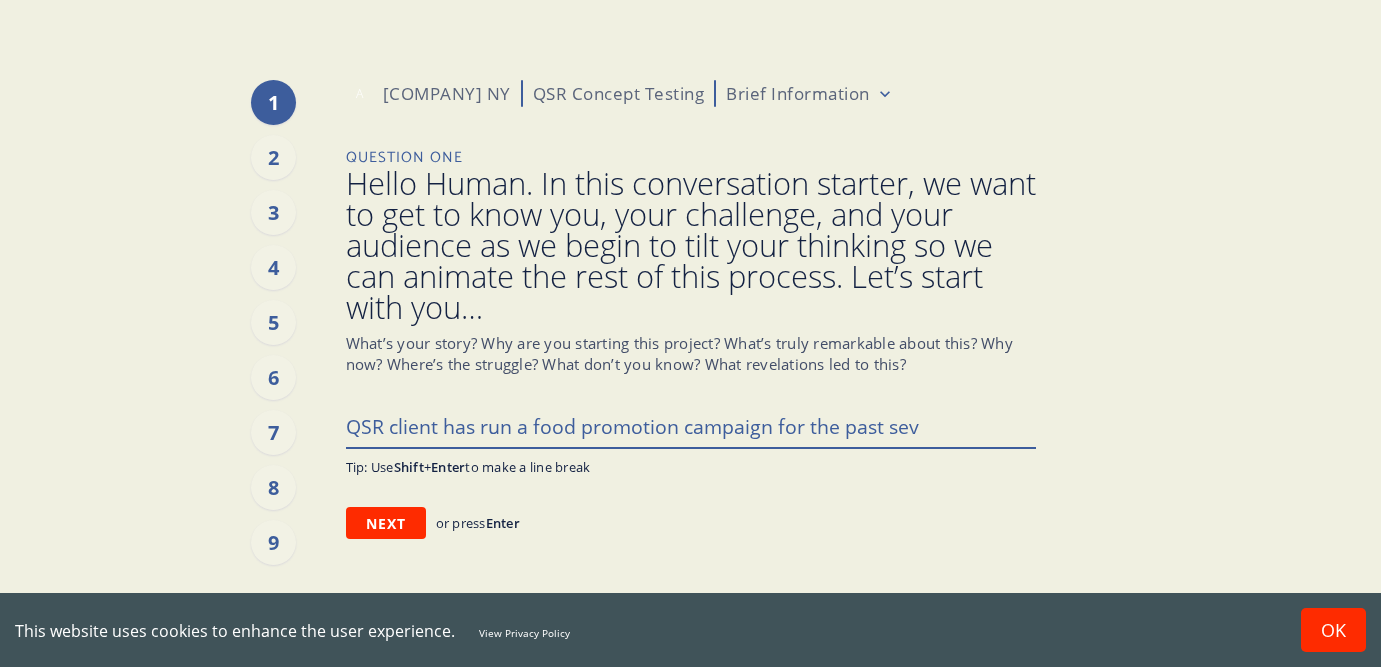 type on "x" 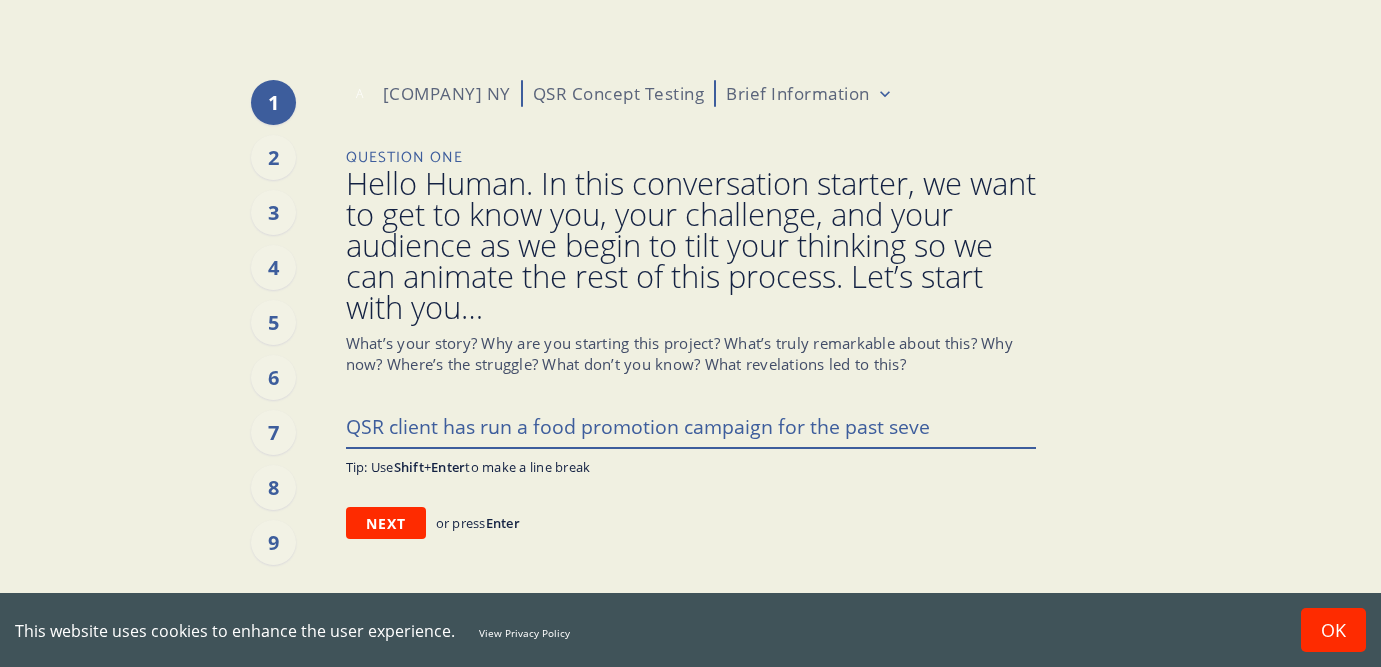 type on "x" 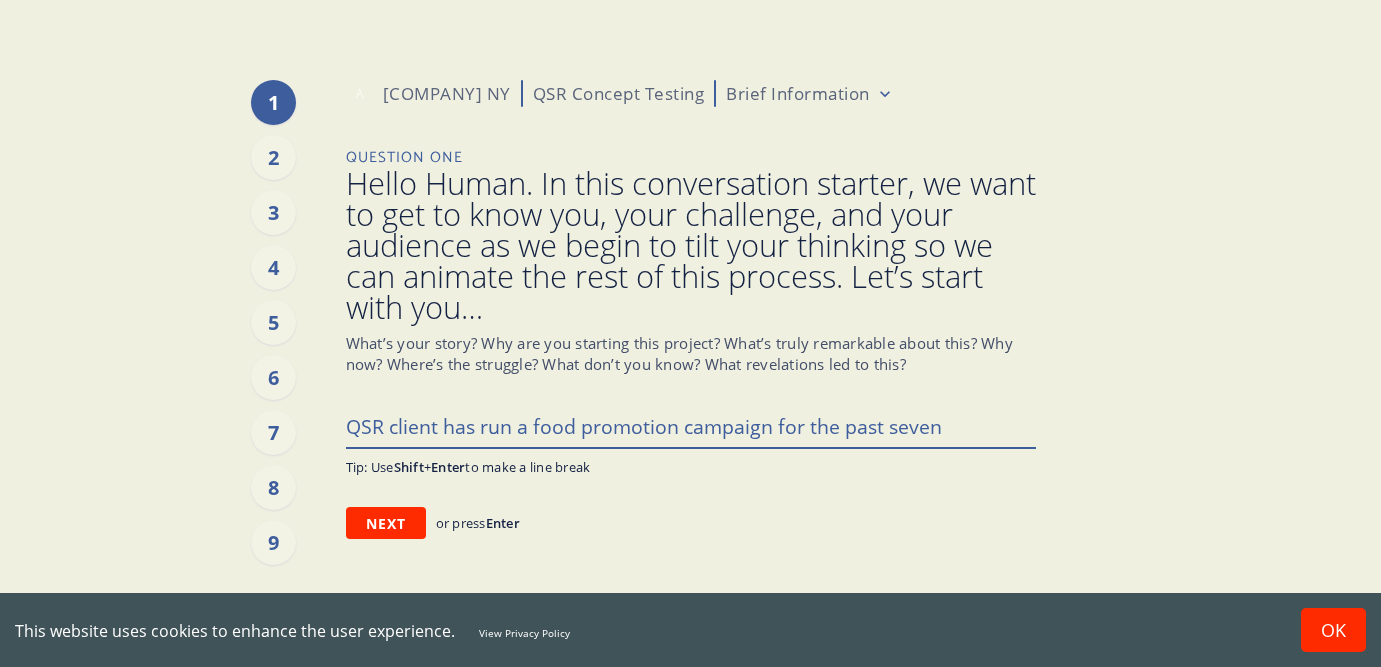 type on "x" 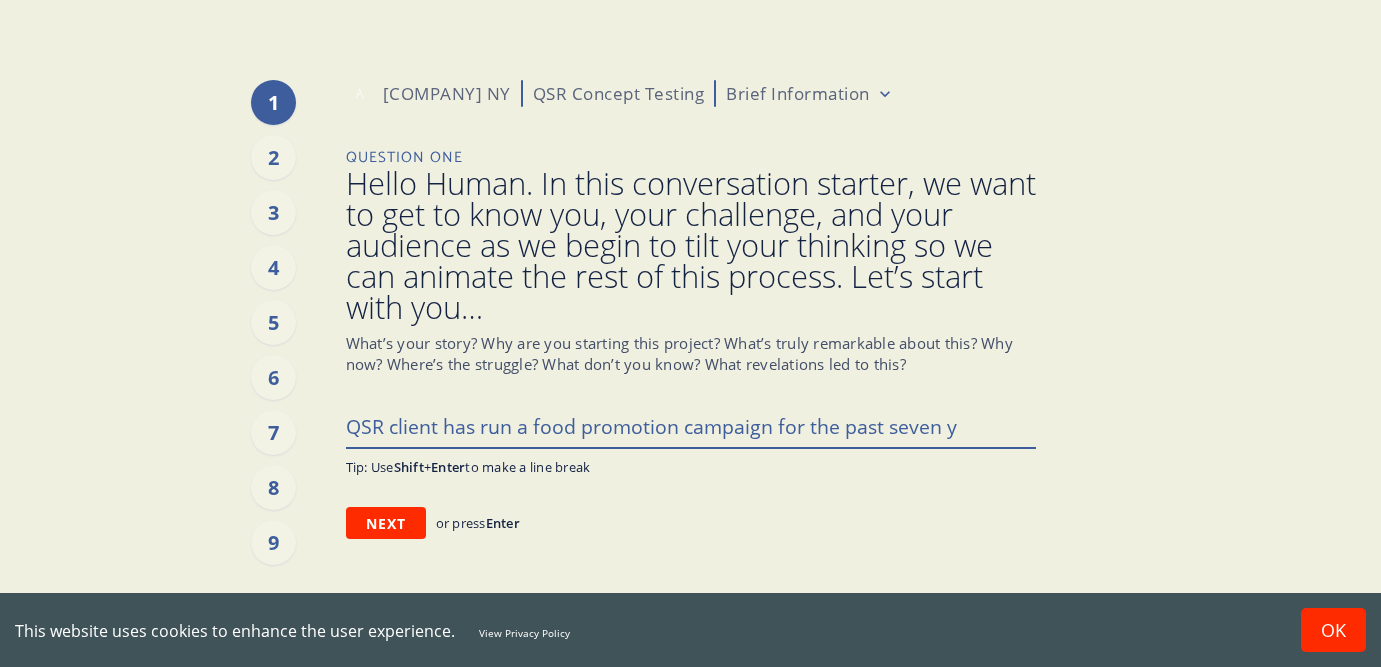 type on "x" 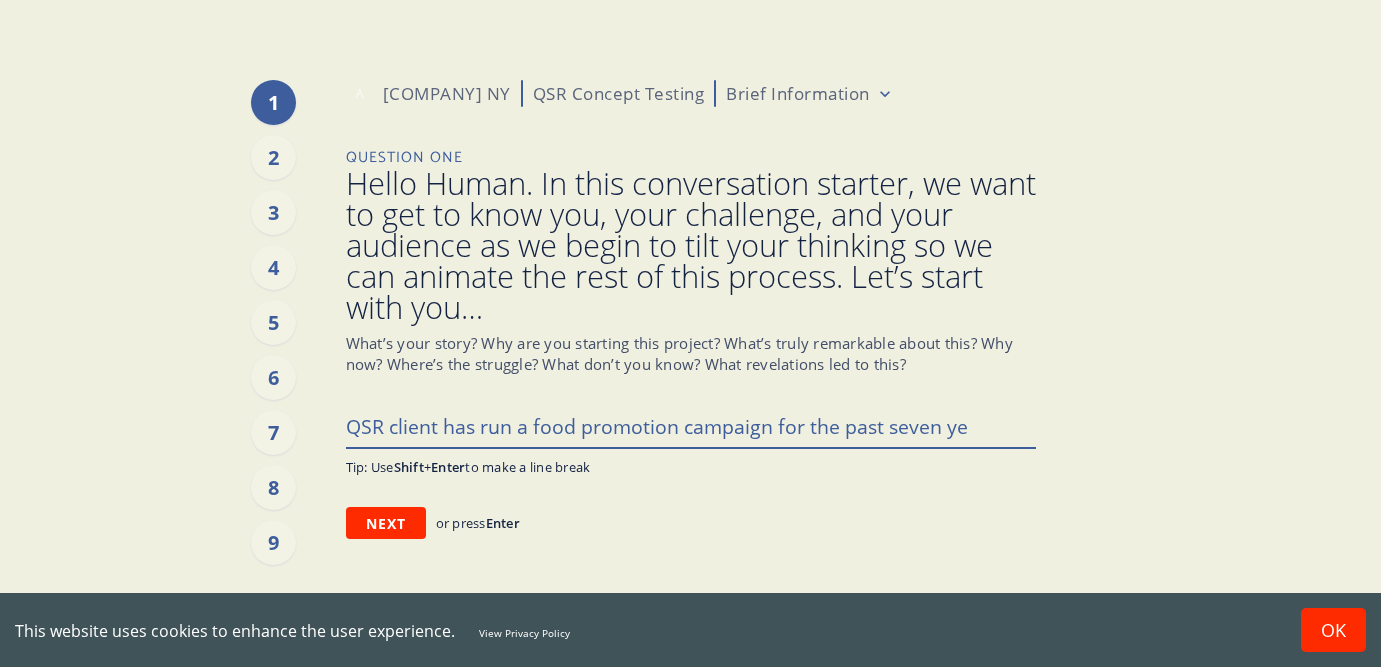 type on "x" 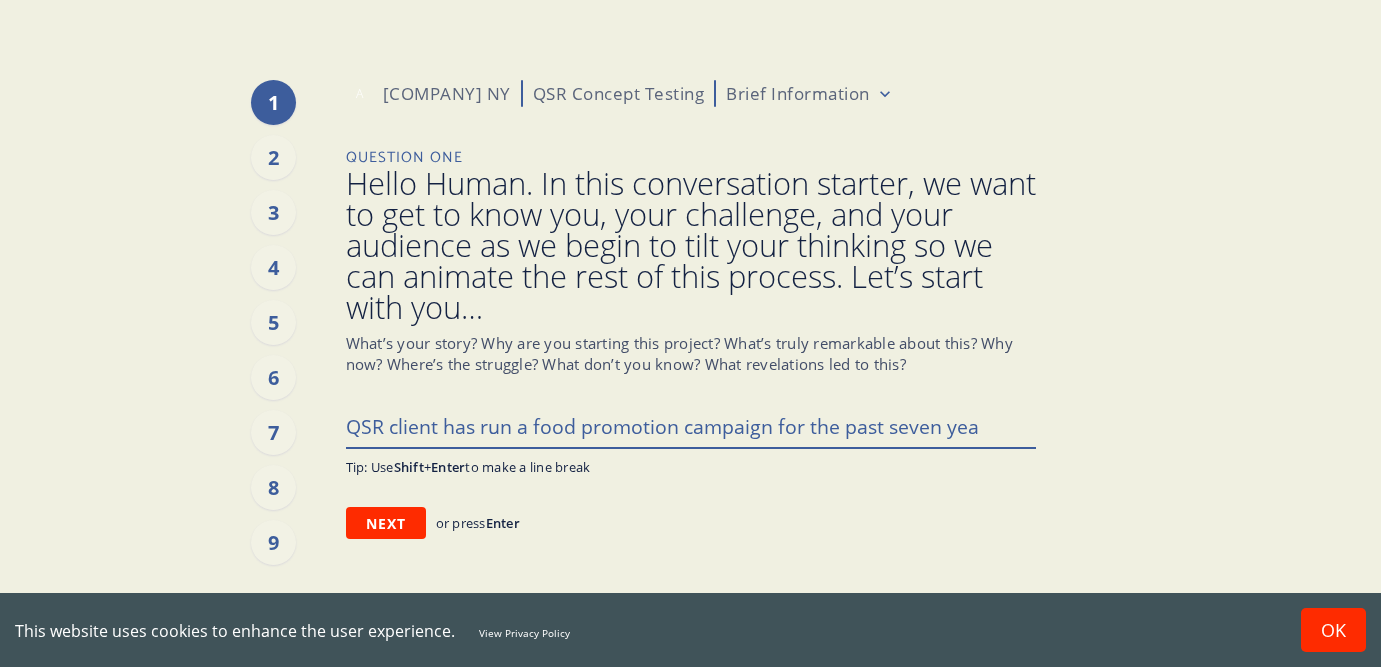 type on "x" 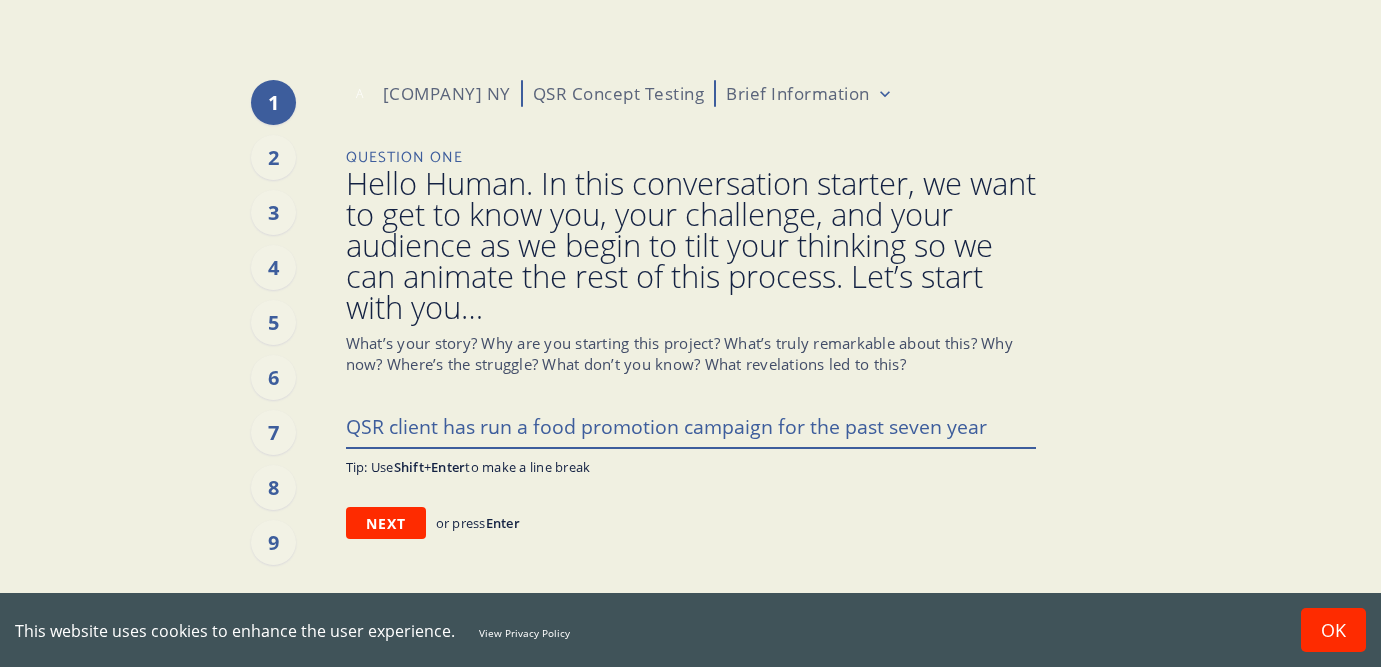 type on "x" 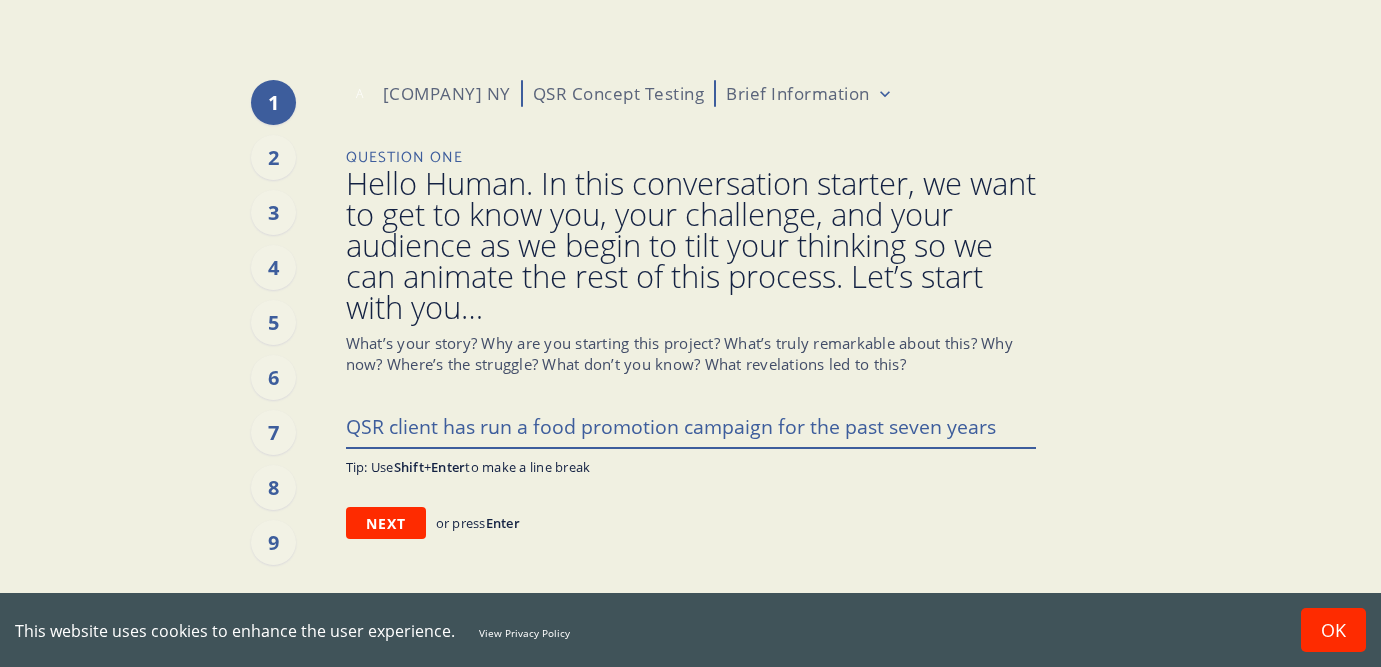 type on "x" 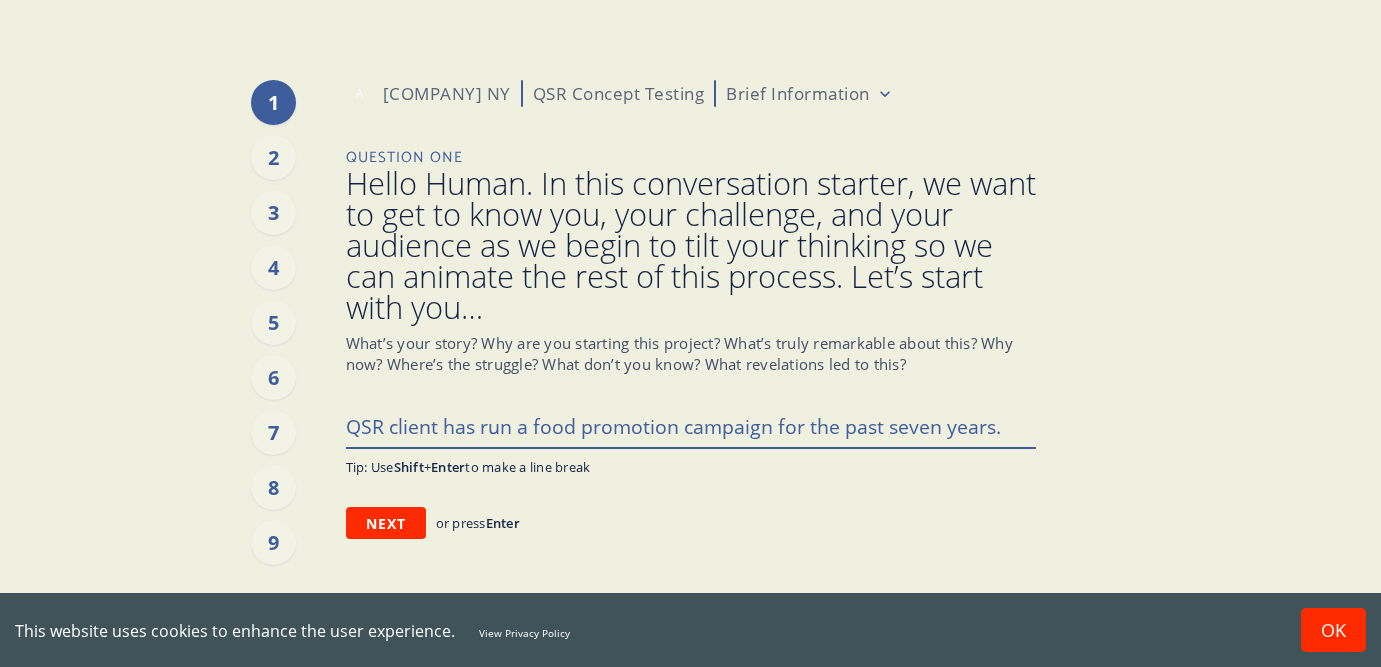 type on "x" 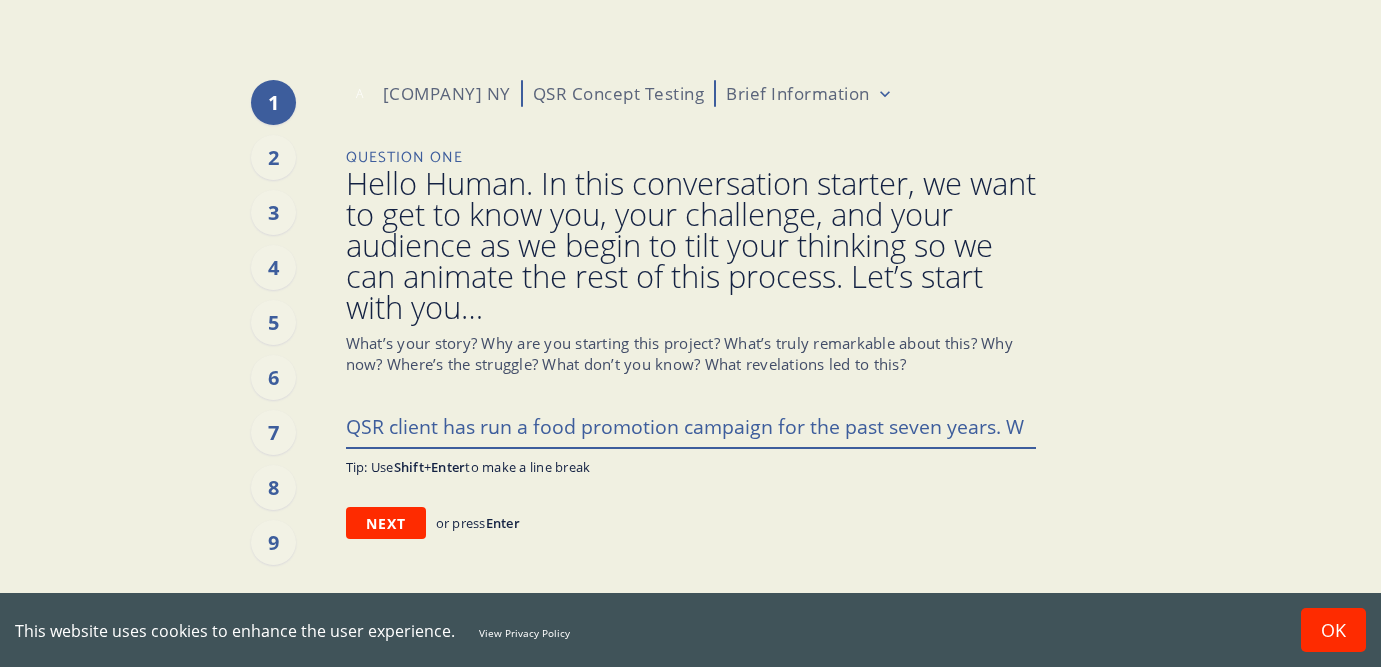 type on "x" 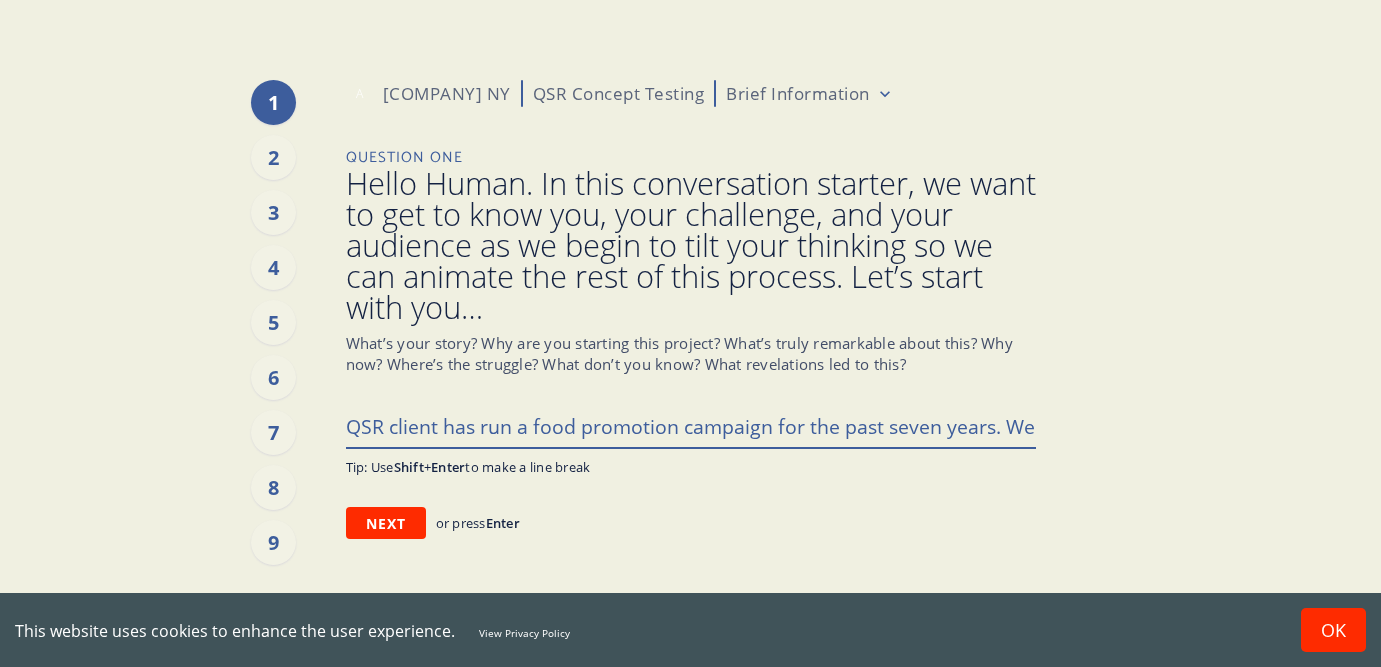 type on "x" 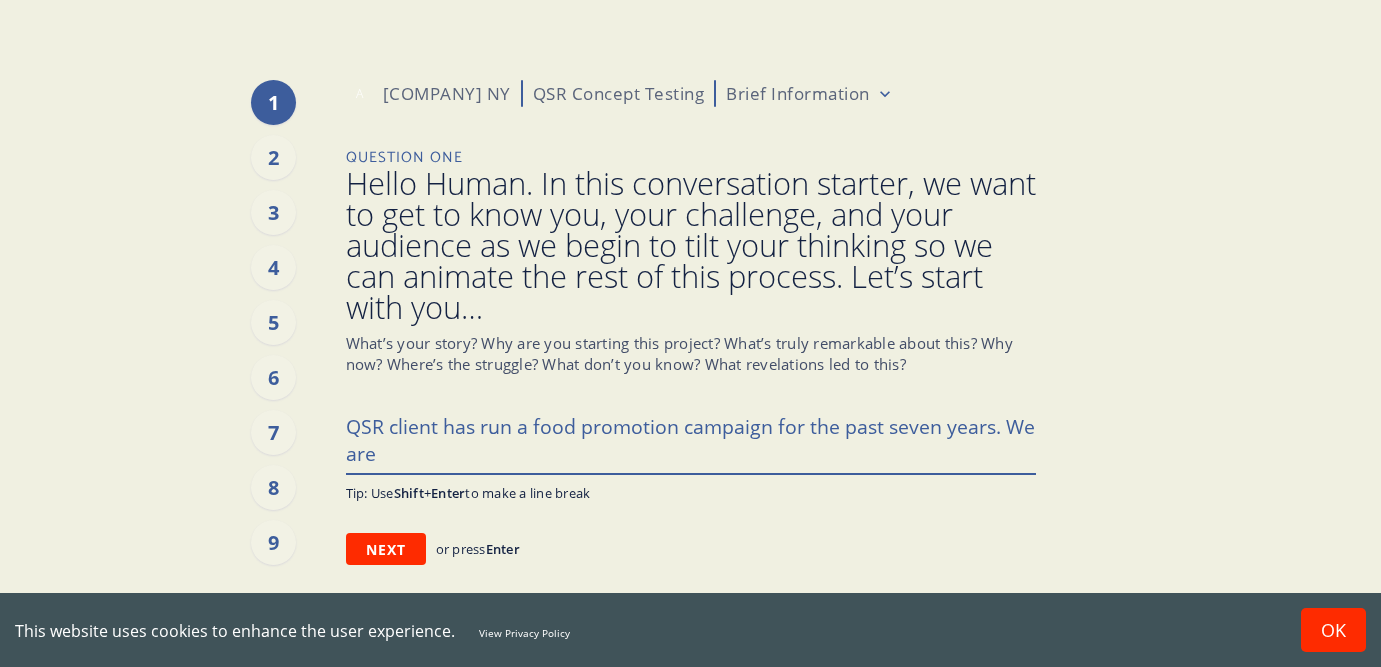 type on "x" 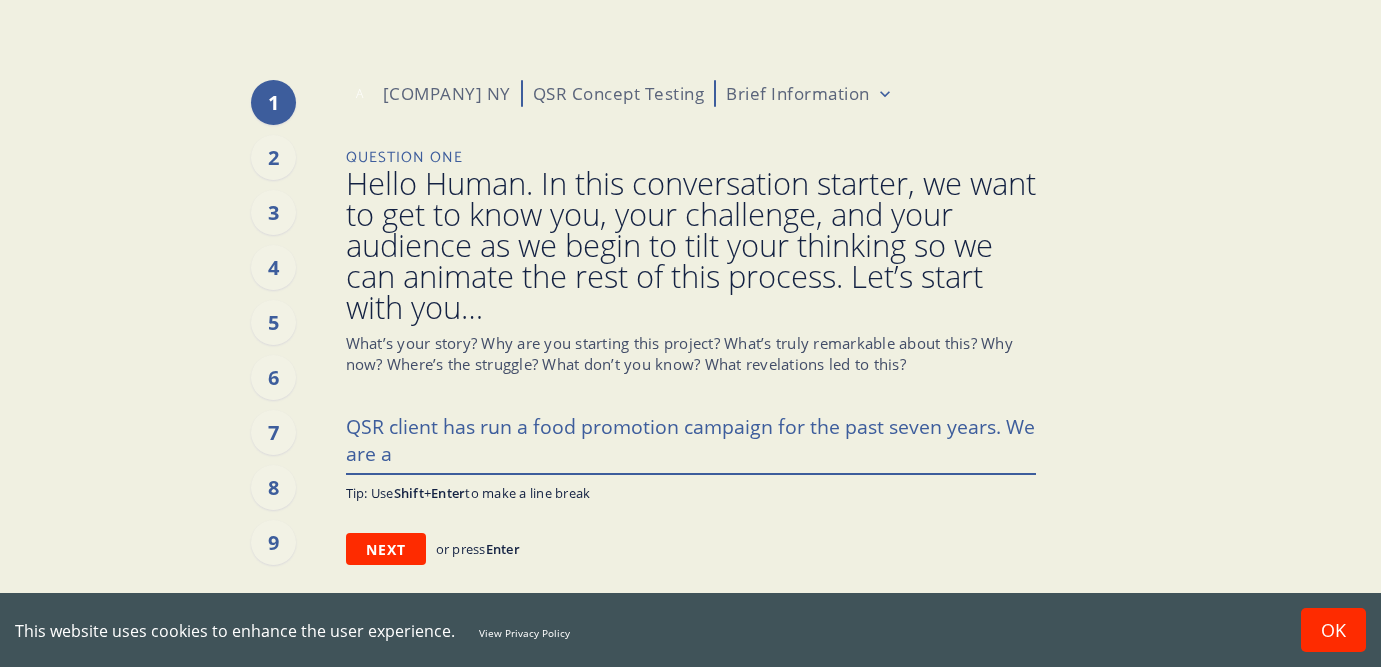 type on "x" 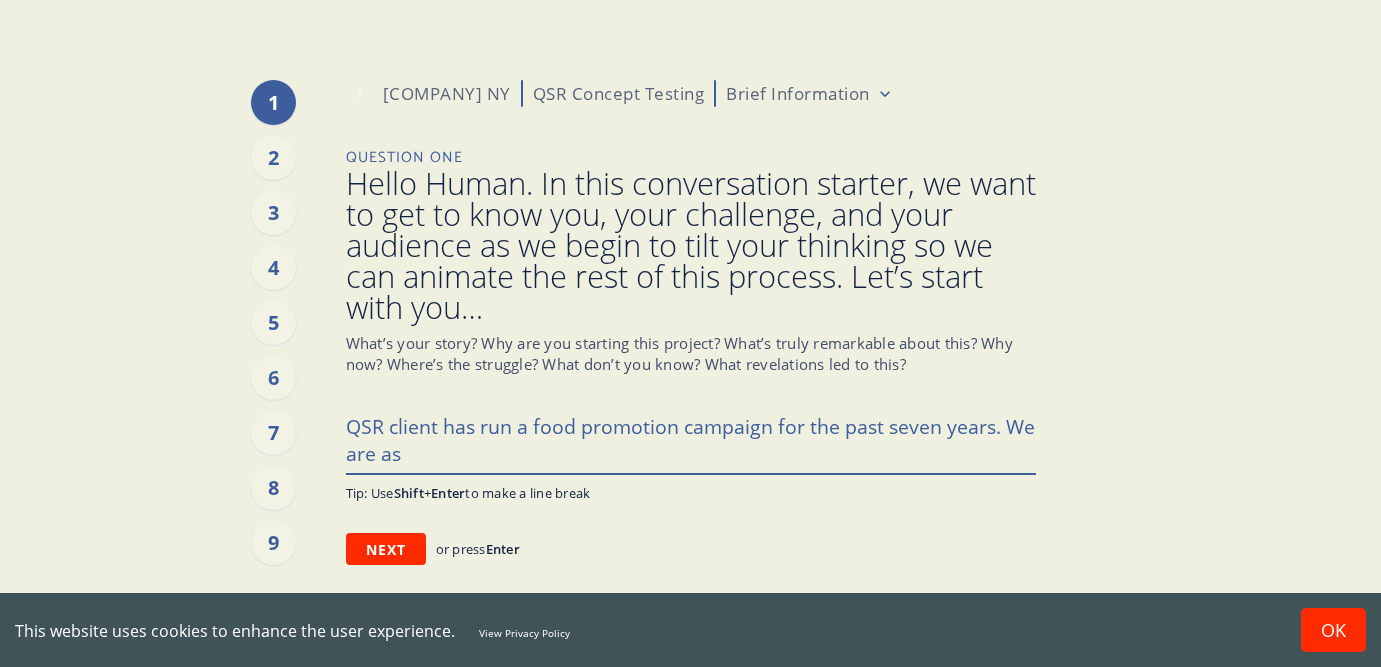 type on "x" 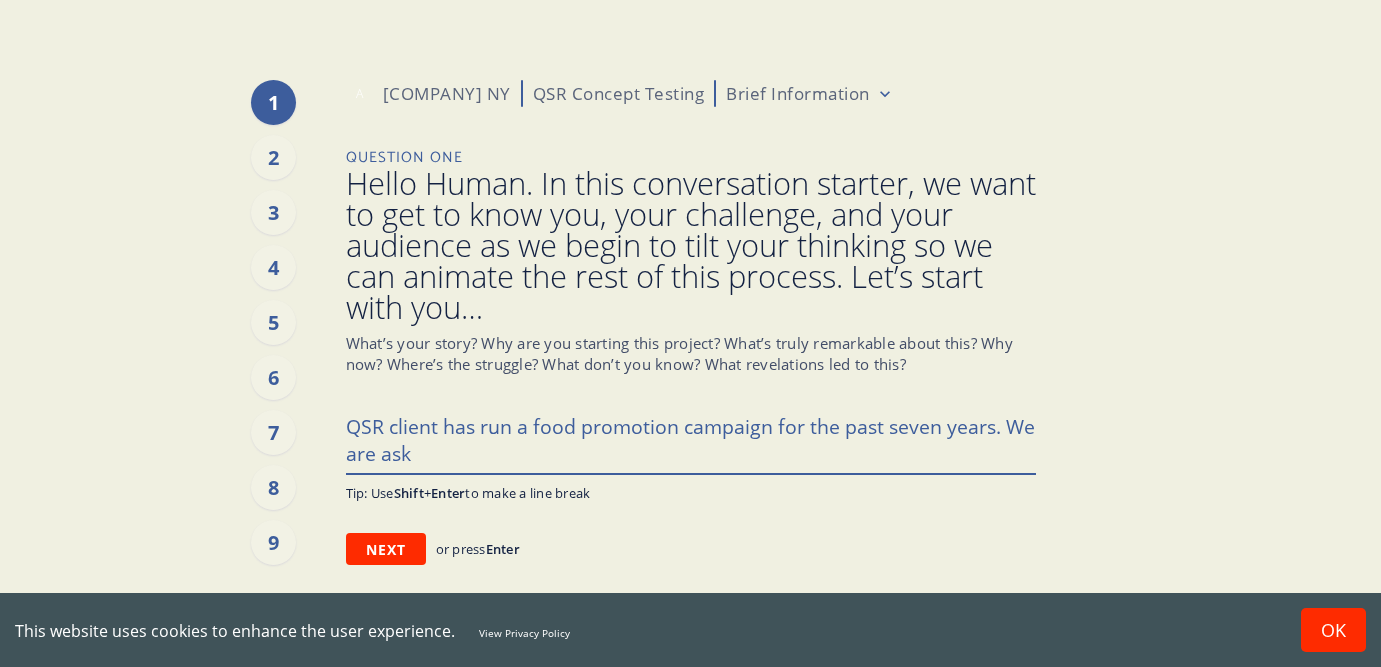 type on "x" 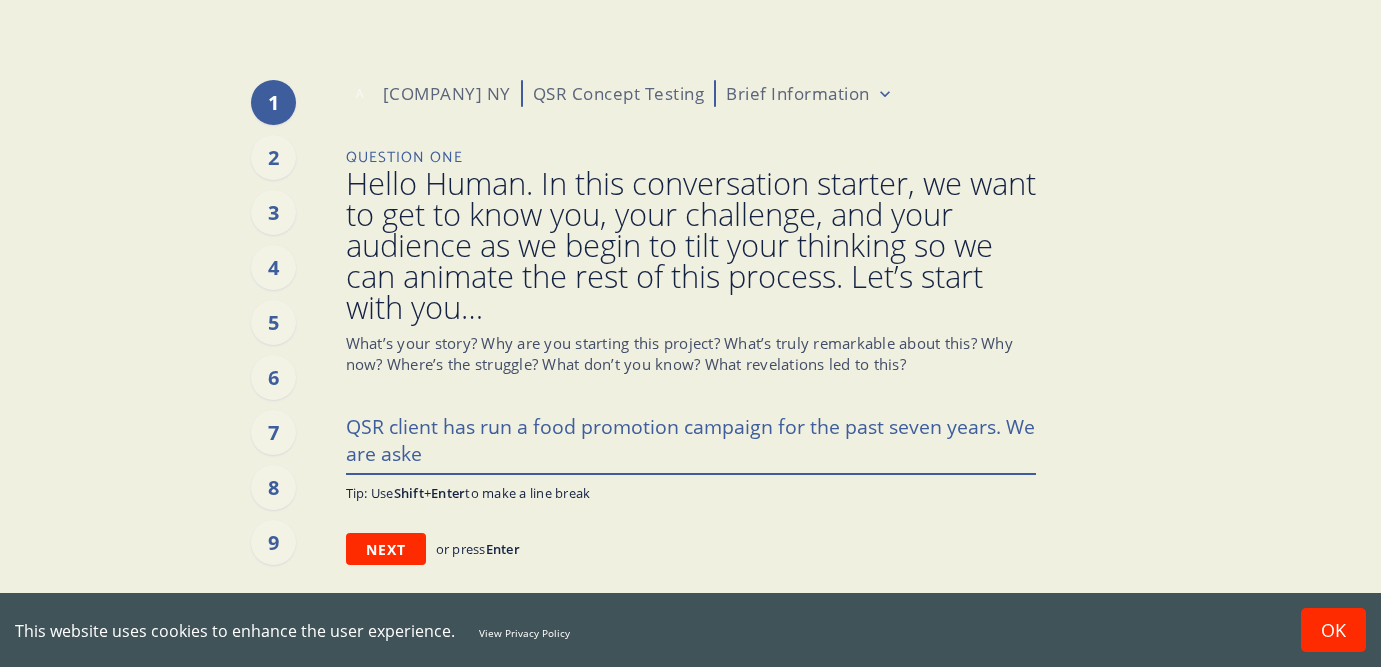 type on "x" 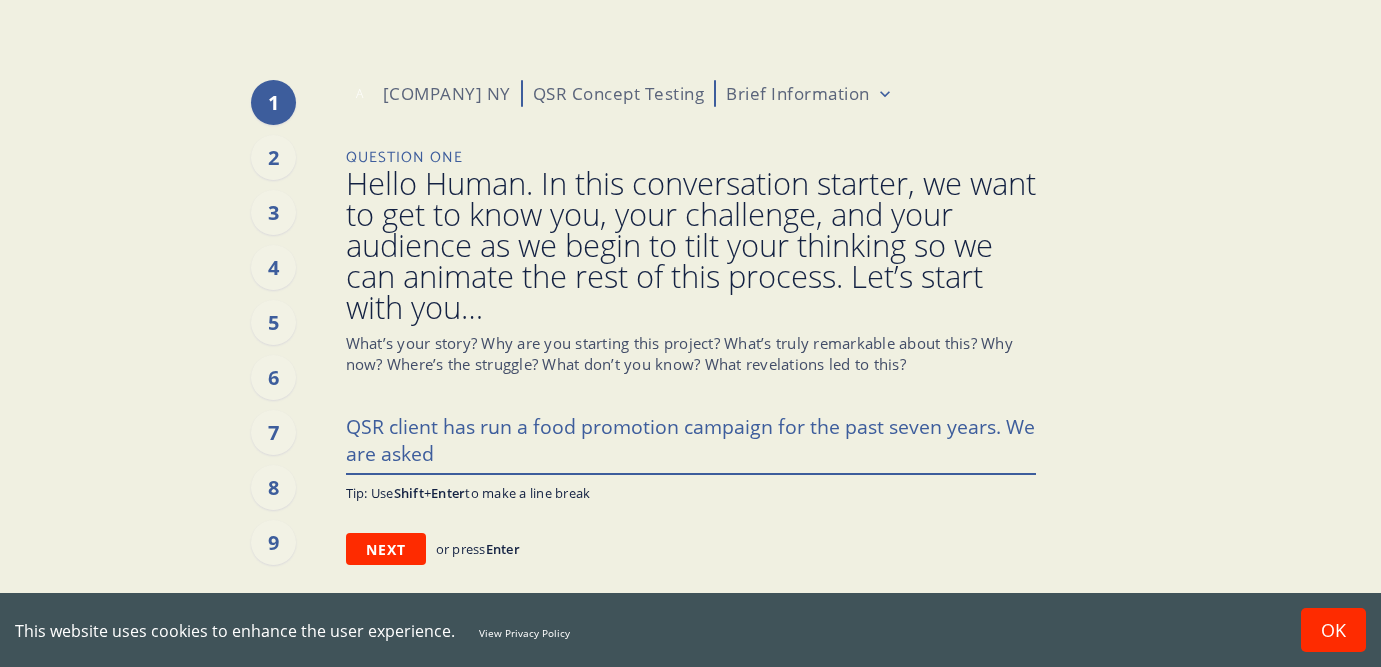 type on "x" 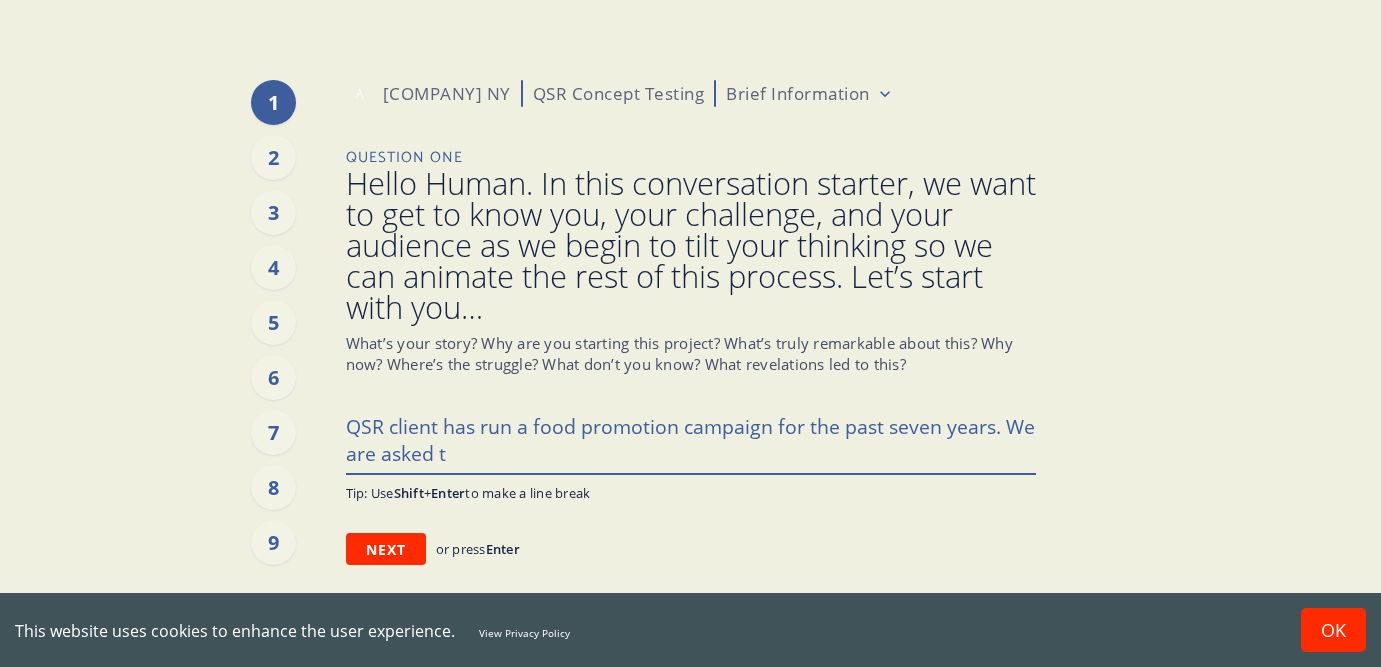 type on "x" 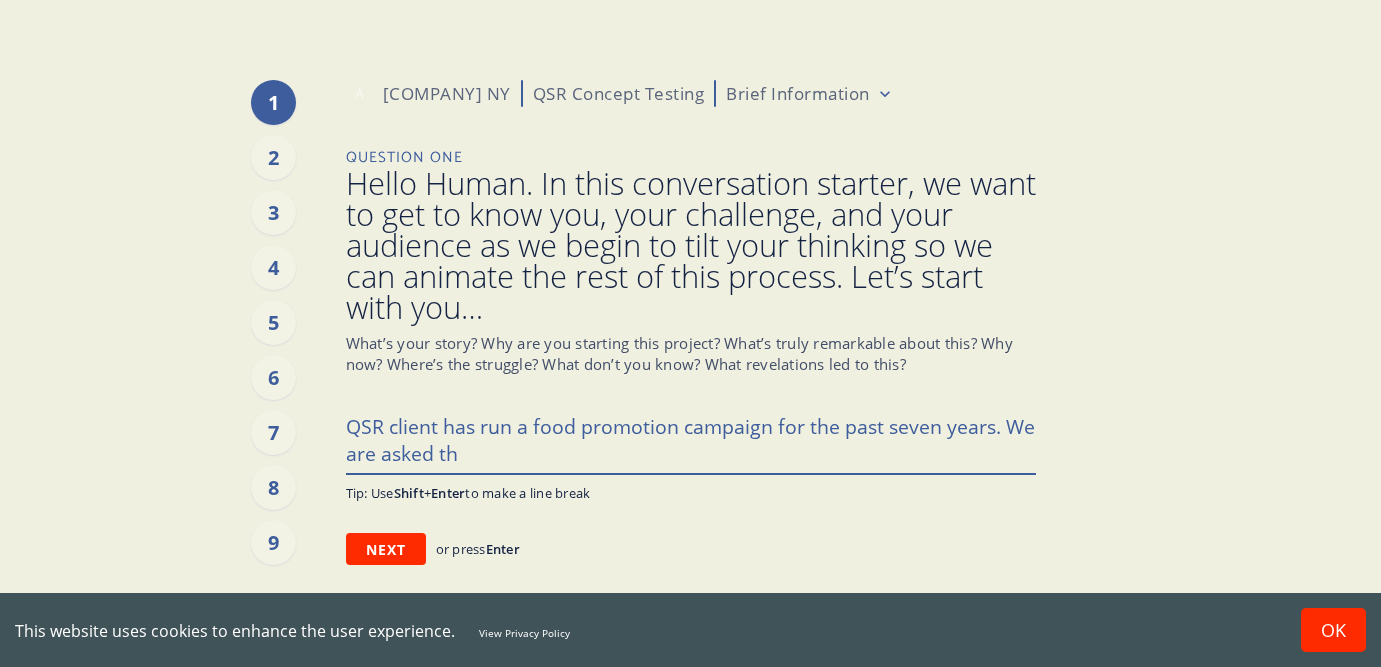 type on "QSR client has run a food promotion campaign for the past seven years. We are asked the" 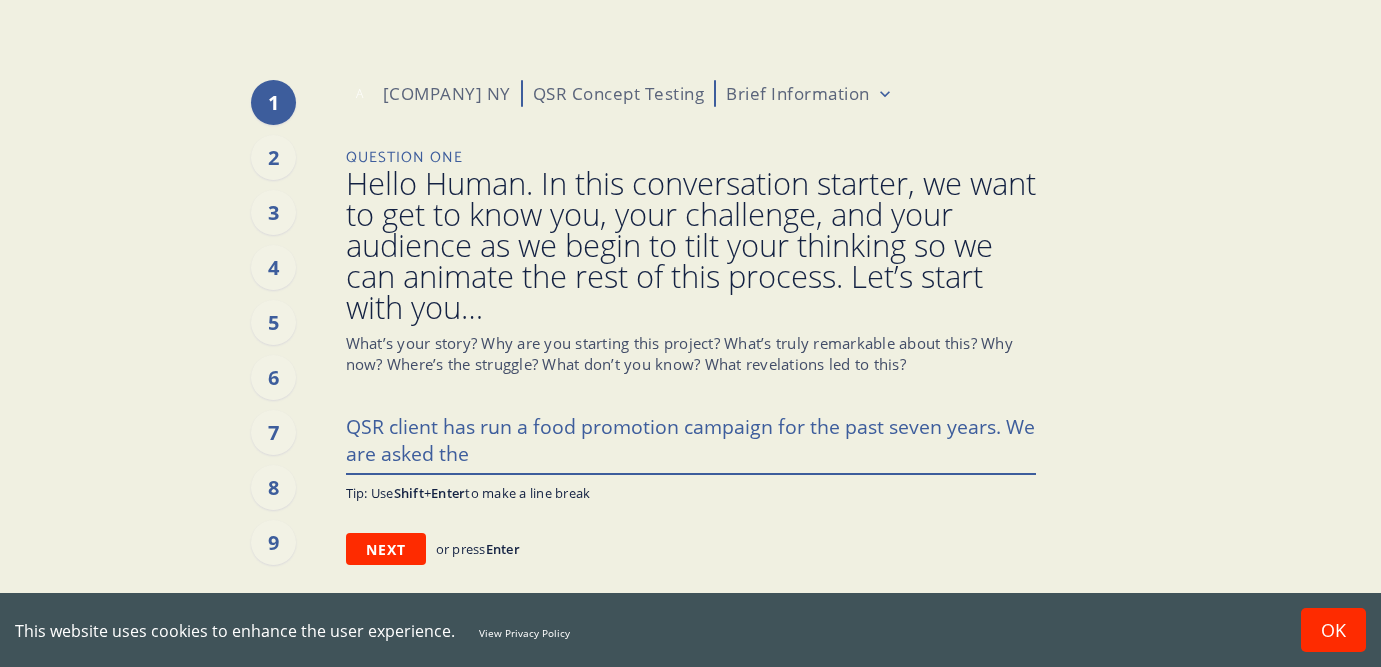 type on "x" 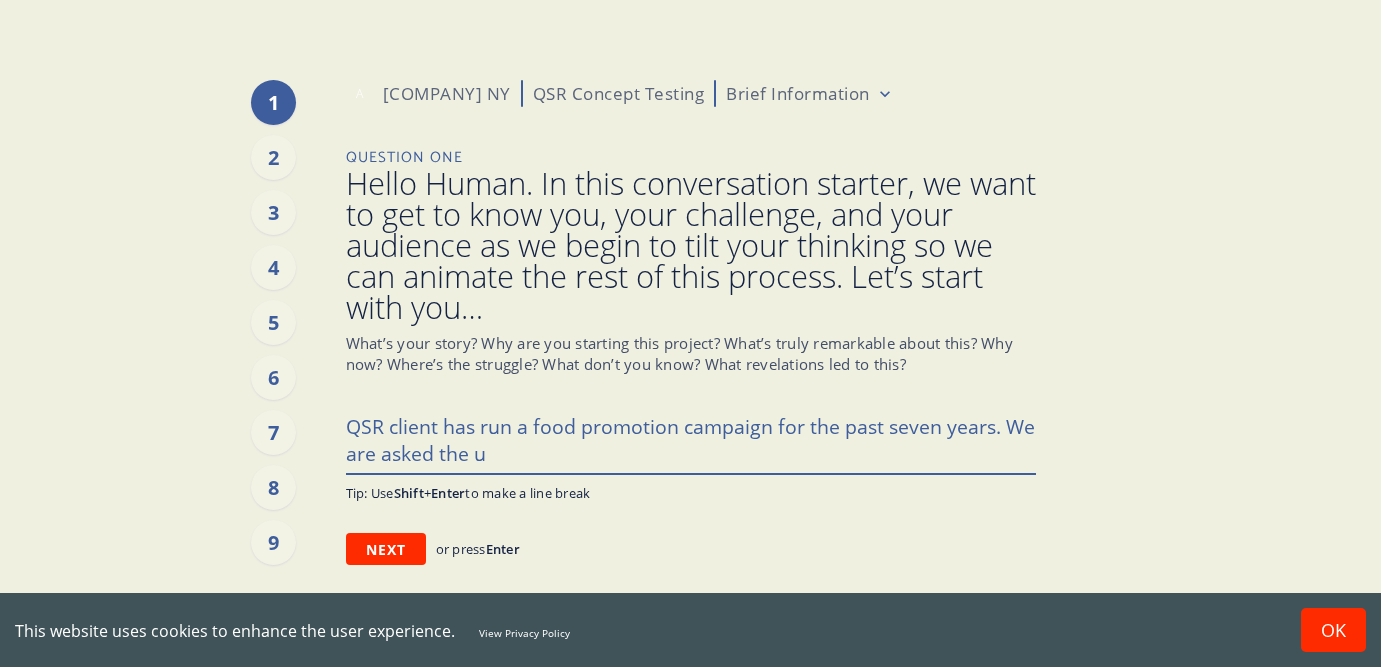 type on "x" 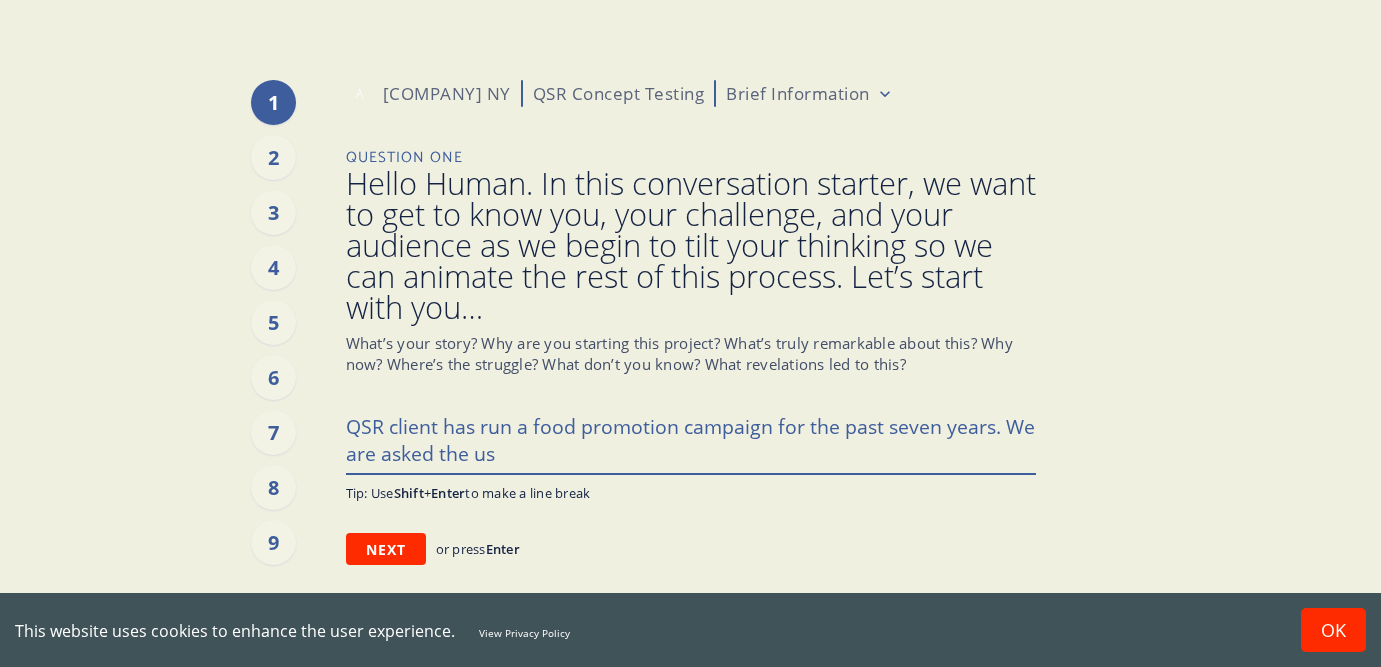 type on "x" 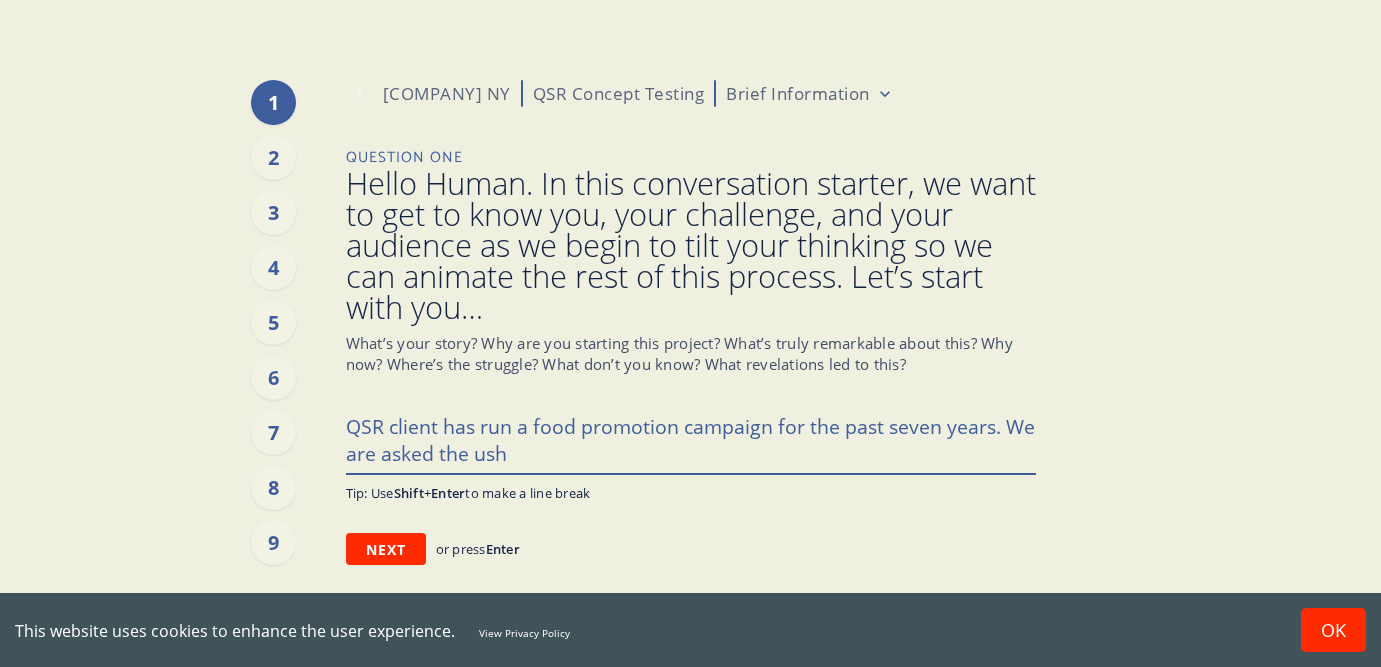 type on "x" 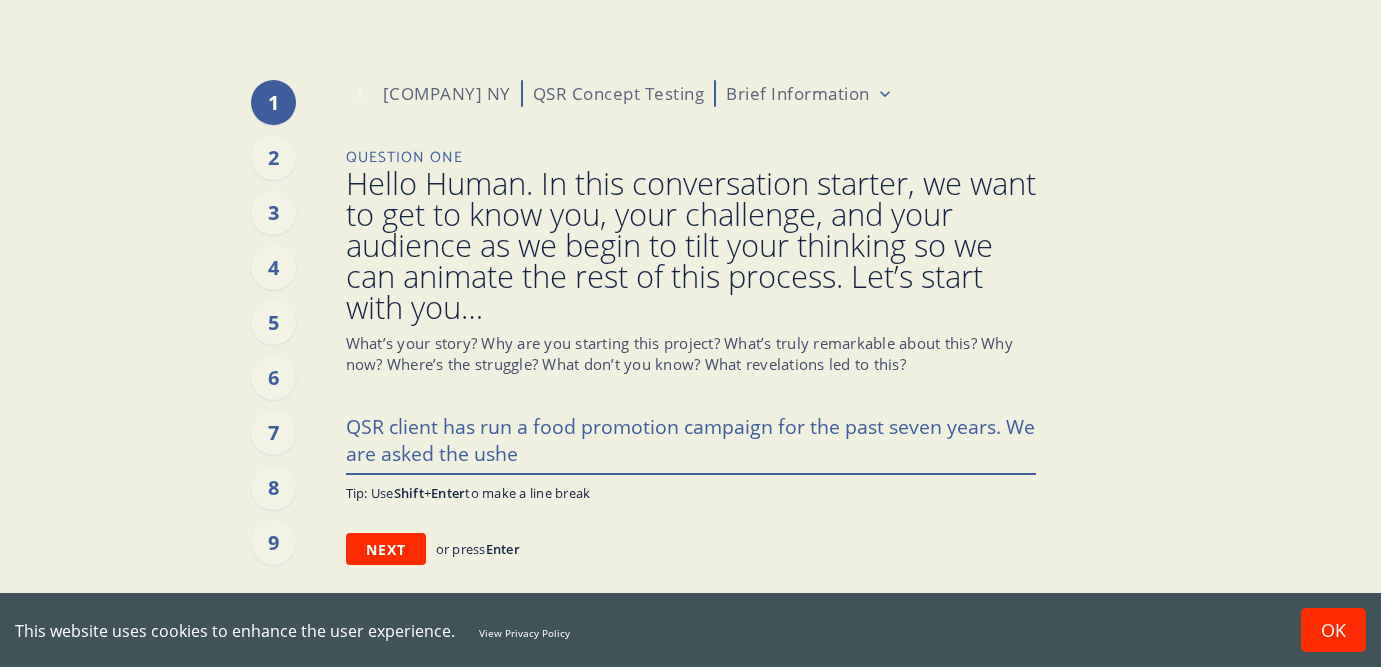 type on "x" 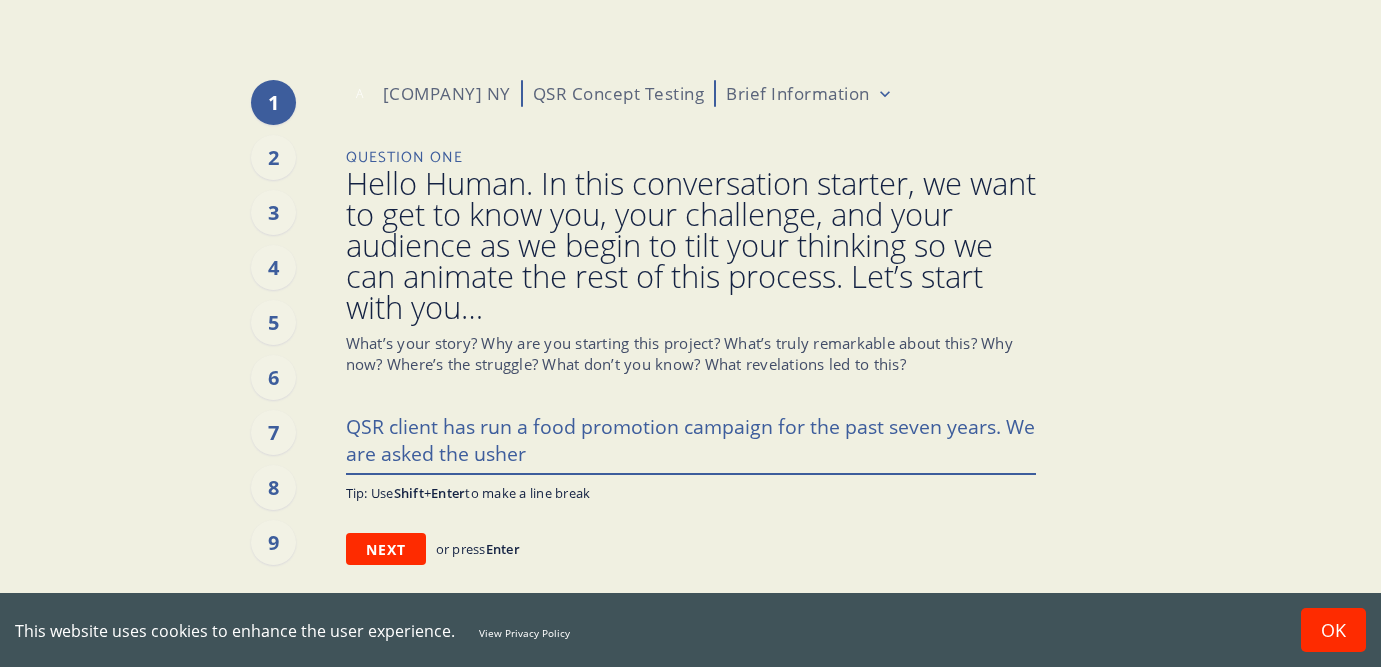 type on "x" 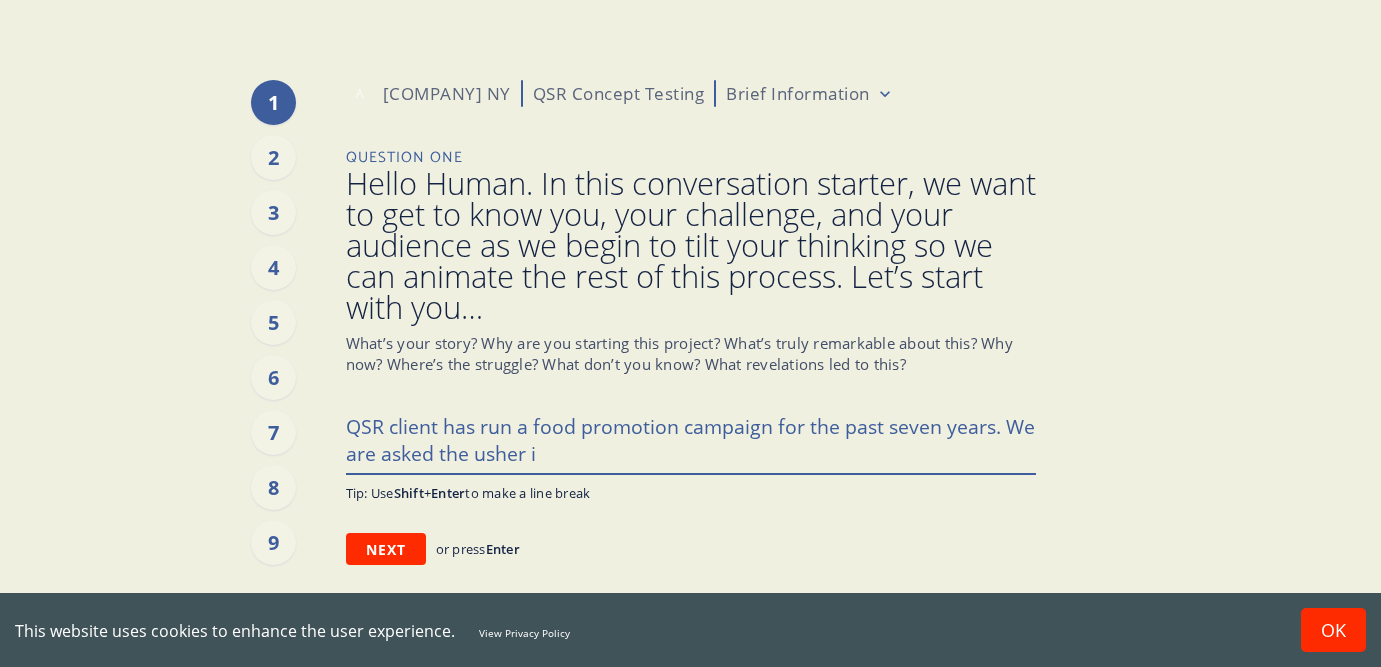 type on "x" 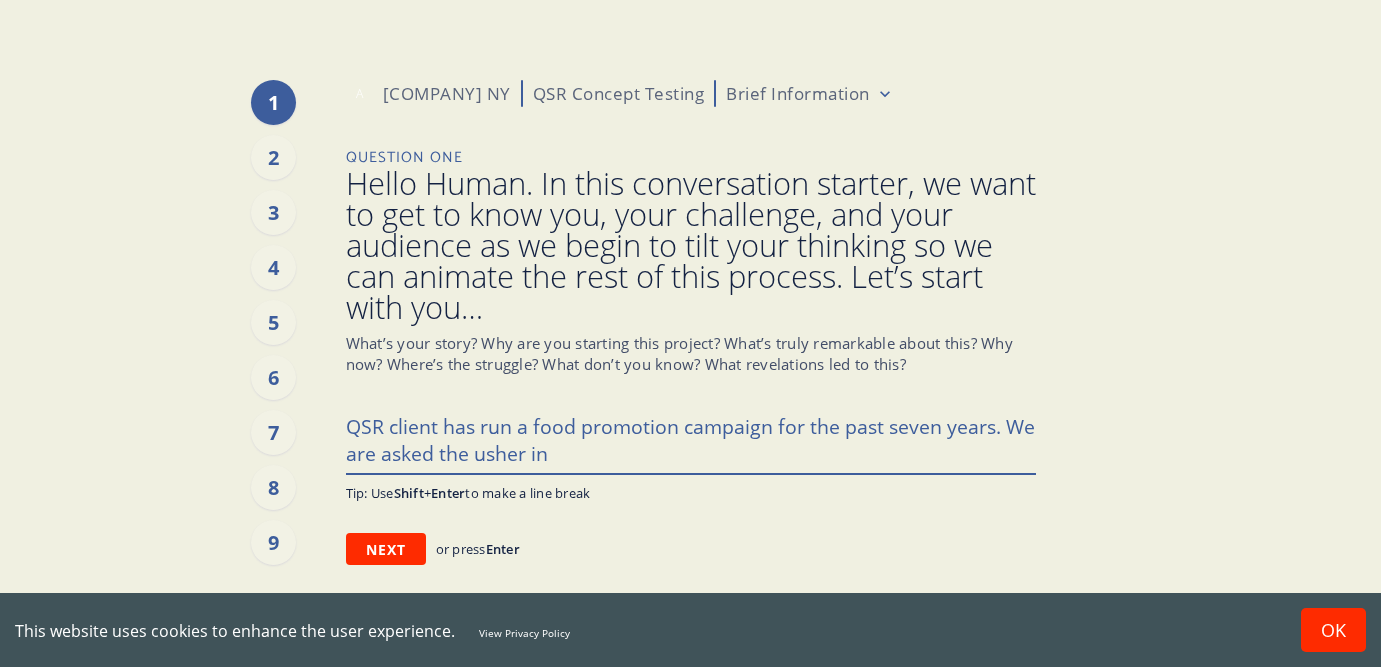 type on "x" 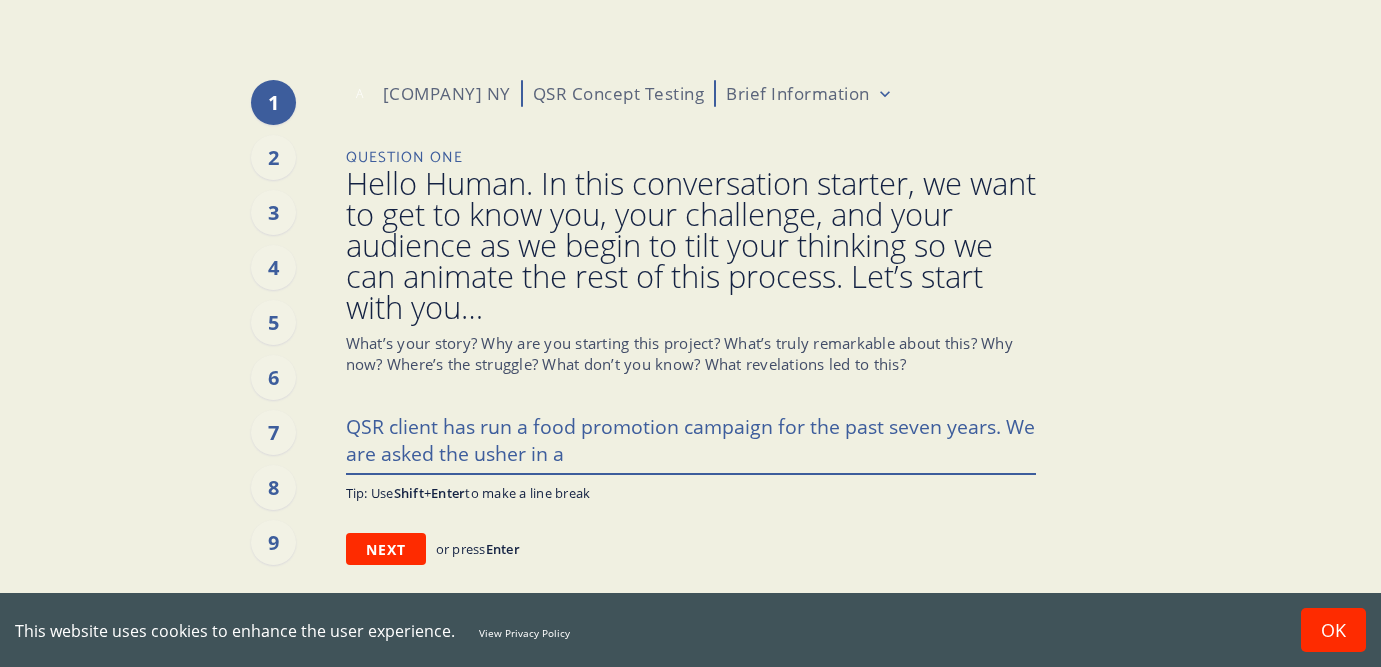 type on "x" 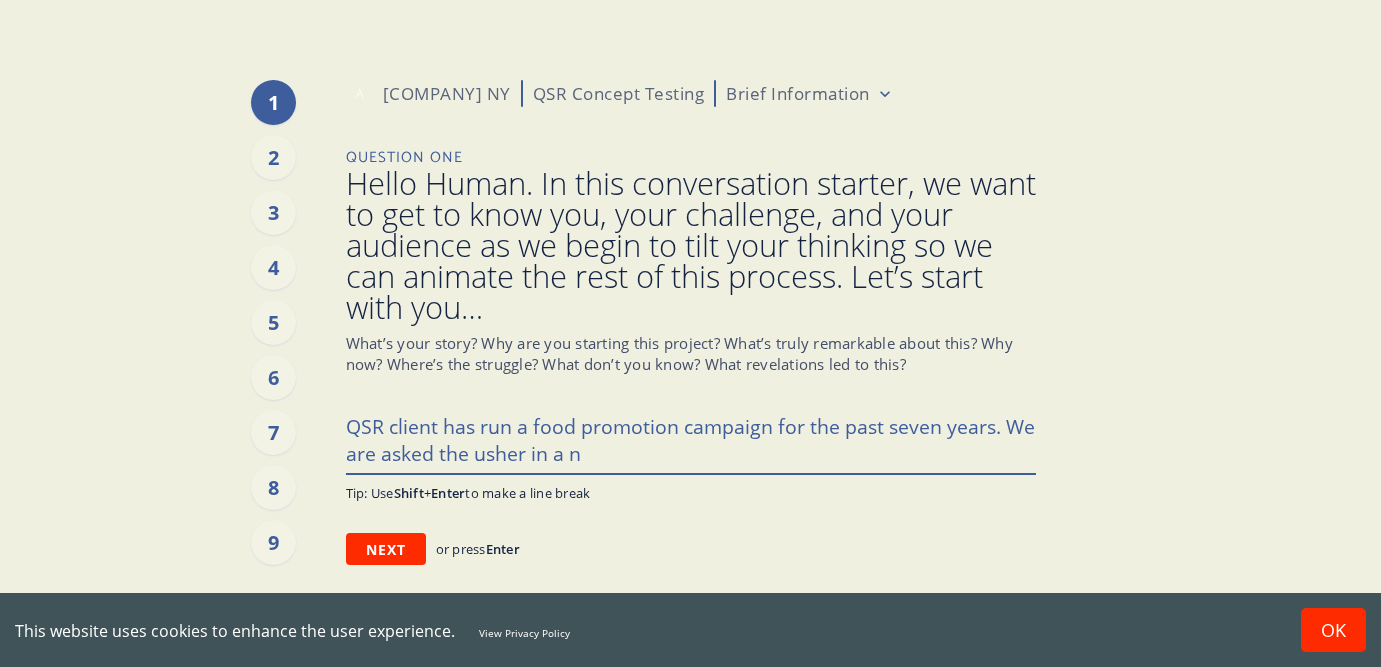 type 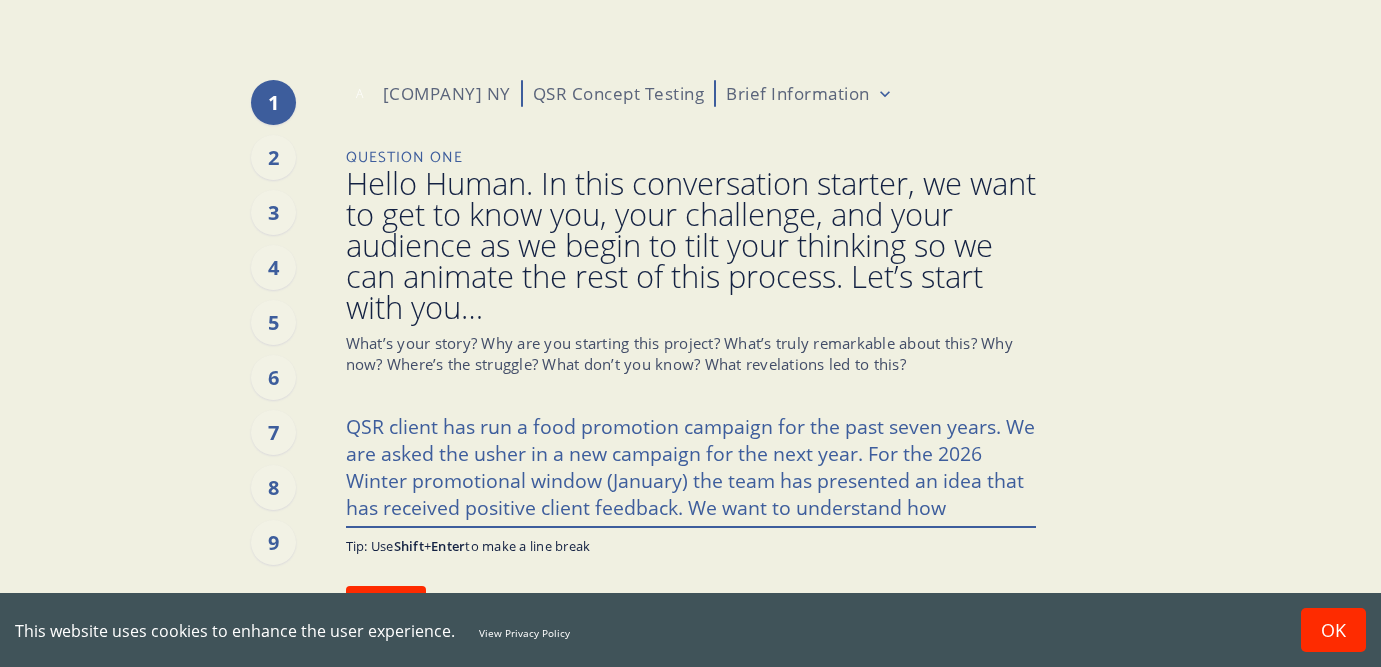 drag, startPoint x: 1005, startPoint y: 500, endPoint x: 904, endPoint y: 502, distance: 101.0198 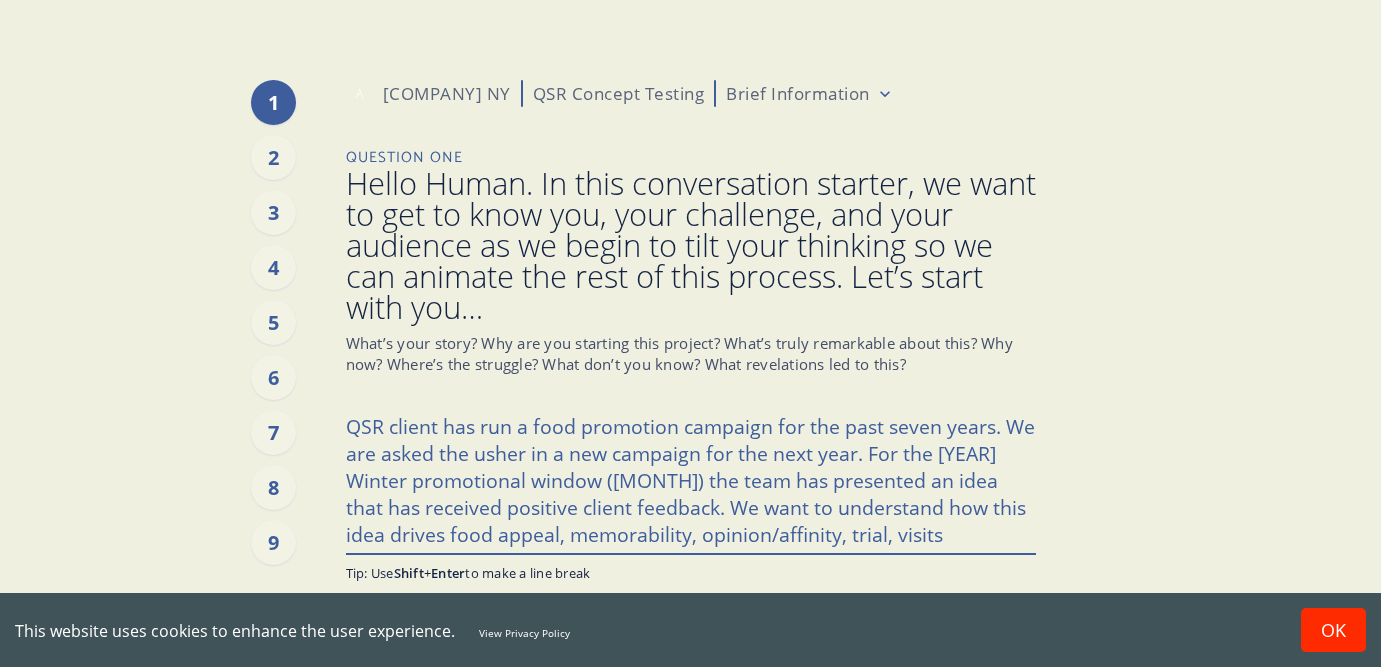 click on "QSR client has run a food promotion campaign for the past seven years. We are asked the usher in a new campaign for the next year. For the [YEAR] Winter promotional window ([MONTH]) the team has presented an idea that has received positive client feedback. We want to understand how this idea drives food appeal, memorability, opinion/affinity, trial, visits" at bounding box center (691, 479) 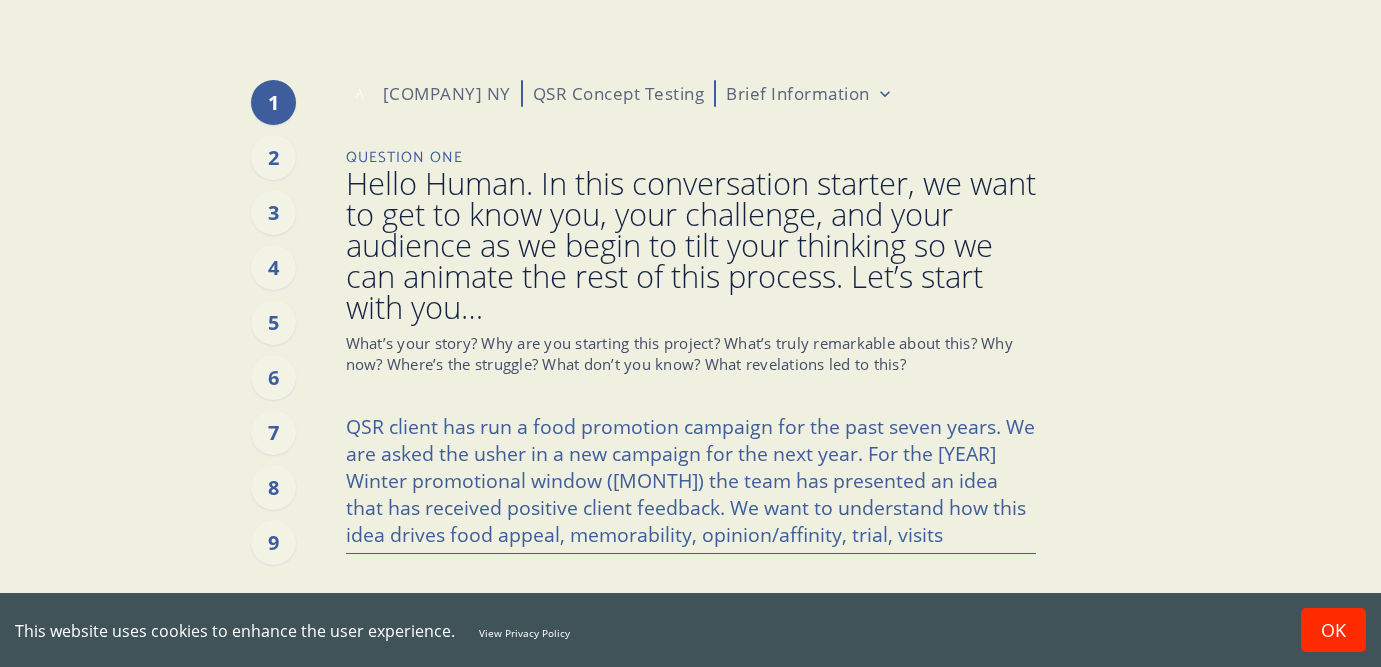 click on "1 2 3 4 5 6 7 8 9 A McCann NY QSR Concept Testing Brief Information Question One Hello Human. In this conversation starter, we want to get to know you, your challenge, and your audience as we begin to tilt your thinking so we can animate the rest of this process. Let’s start with you…
What’s your story? Why are you starting this project? What’s truly remarkable about this? Why now? Where’s the struggle? What don’t you know? What revelations led to this? QSR client has run a food promotion campaign for the past seven years. We are asked the usher in a new campaign for the next year. For the 2026 Winter promotional window (January) the team has presented an idea that has received positive client feedback. We want to understand how this idea drives food appeal, memorability, opinion/affinity, trial, visits Tip: Use  Shift  +  Enter  to make a line break Next or press  Enter" at bounding box center (690, 362) 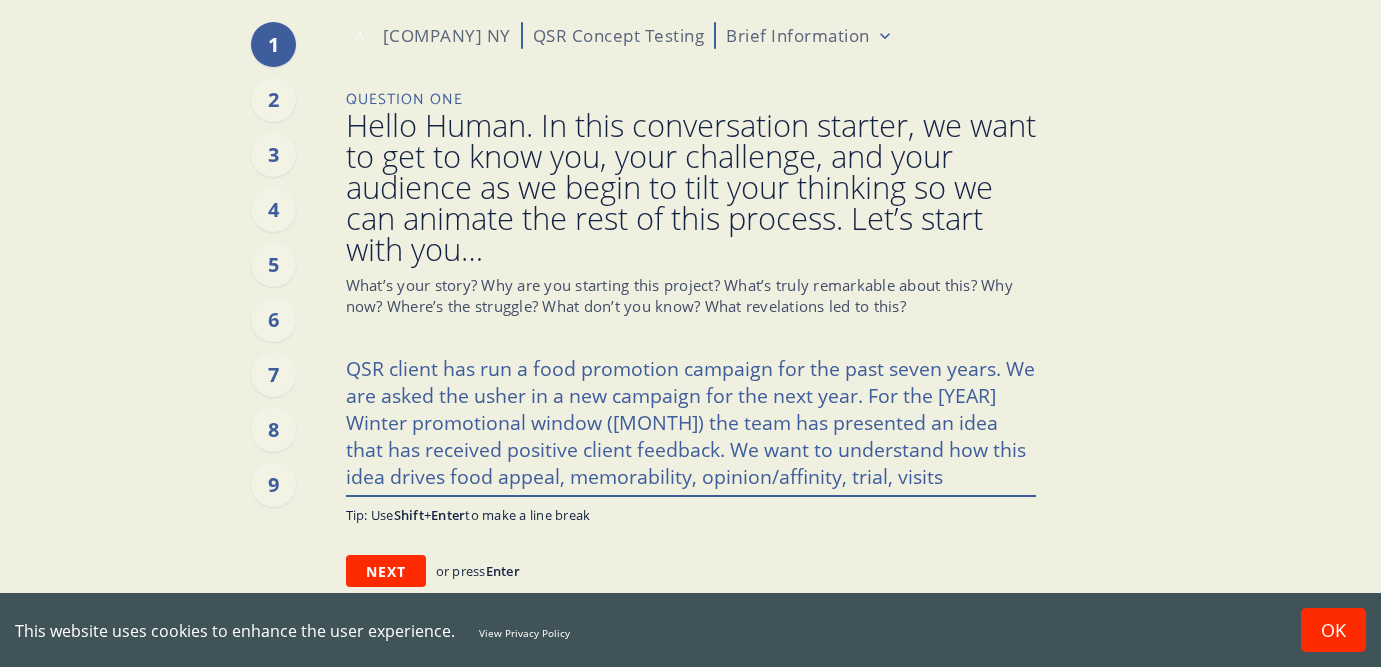 click on "QSR client has run a food promotion campaign for the past seven years. We are asked the usher in a new campaign for the next year. For the [YEAR] Winter promotional window ([MONTH]) the team has presented an idea that has received positive client feedback. We want to understand how this idea drives food appeal, memorability, opinion/affinity, trial, visits" at bounding box center [691, 421] 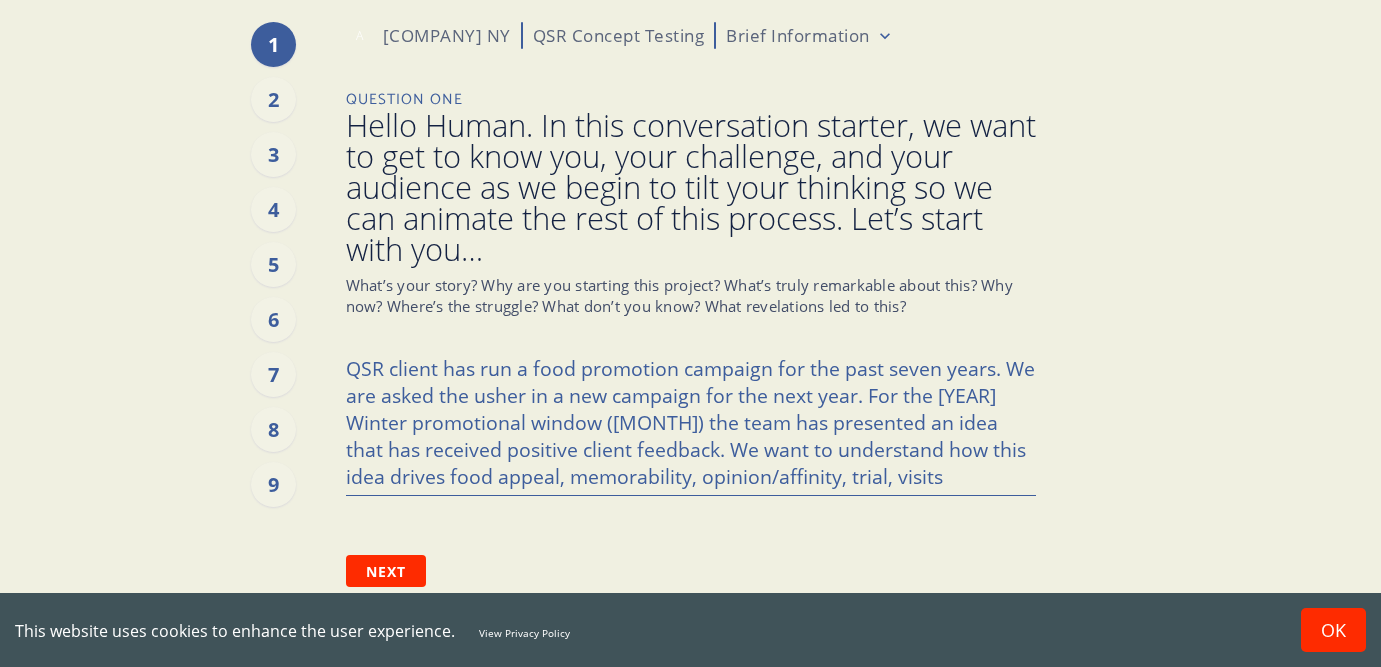 scroll, scrollTop: 0, scrollLeft: 0, axis: both 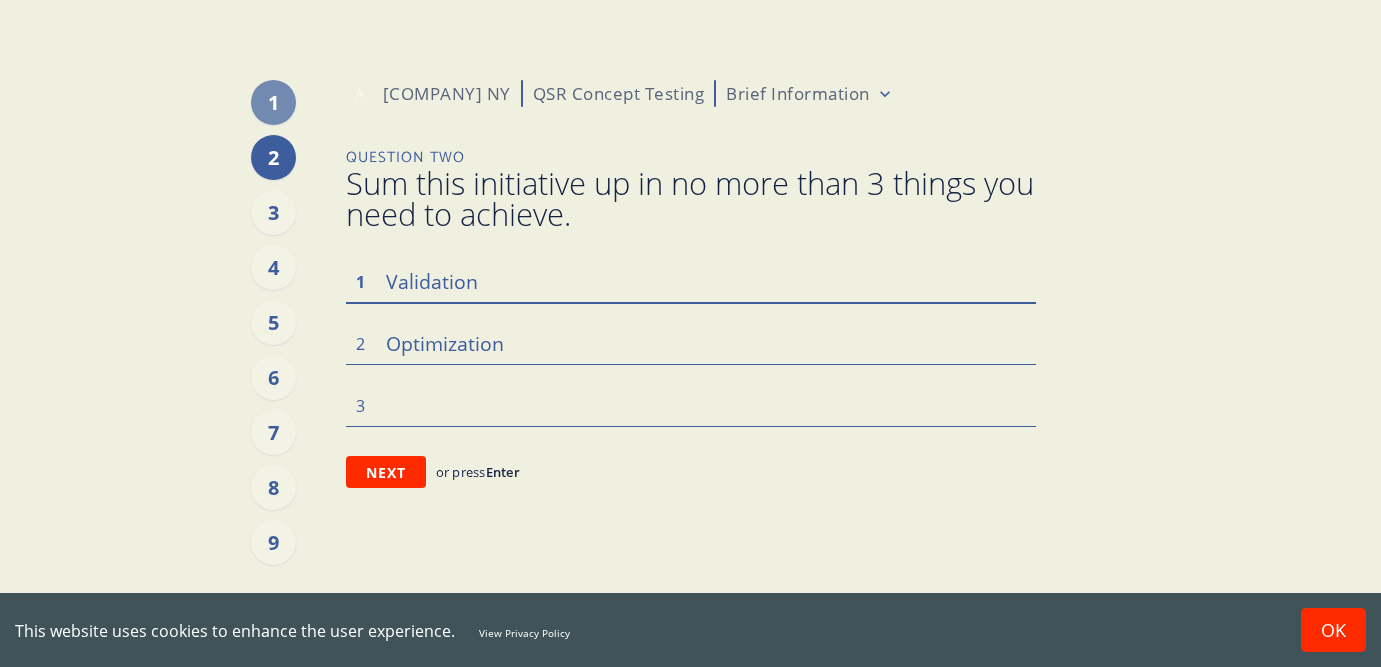 click on "Validation" at bounding box center (691, 281) 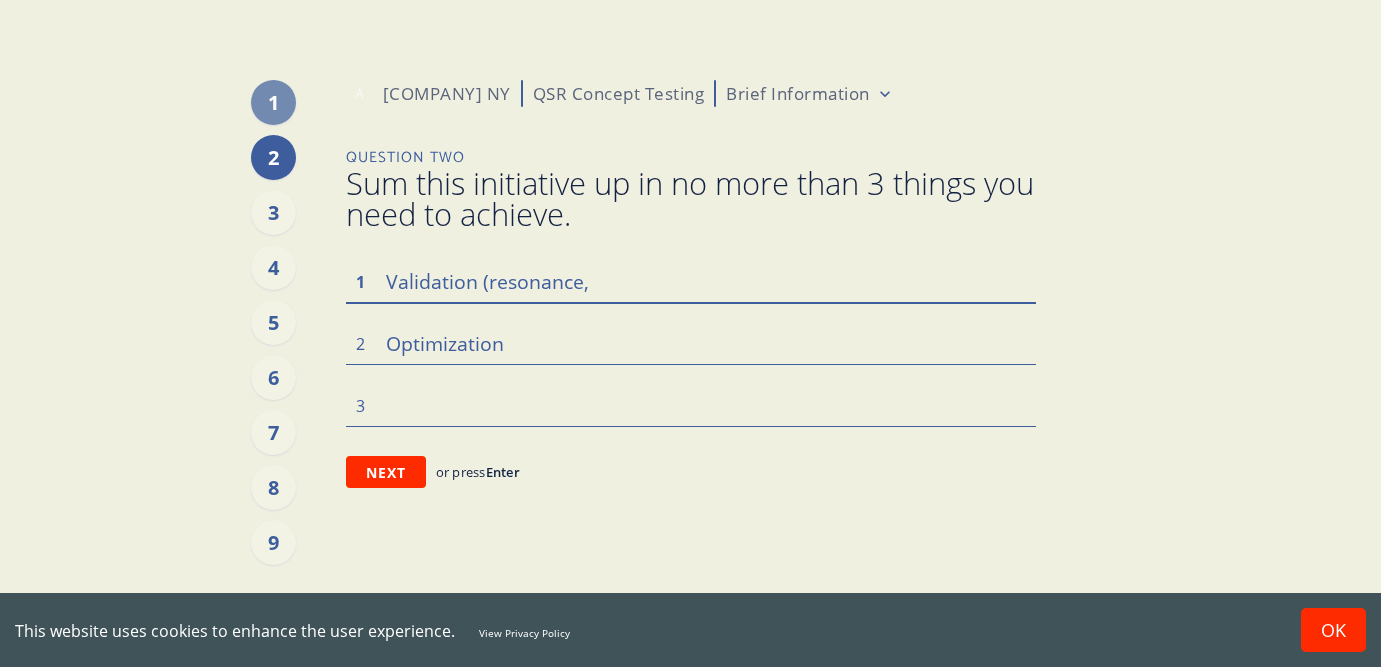 drag, startPoint x: 592, startPoint y: 284, endPoint x: 332, endPoint y: 278, distance: 260.0692 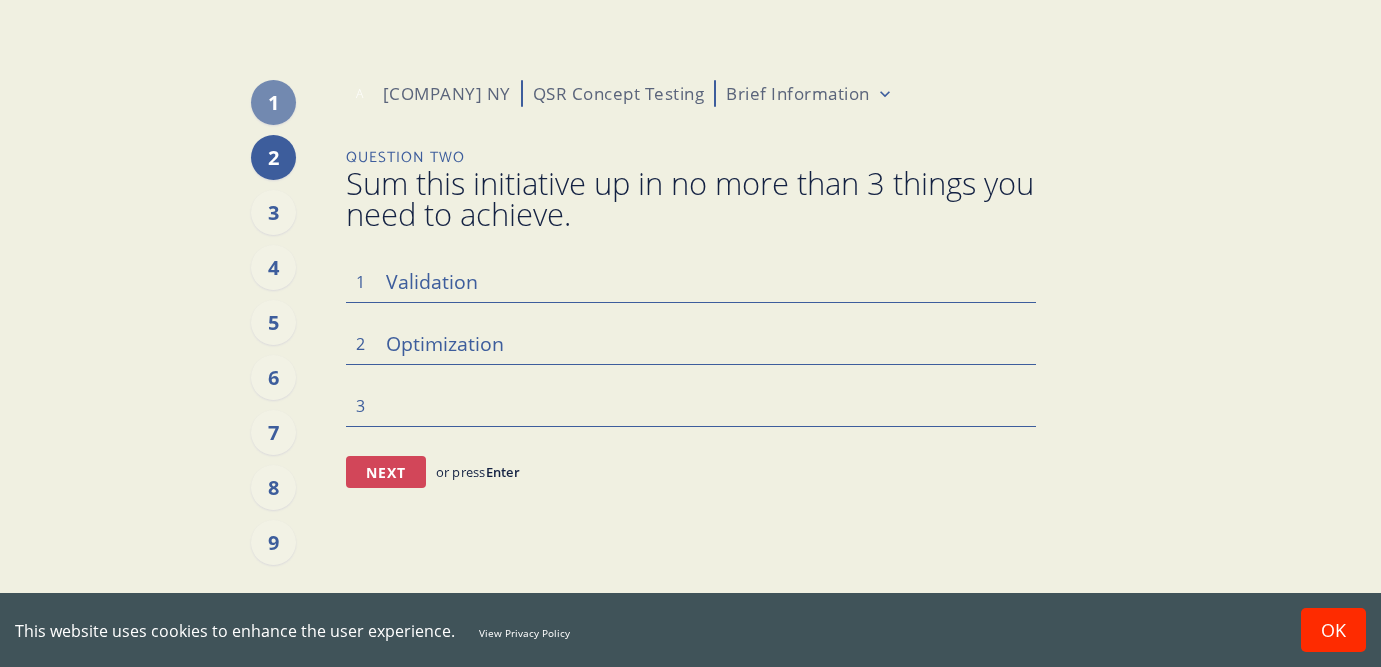 click on "Next" at bounding box center (386, 472) 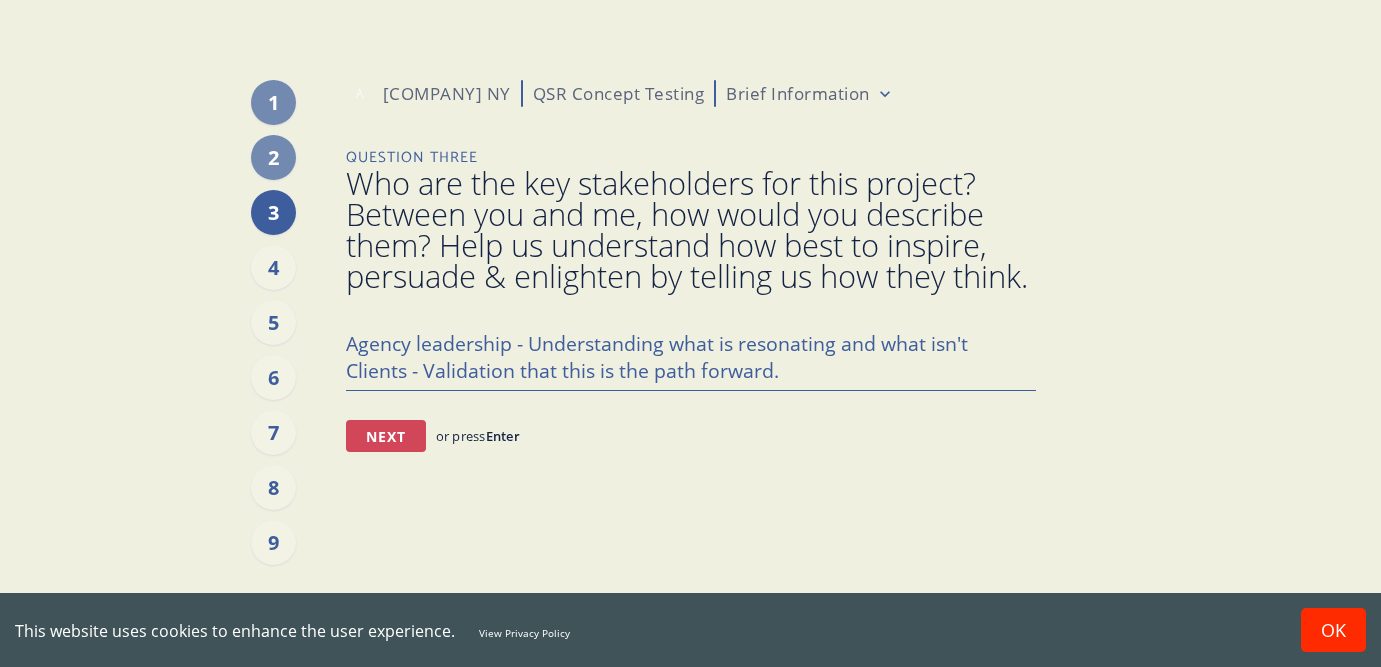 click on "Next" at bounding box center [386, 436] 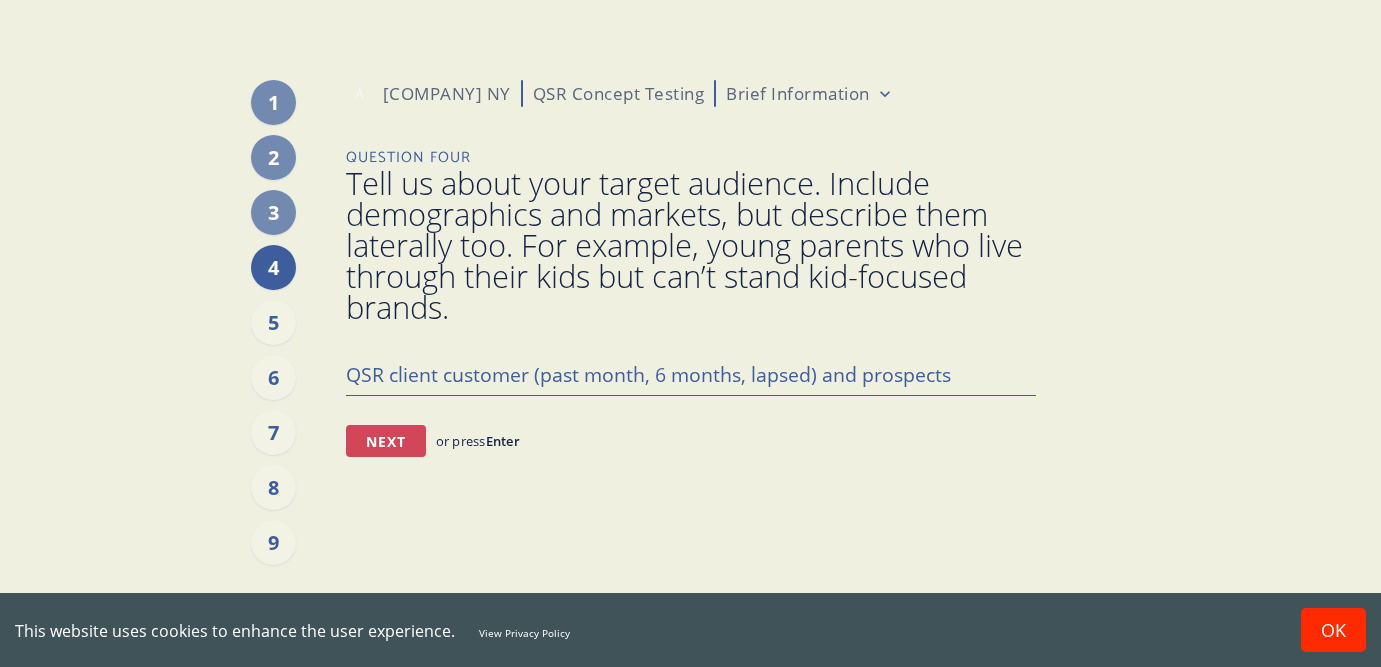 click on "Next" at bounding box center [386, 441] 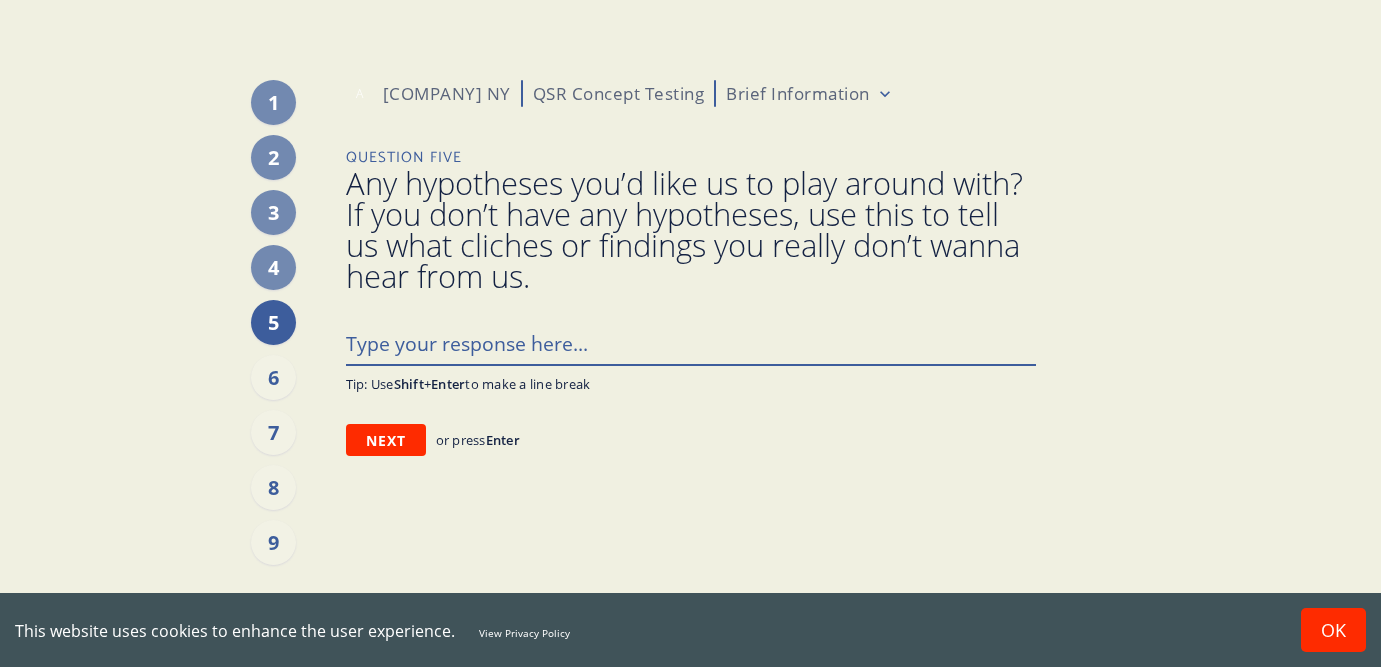 click at bounding box center [691, 343] 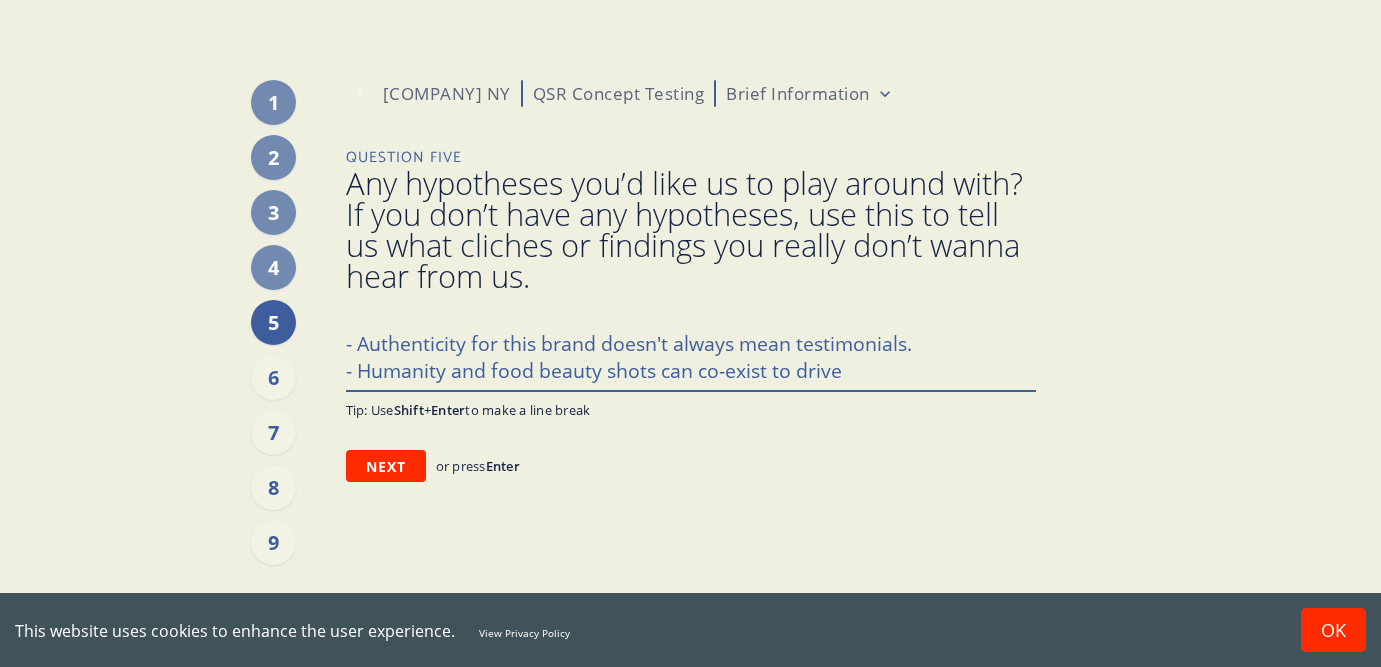 click on "- Authenticity for this brand doesn't always mean testimonials.
- Humanity and food beauty shots can co-exist to drive" at bounding box center (691, 356) 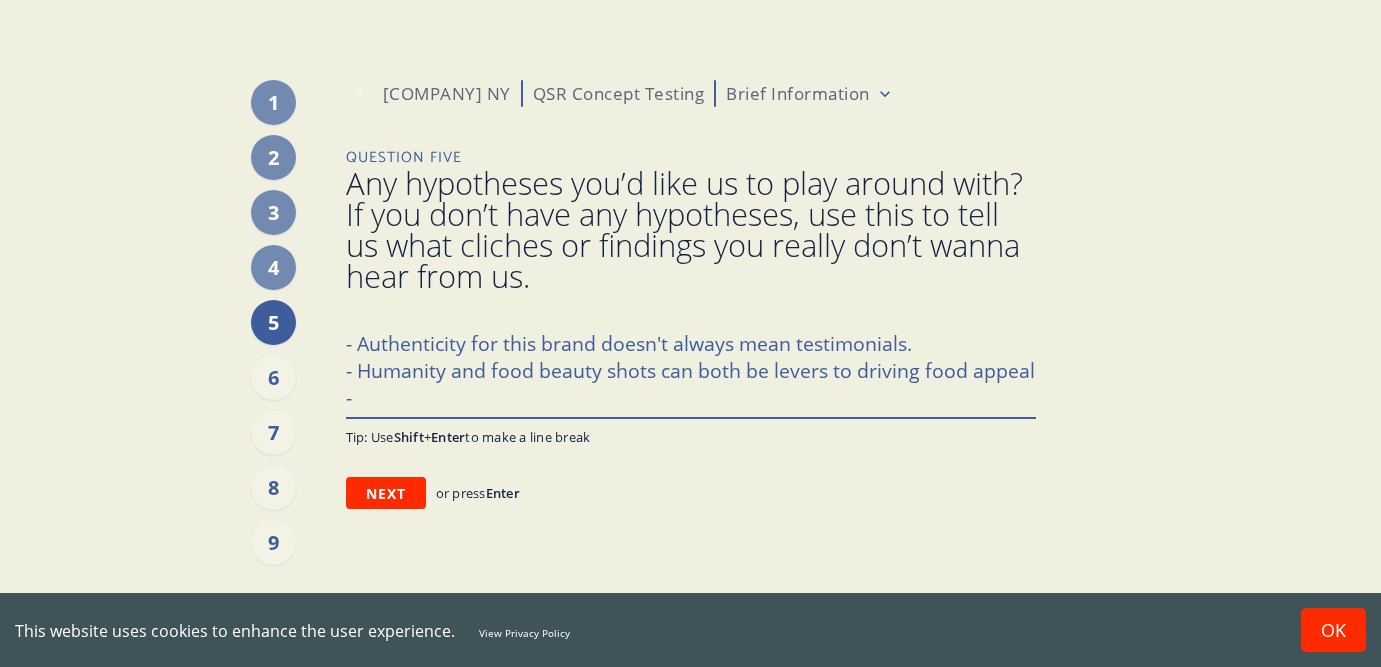 click on "- Authenticity for this brand doesn't always mean testimonials.
- Humanity and food beauty shots can both be levers to driving food appeal
-" at bounding box center [691, 369] 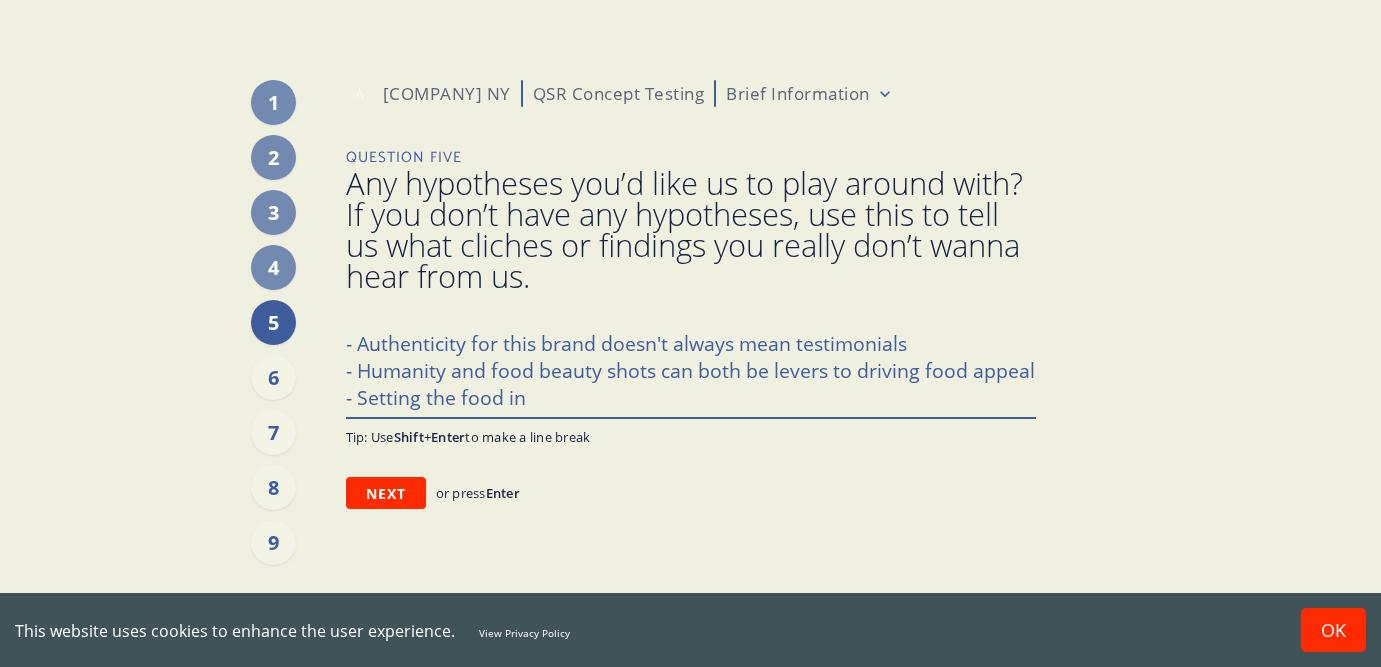 drag, startPoint x: 543, startPoint y: 395, endPoint x: 360, endPoint y: 397, distance: 183.01093 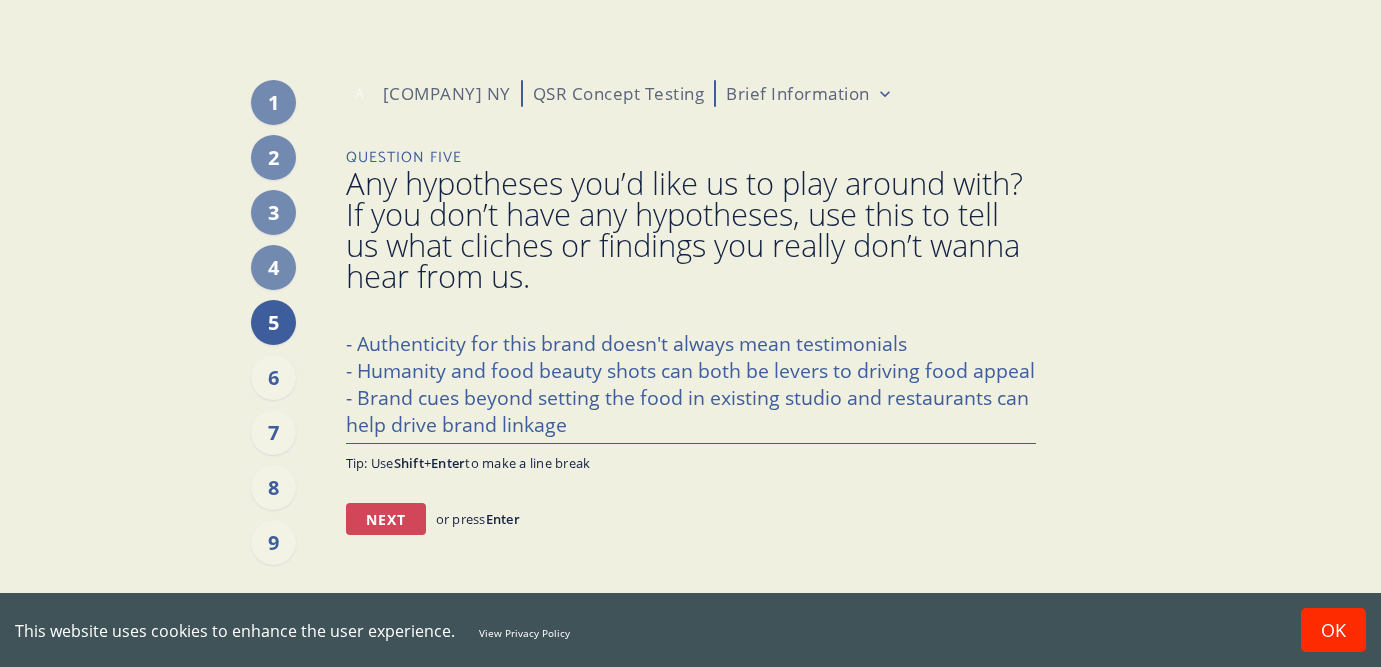 click on "Next" at bounding box center (386, 519) 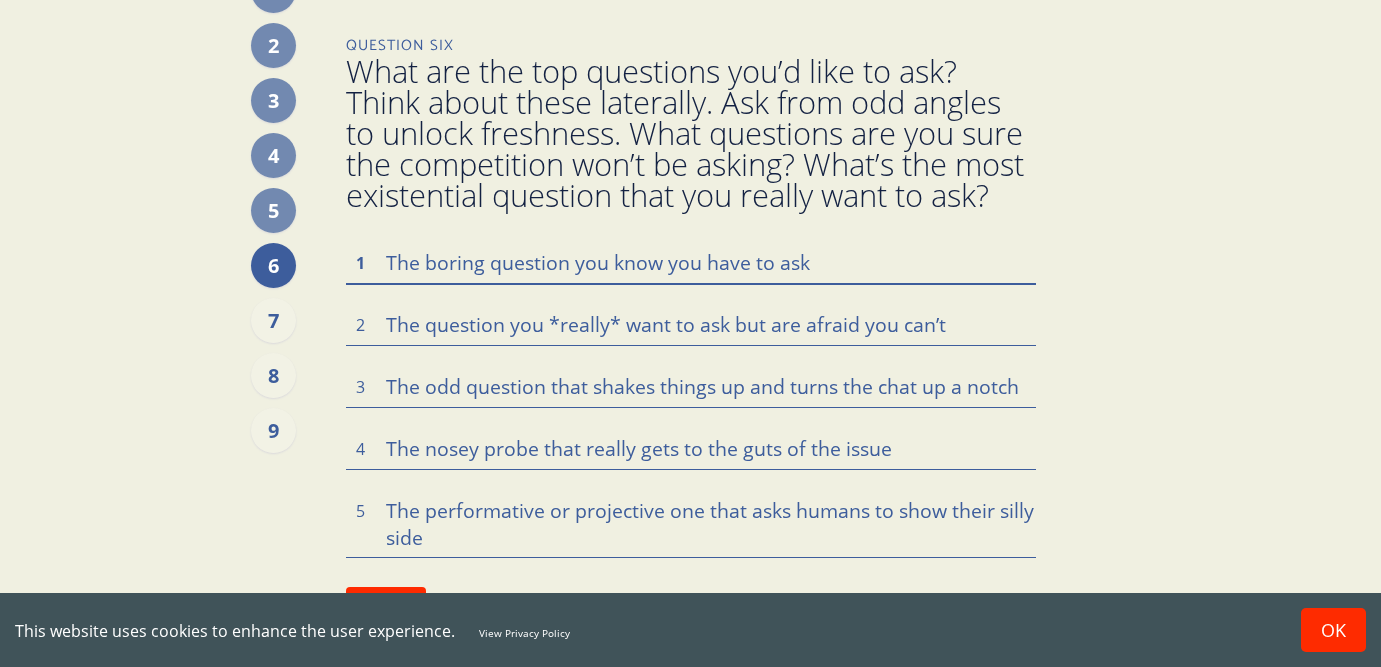 scroll, scrollTop: 144, scrollLeft: 0, axis: vertical 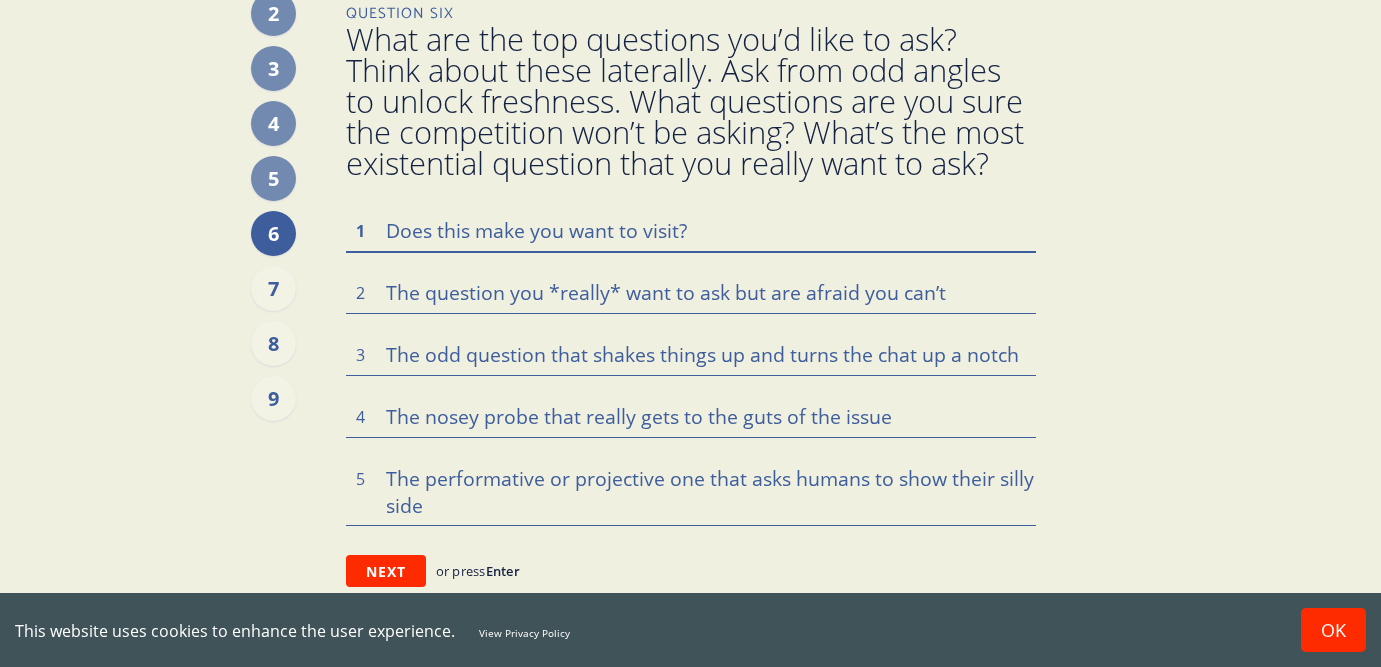 click on "Does this make you want to visit?" at bounding box center [691, 230] 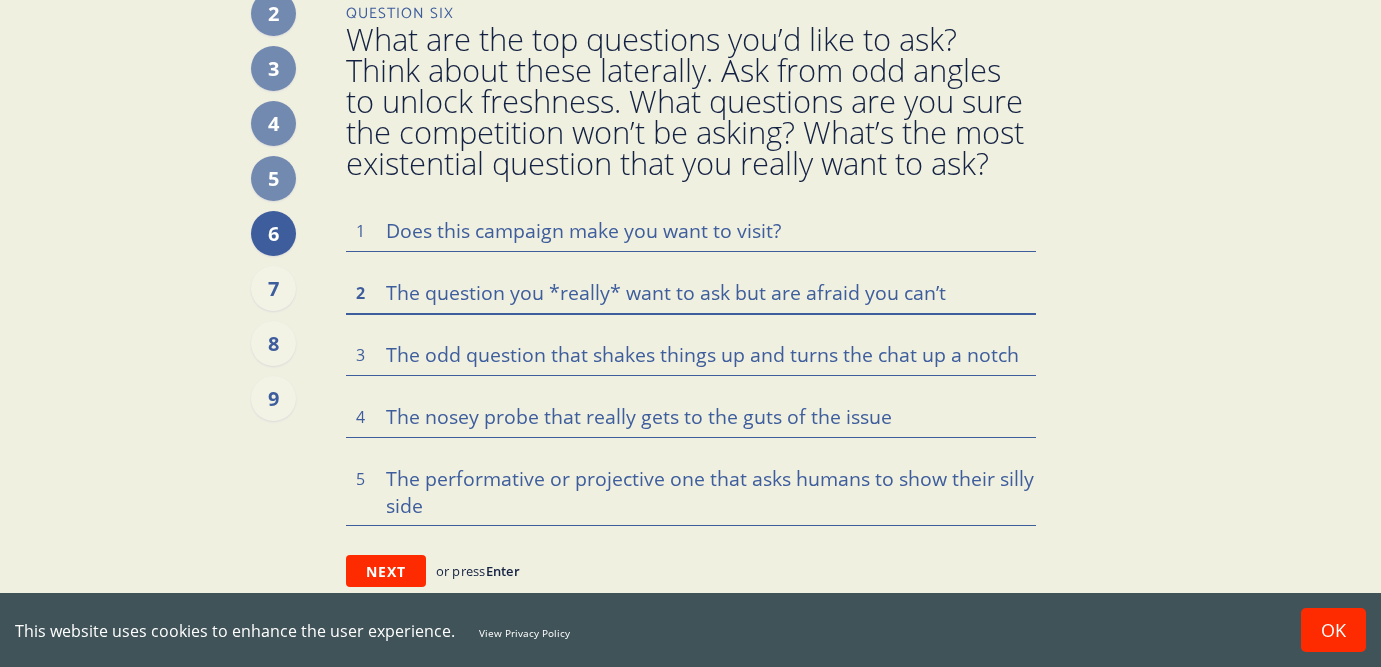 click at bounding box center [691, 292] 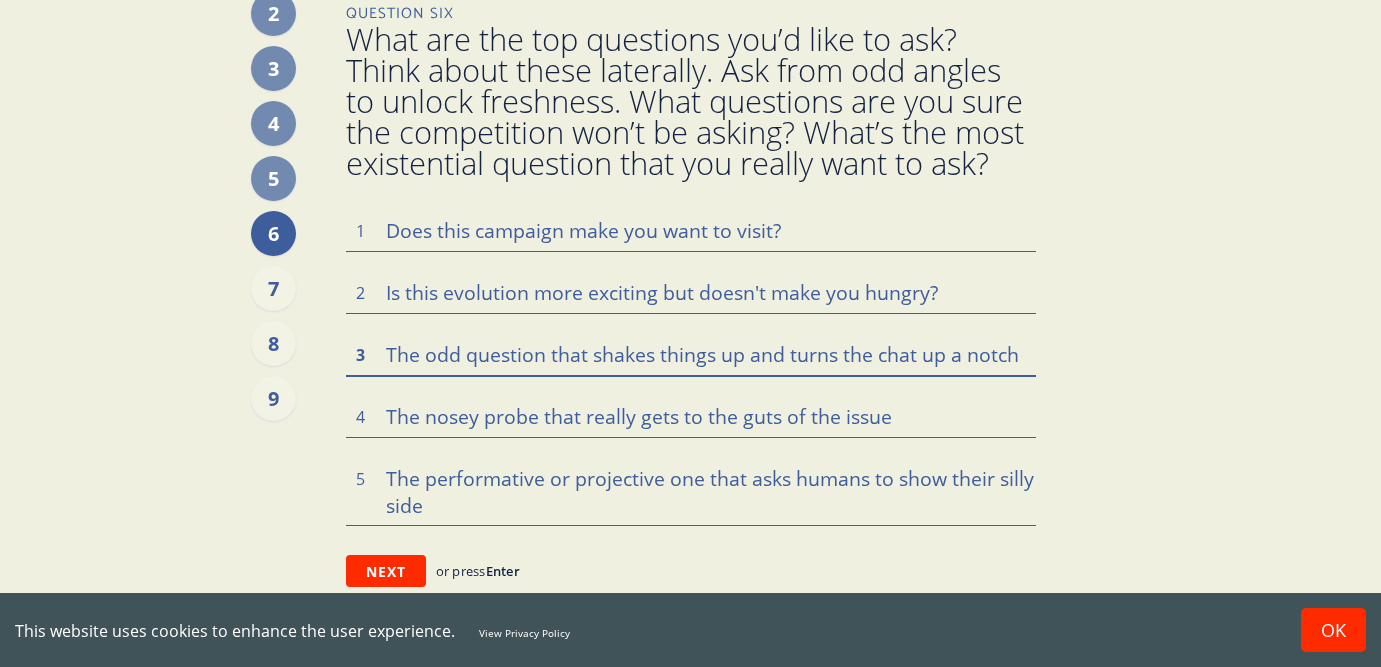 click at bounding box center (691, 354) 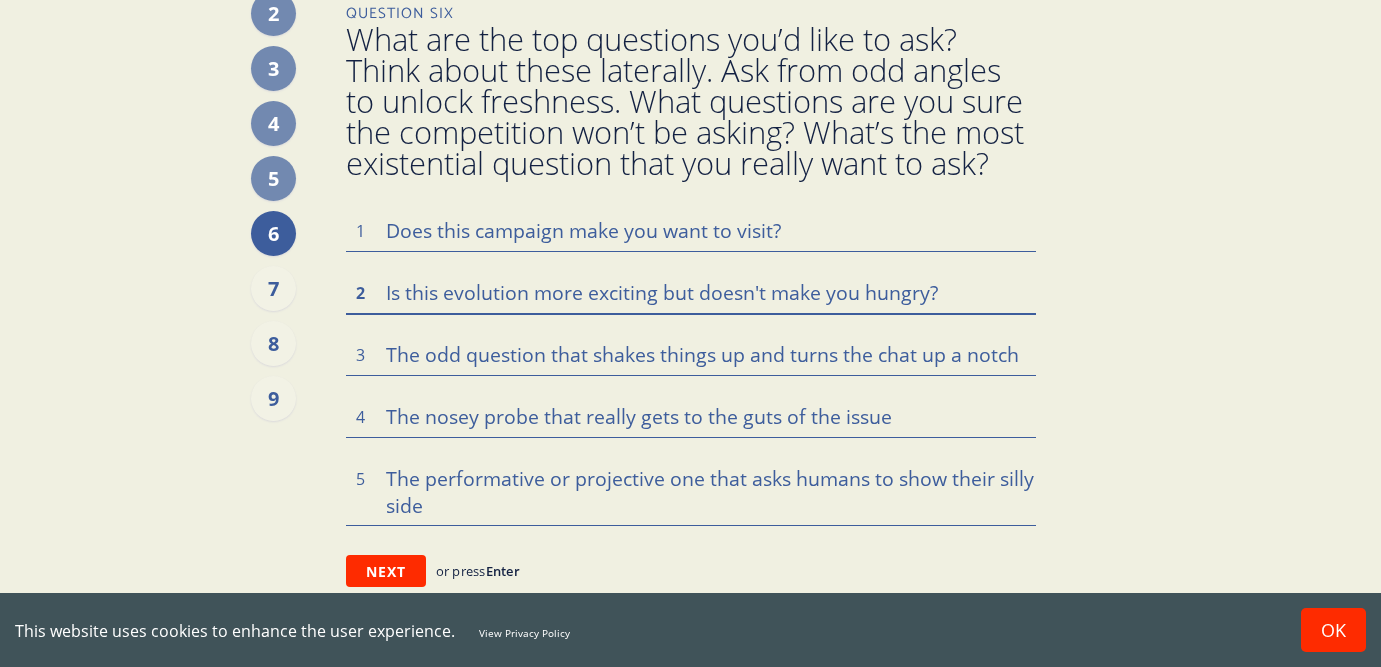 click on "Is this evolution more exciting but doesn't make you hungry?" at bounding box center [691, 292] 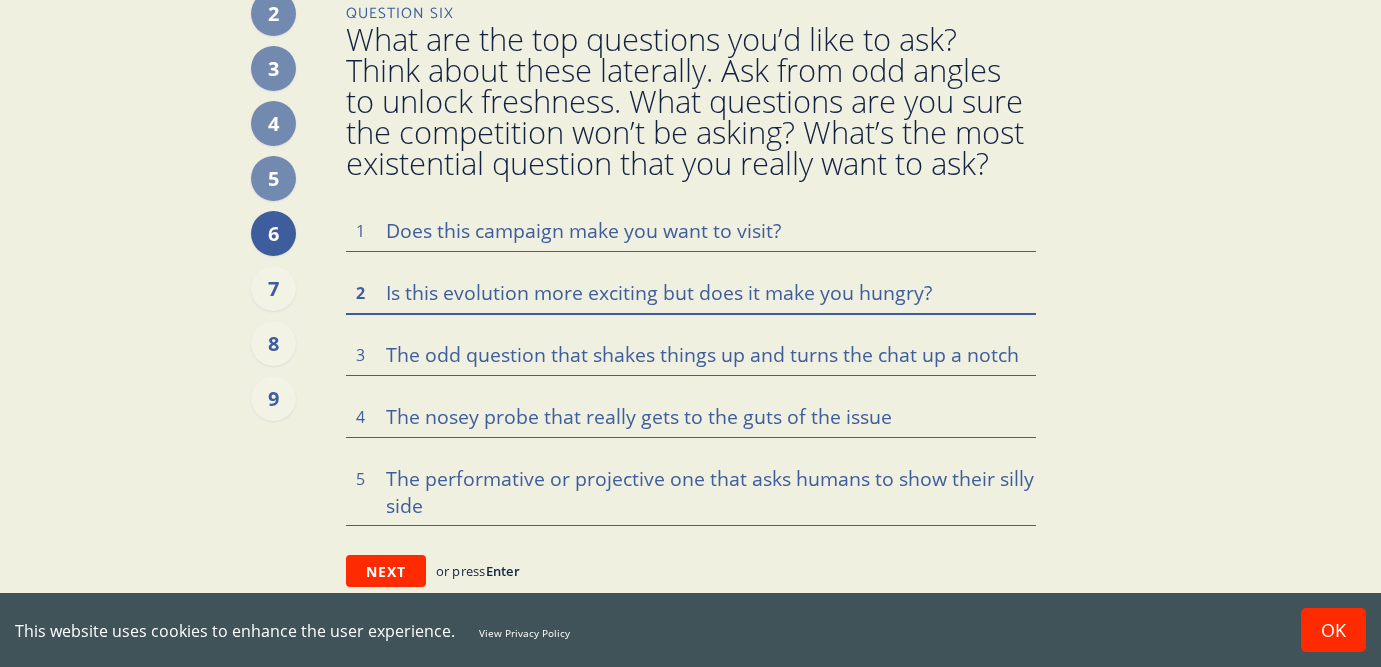 click on "Is this evolution more exciting but does it make you hungry?" at bounding box center [691, 292] 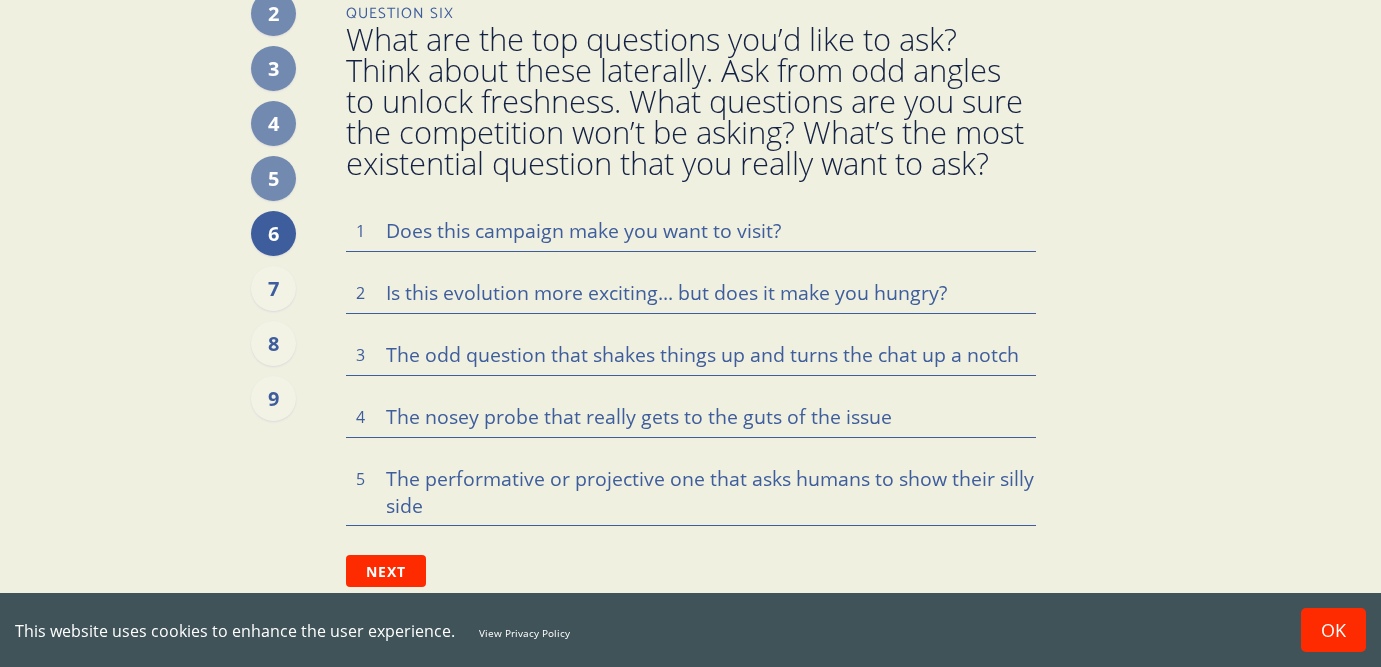 click on "Does this campaign make you want to visit? 1 Is this evolution more exciting... but does it make you hungry? 2 3 4 5" at bounding box center (691, 367) 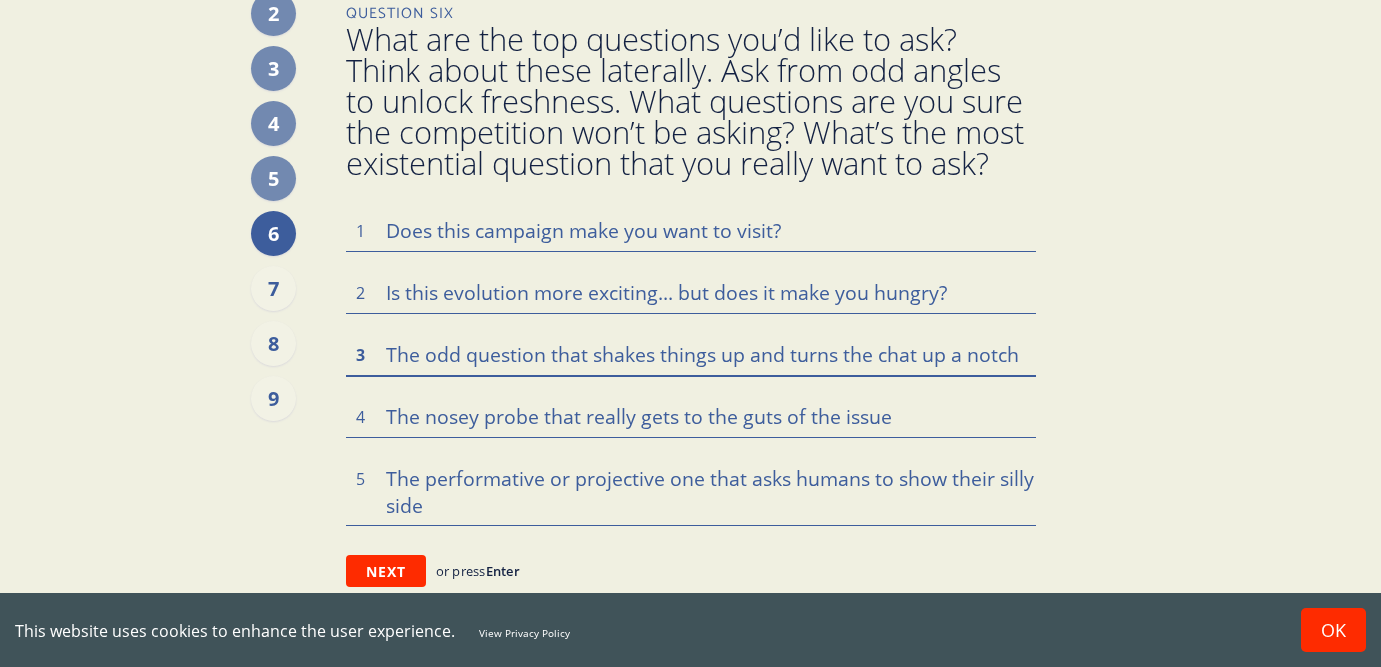 click at bounding box center [691, 354] 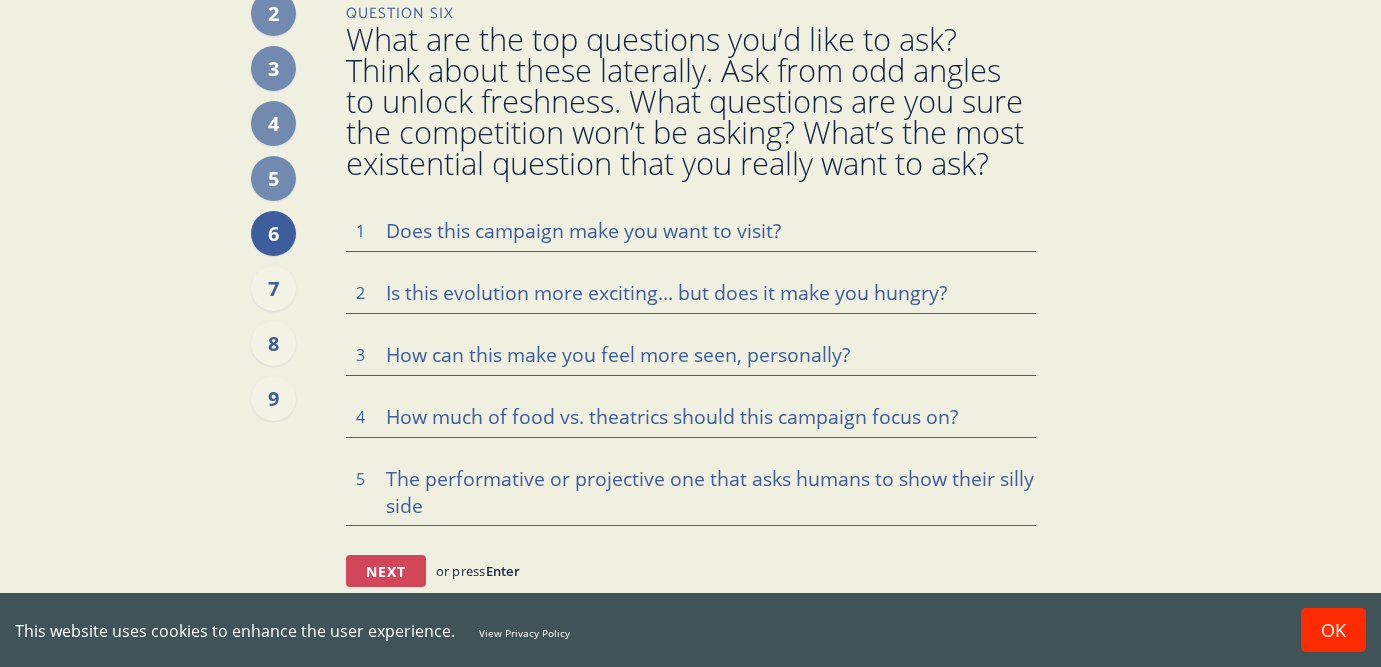 click on "Next" at bounding box center (386, 571) 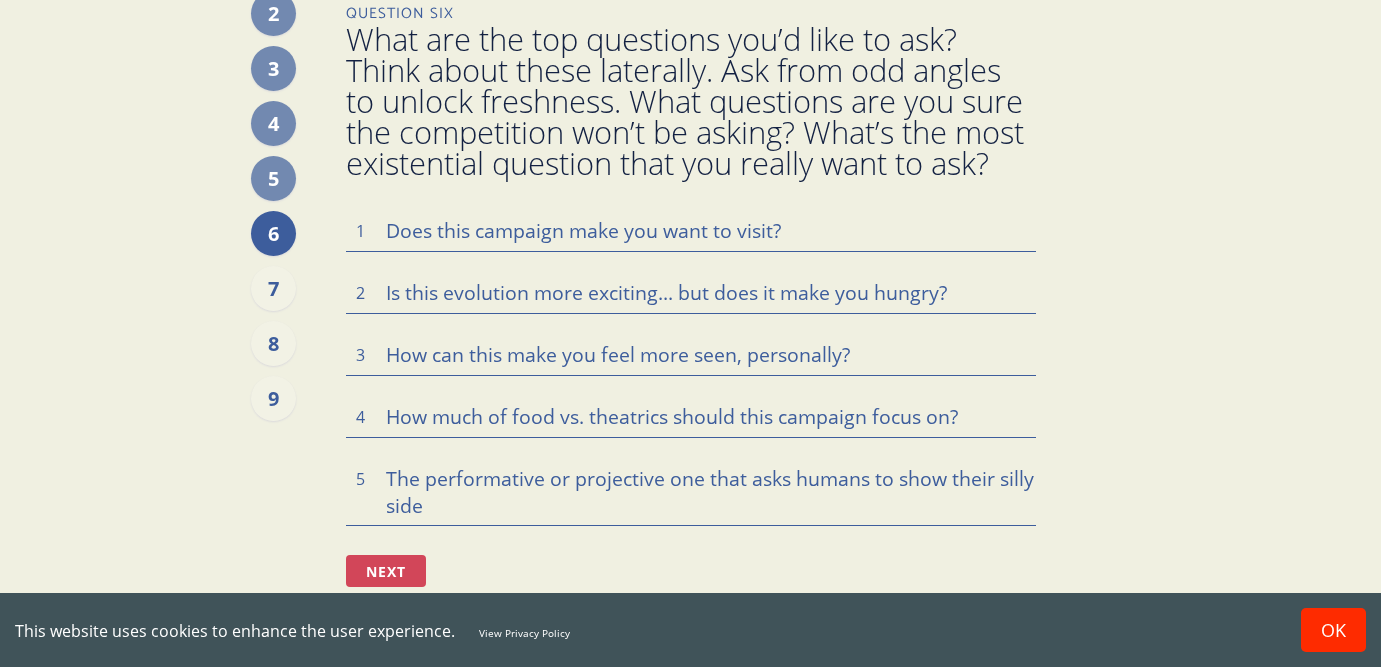 scroll, scrollTop: 0, scrollLeft: 0, axis: both 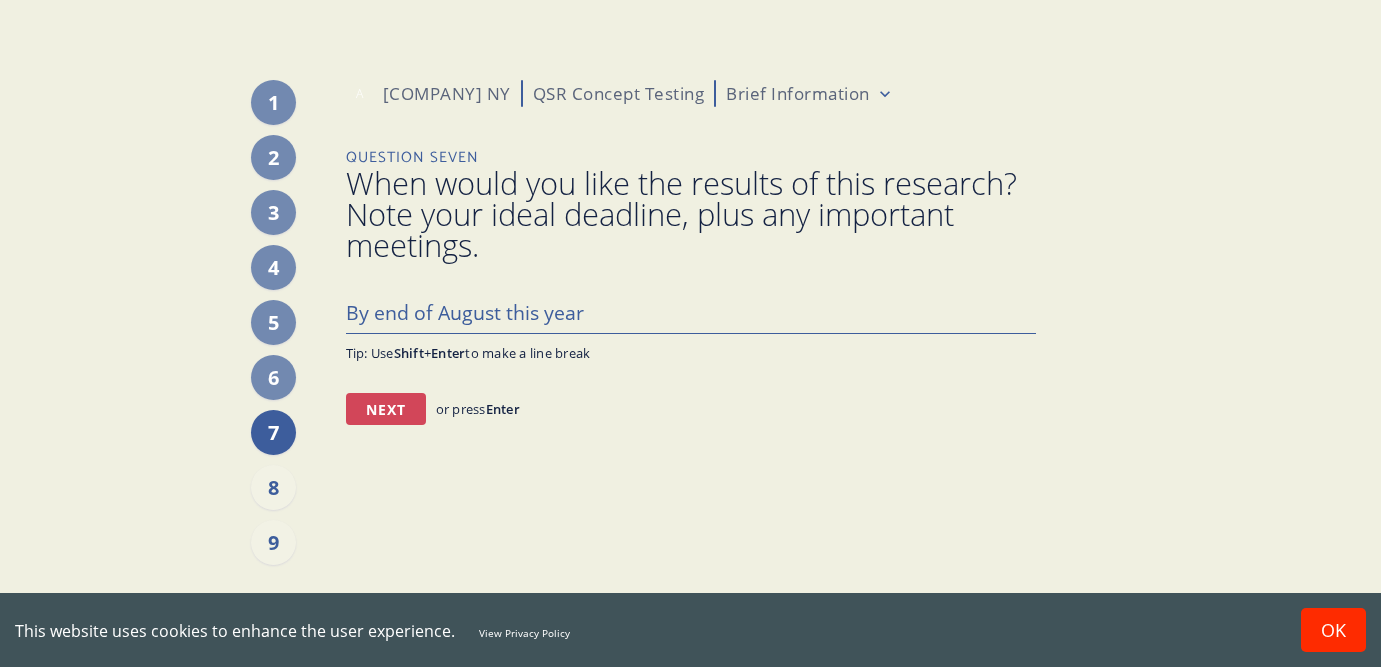 click on "Next" at bounding box center (386, 409) 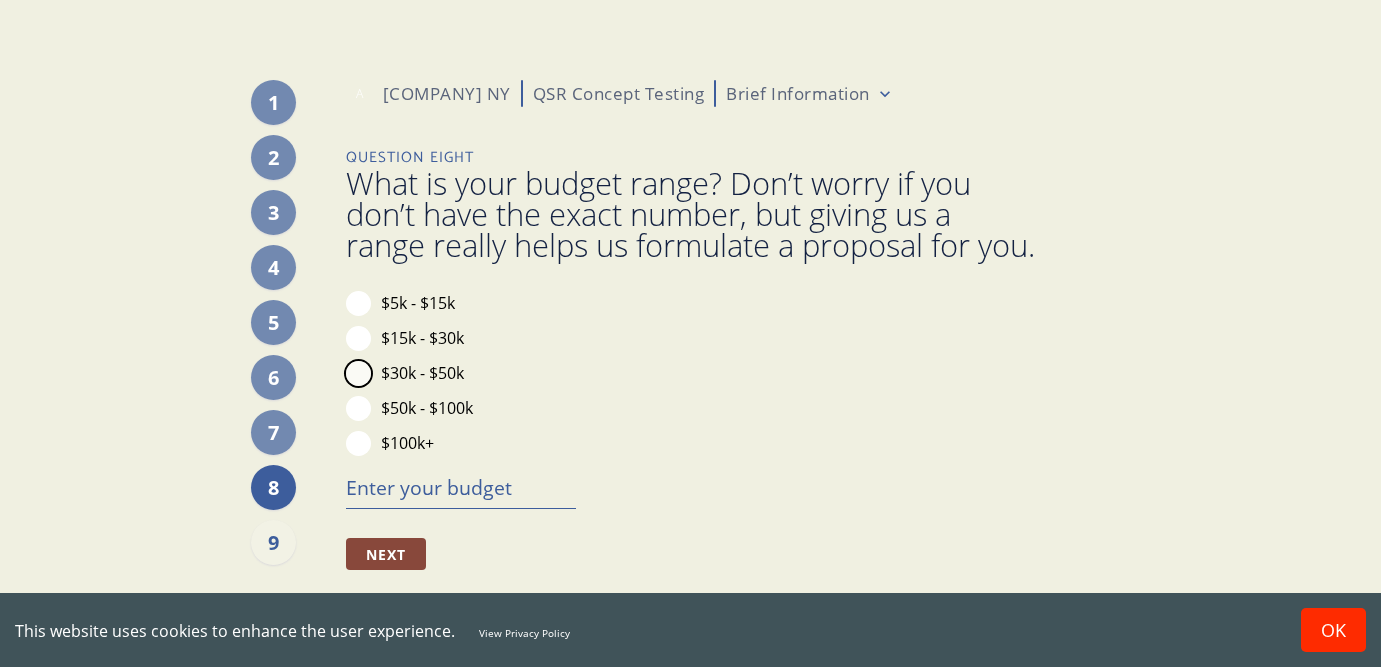 click on "$30k - $50k" at bounding box center [358, 373] 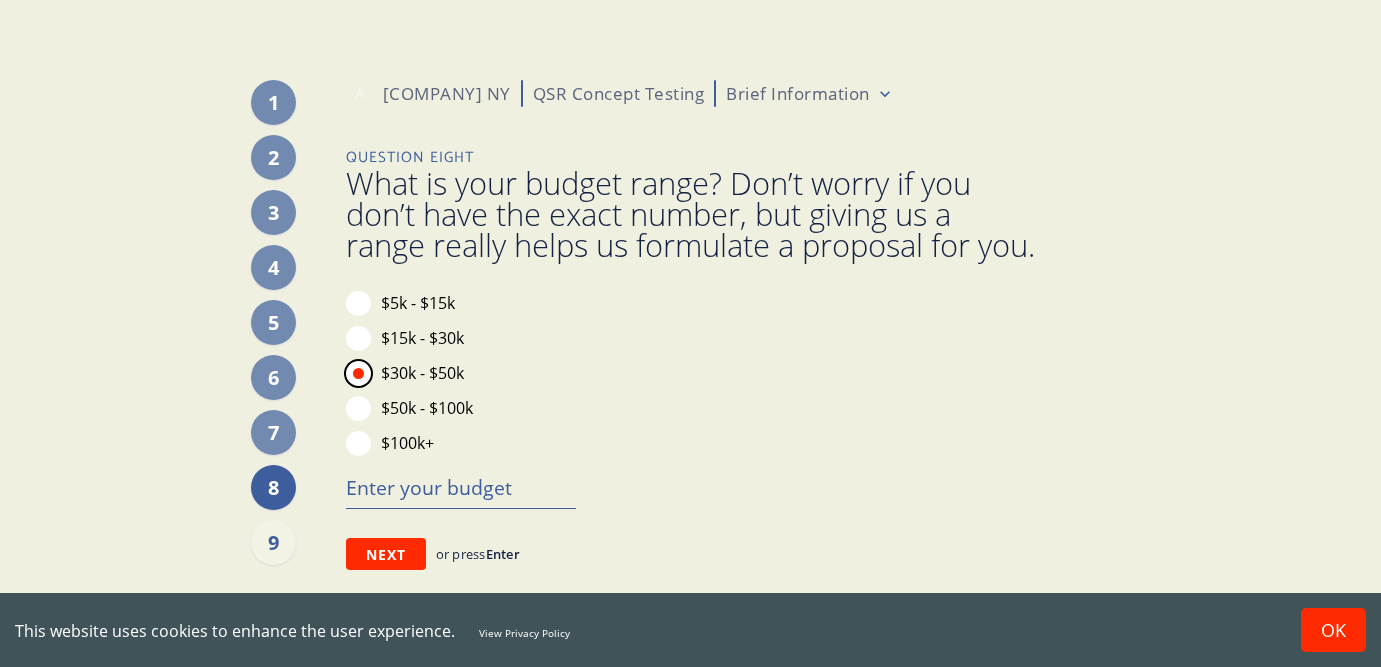 scroll, scrollTop: 14, scrollLeft: 0, axis: vertical 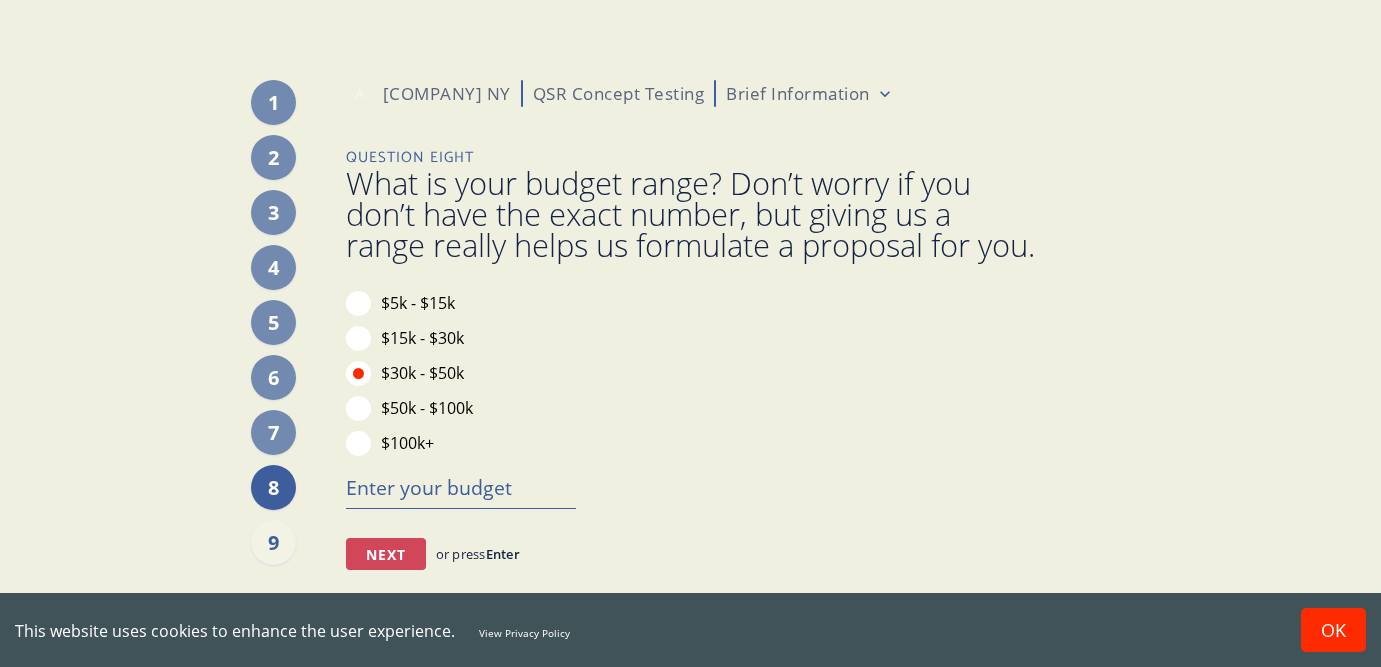 click on "Next" at bounding box center (386, 554) 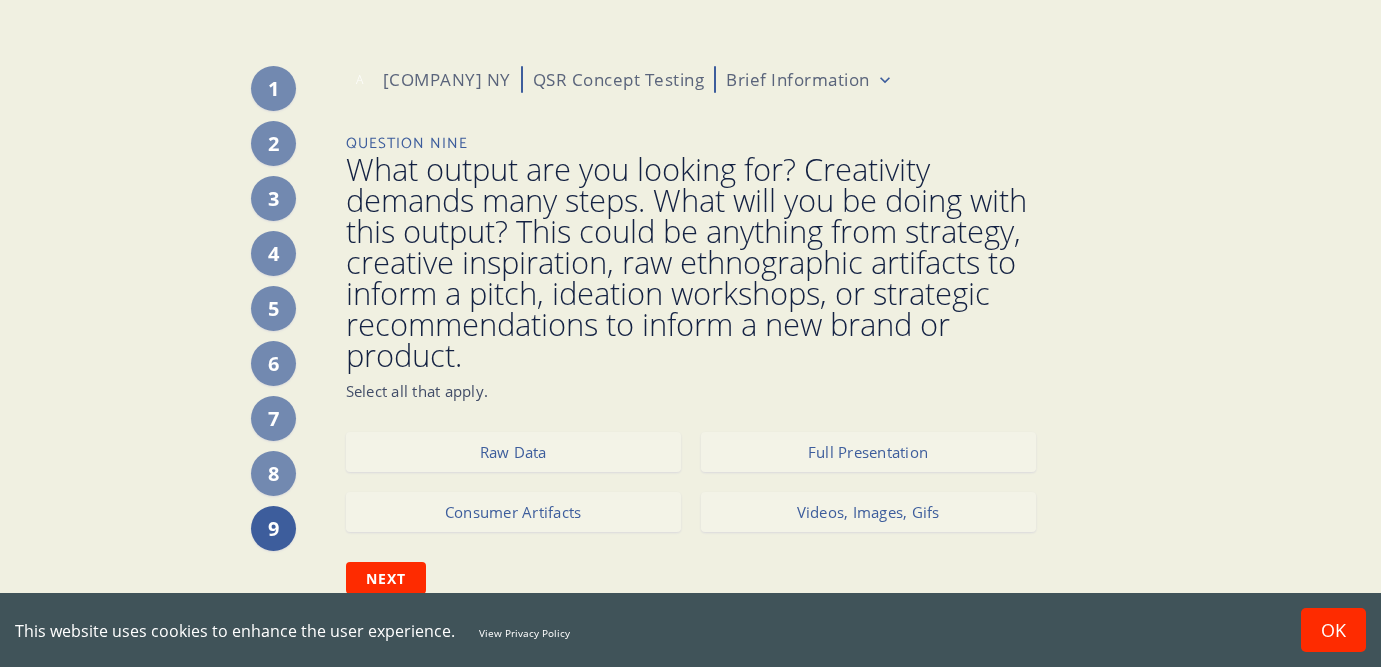 scroll, scrollTop: 22, scrollLeft: 0, axis: vertical 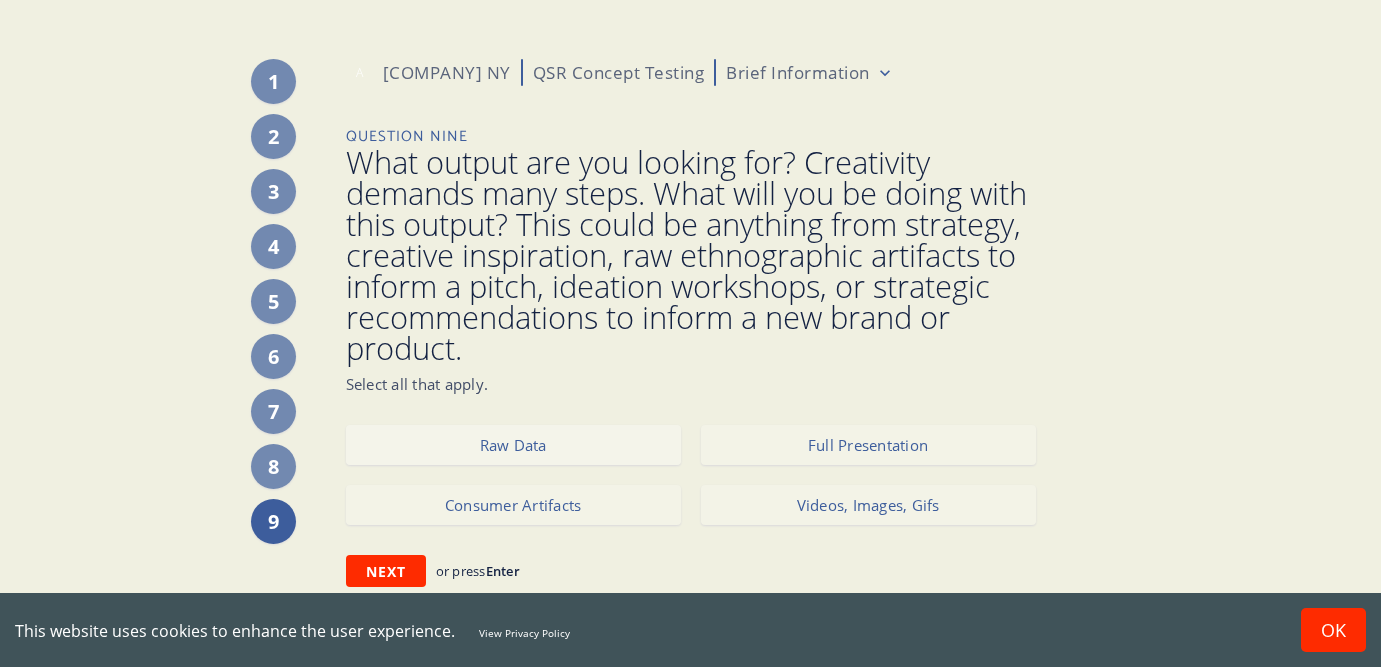 click on "Raw Data" at bounding box center (513, 445) 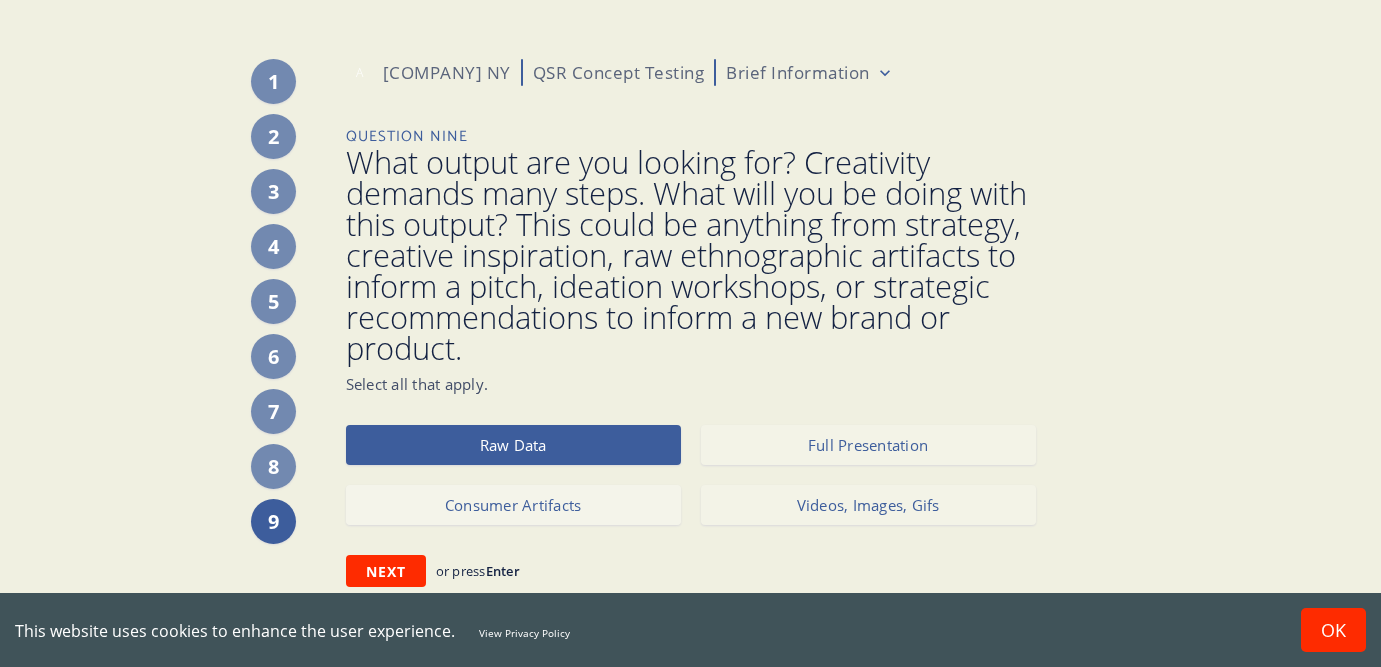 click on "Consumer Artifacts" at bounding box center [513, 505] 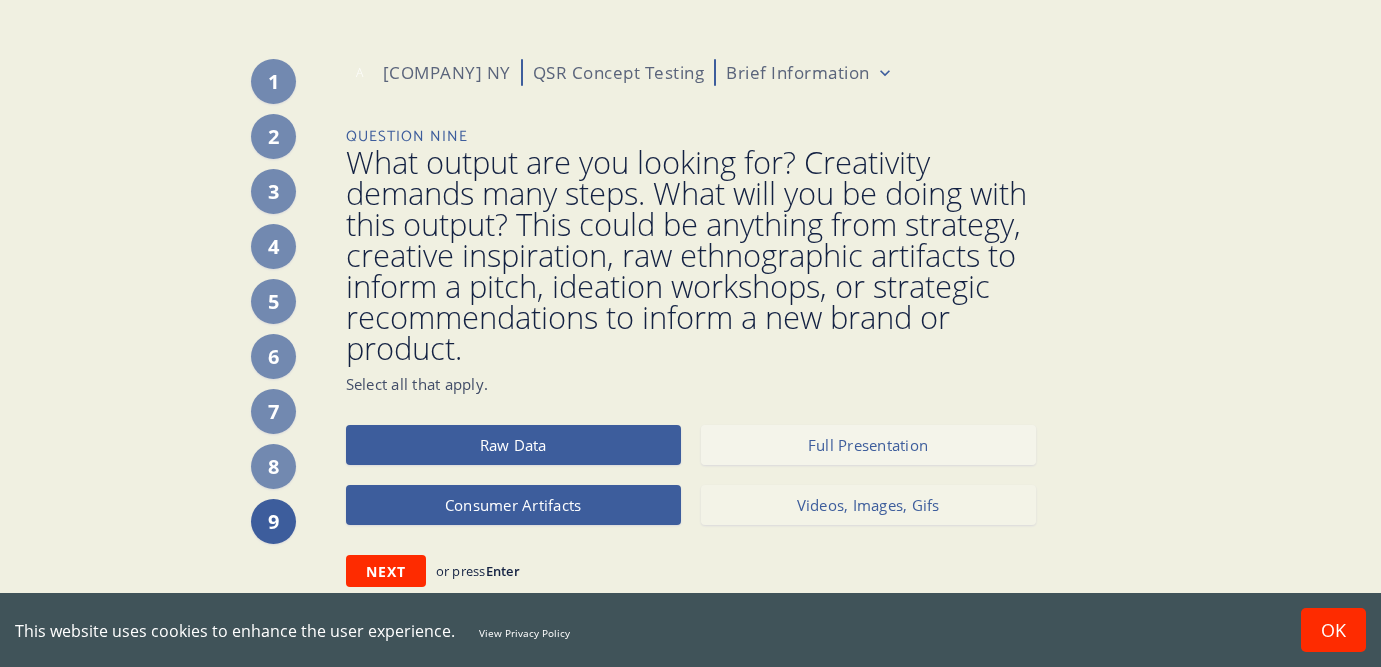 click on "Full Presentation" at bounding box center [868, 445] 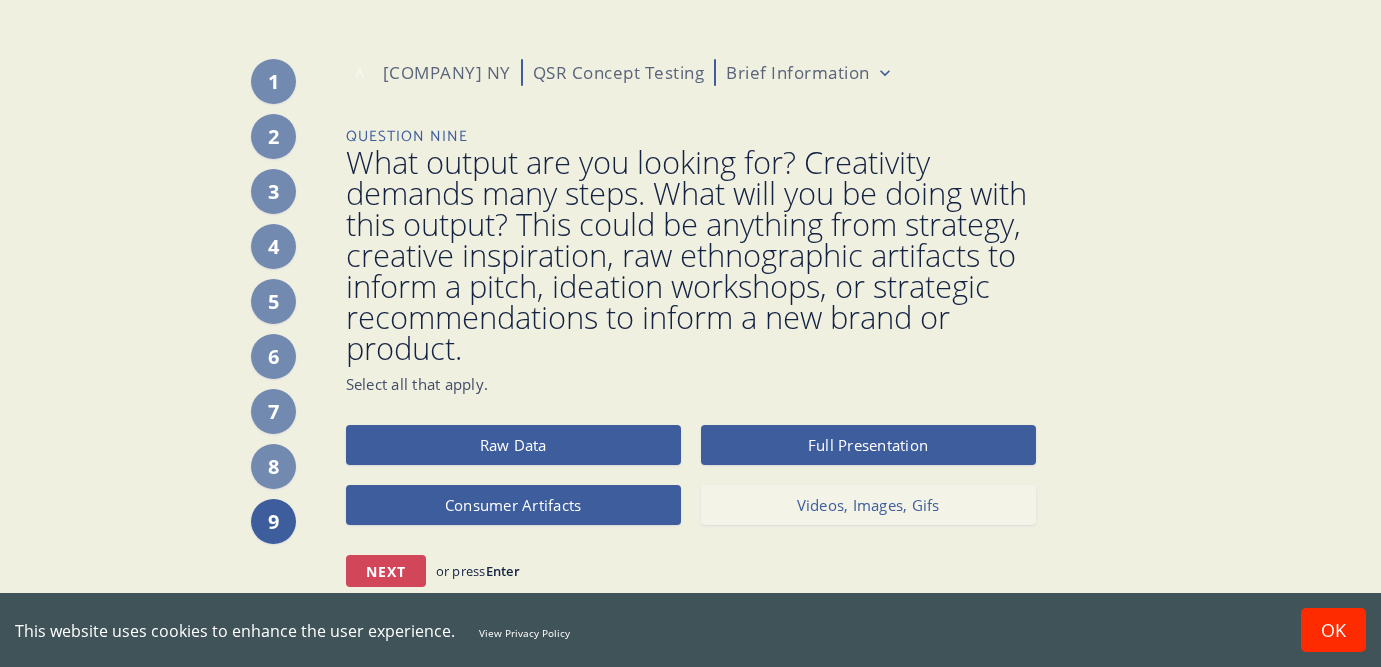 click on "Next" at bounding box center (386, 571) 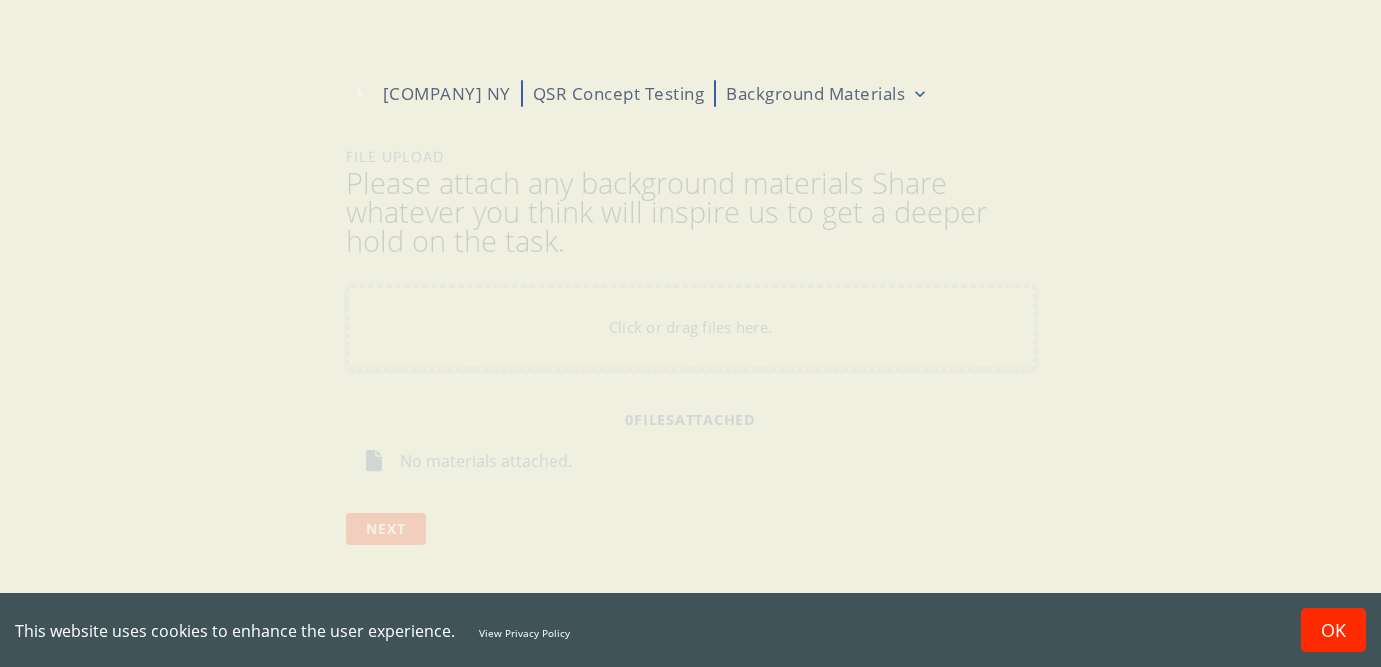 scroll, scrollTop: 0, scrollLeft: 0, axis: both 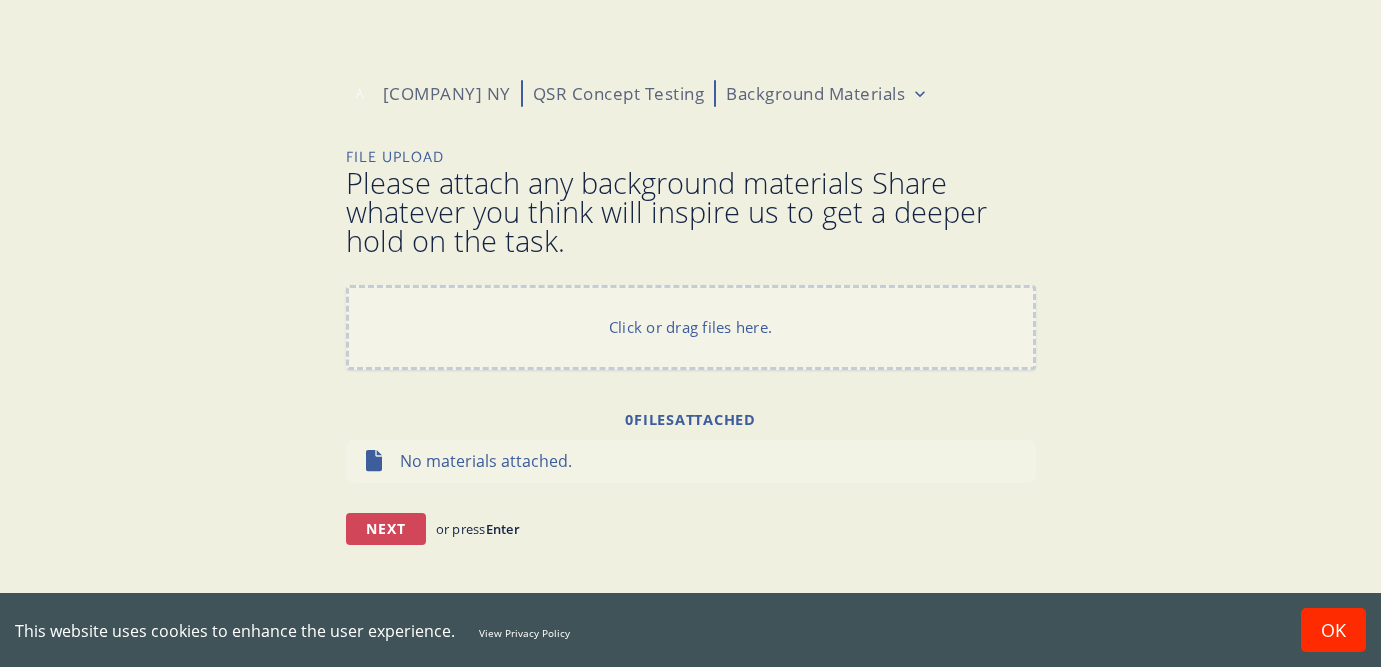 click on "Next" at bounding box center (386, 529) 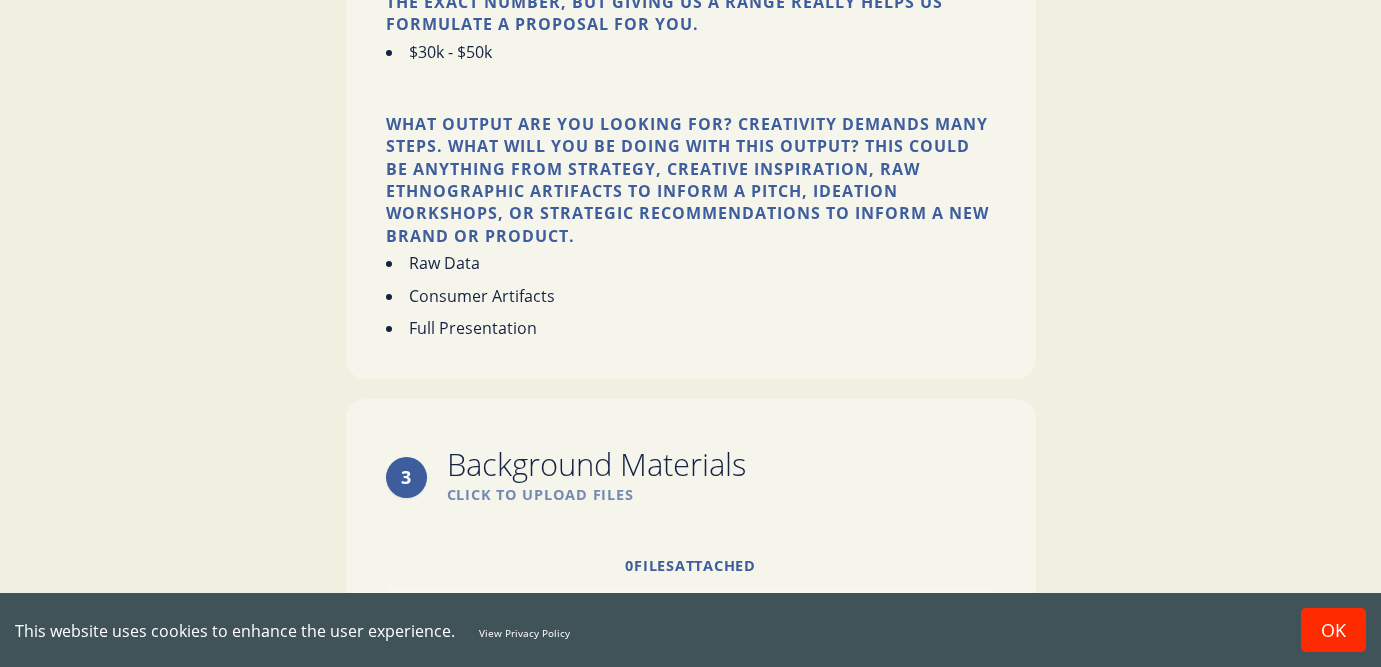 scroll, scrollTop: 2231, scrollLeft: 0, axis: vertical 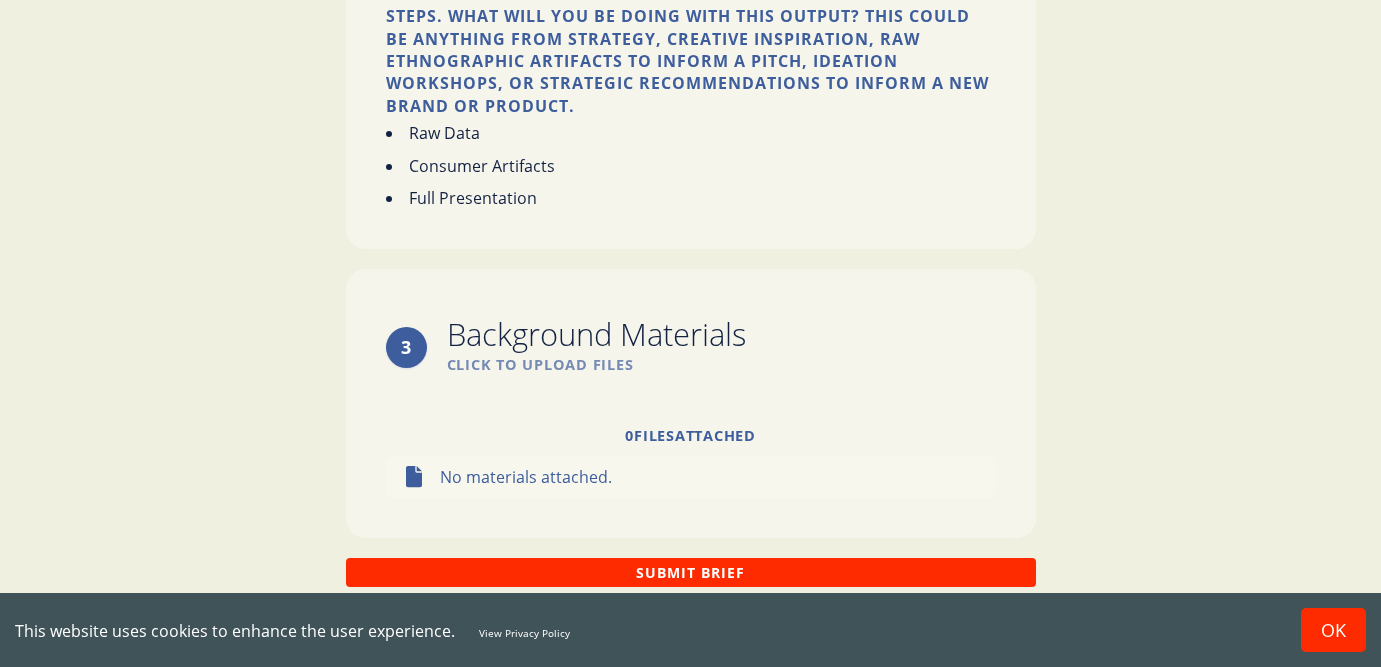 click on "Submit Brief" at bounding box center [691, 572] 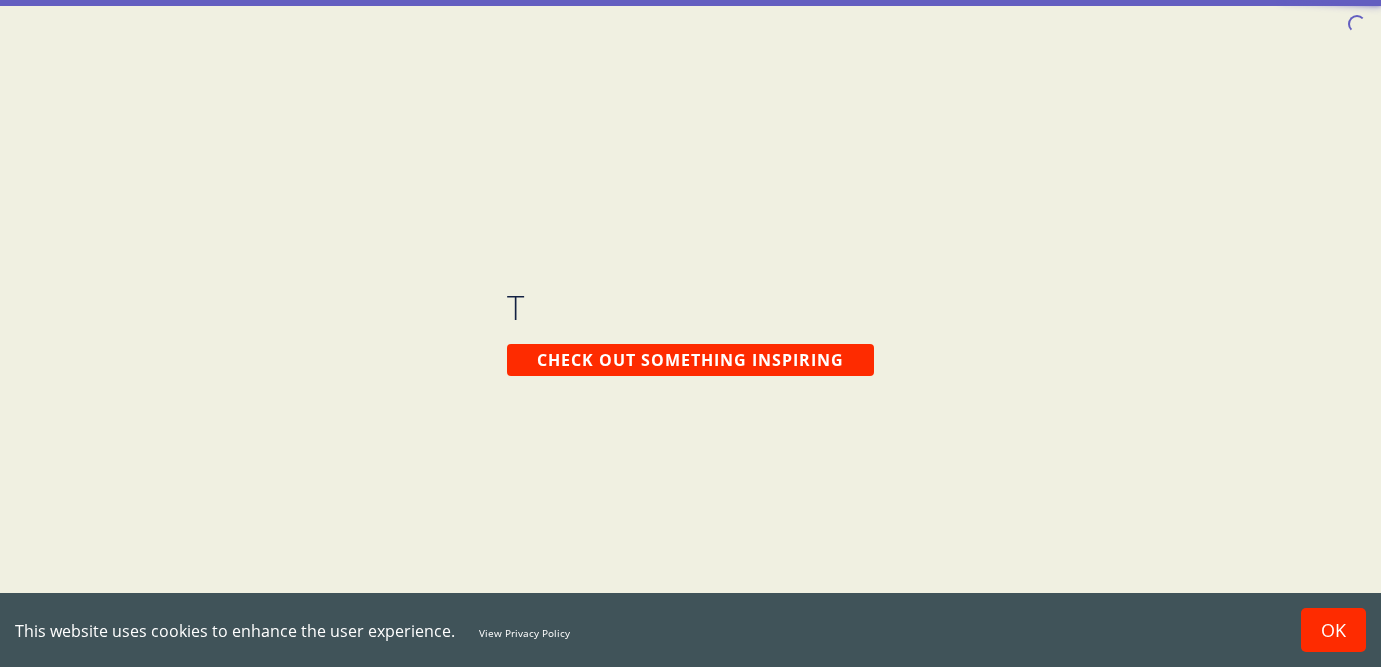 scroll, scrollTop: 0, scrollLeft: 0, axis: both 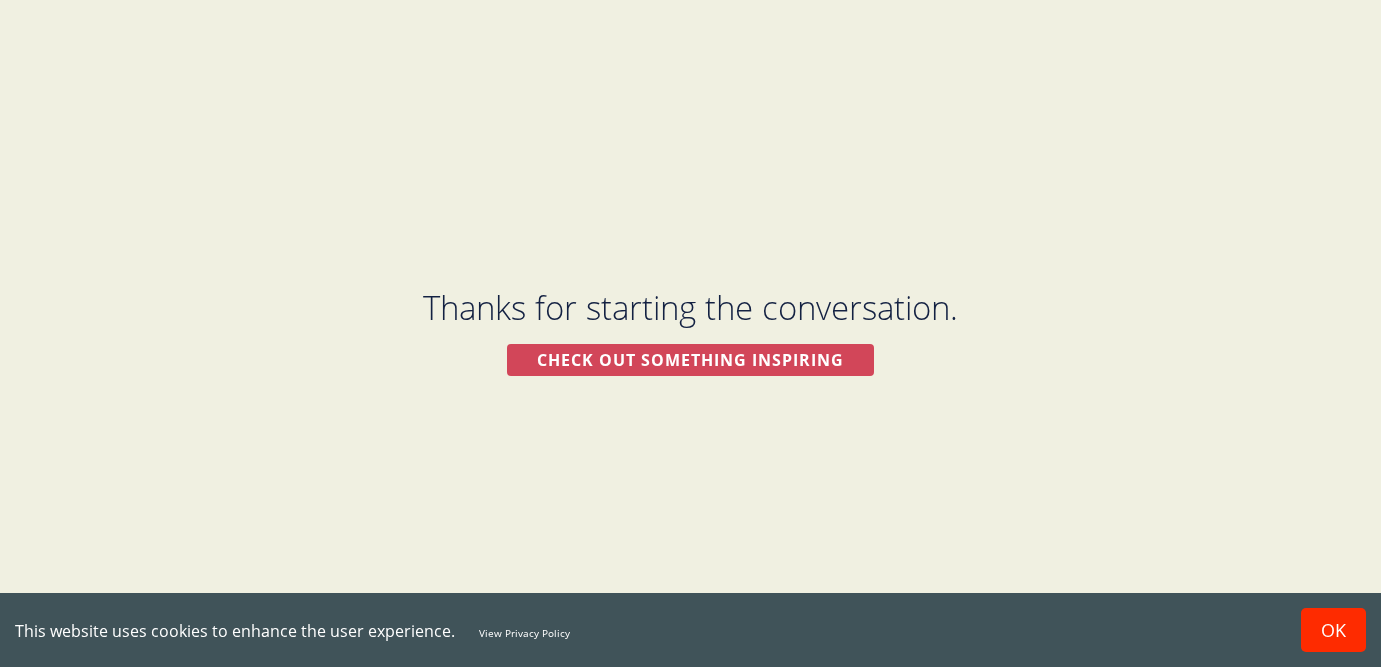 click on "Check out something inspiring" at bounding box center (690, 360) 